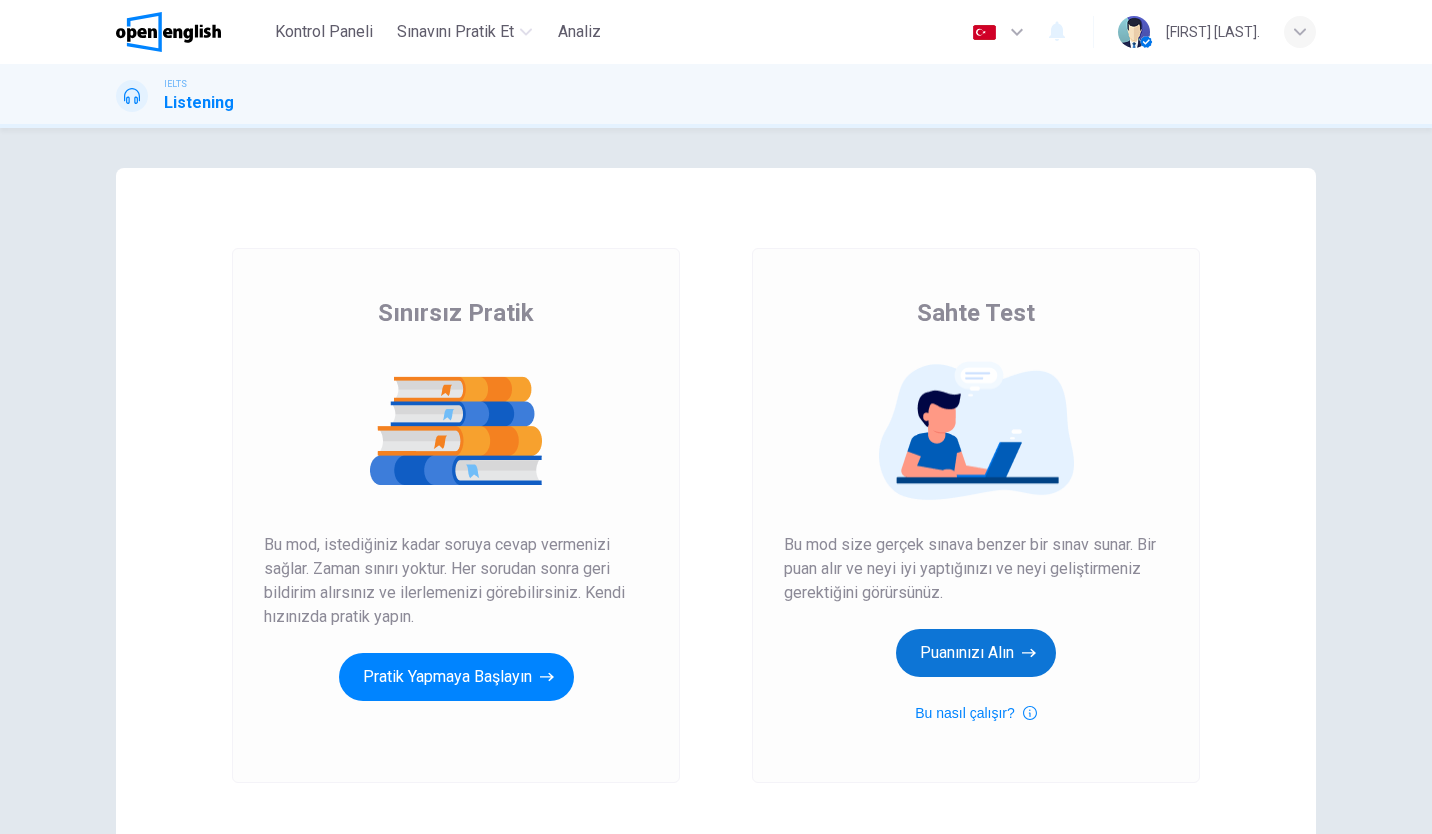 scroll, scrollTop: 0, scrollLeft: 0, axis: both 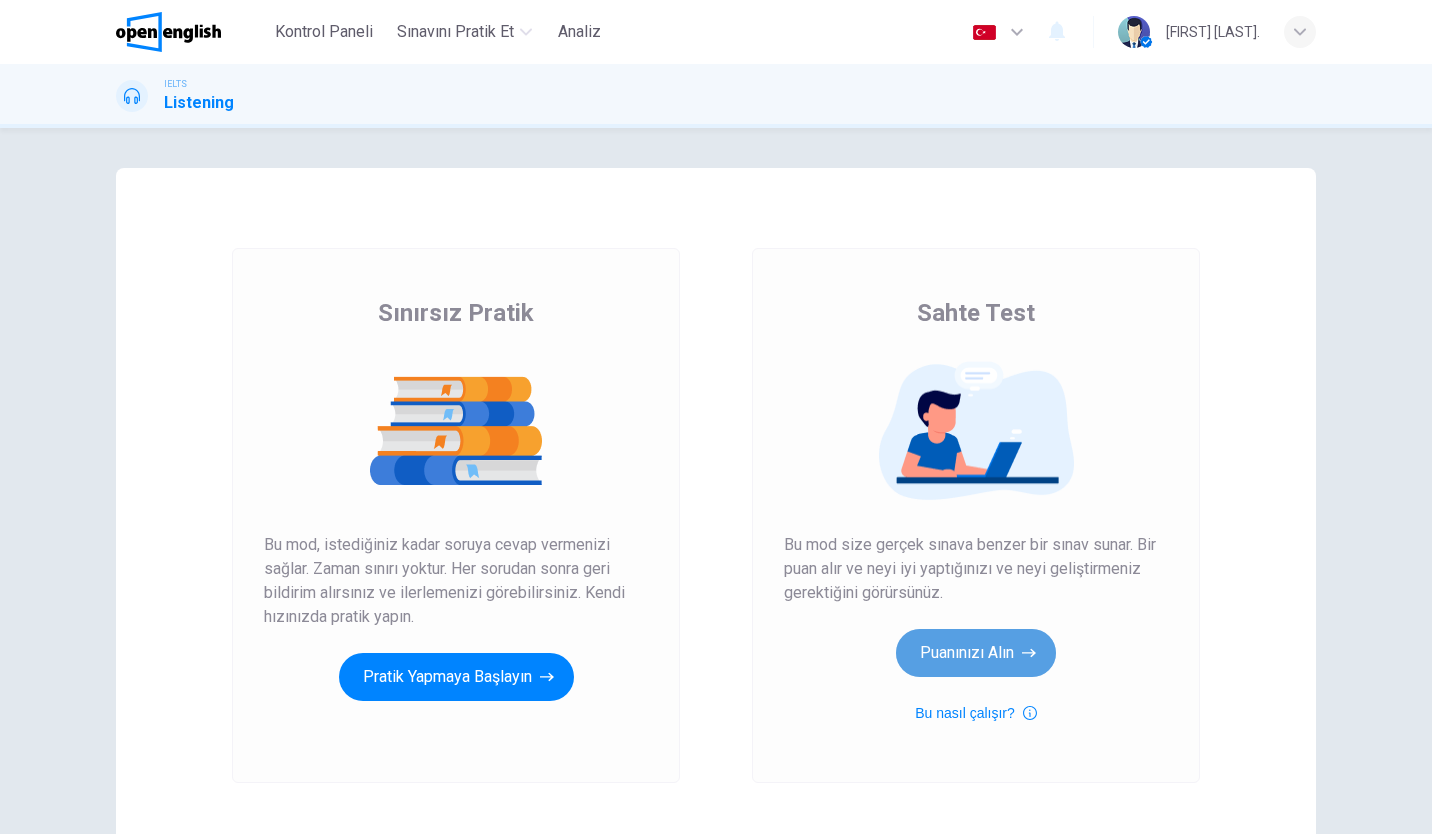 click on "Puanınızı Alın" at bounding box center [976, 653] 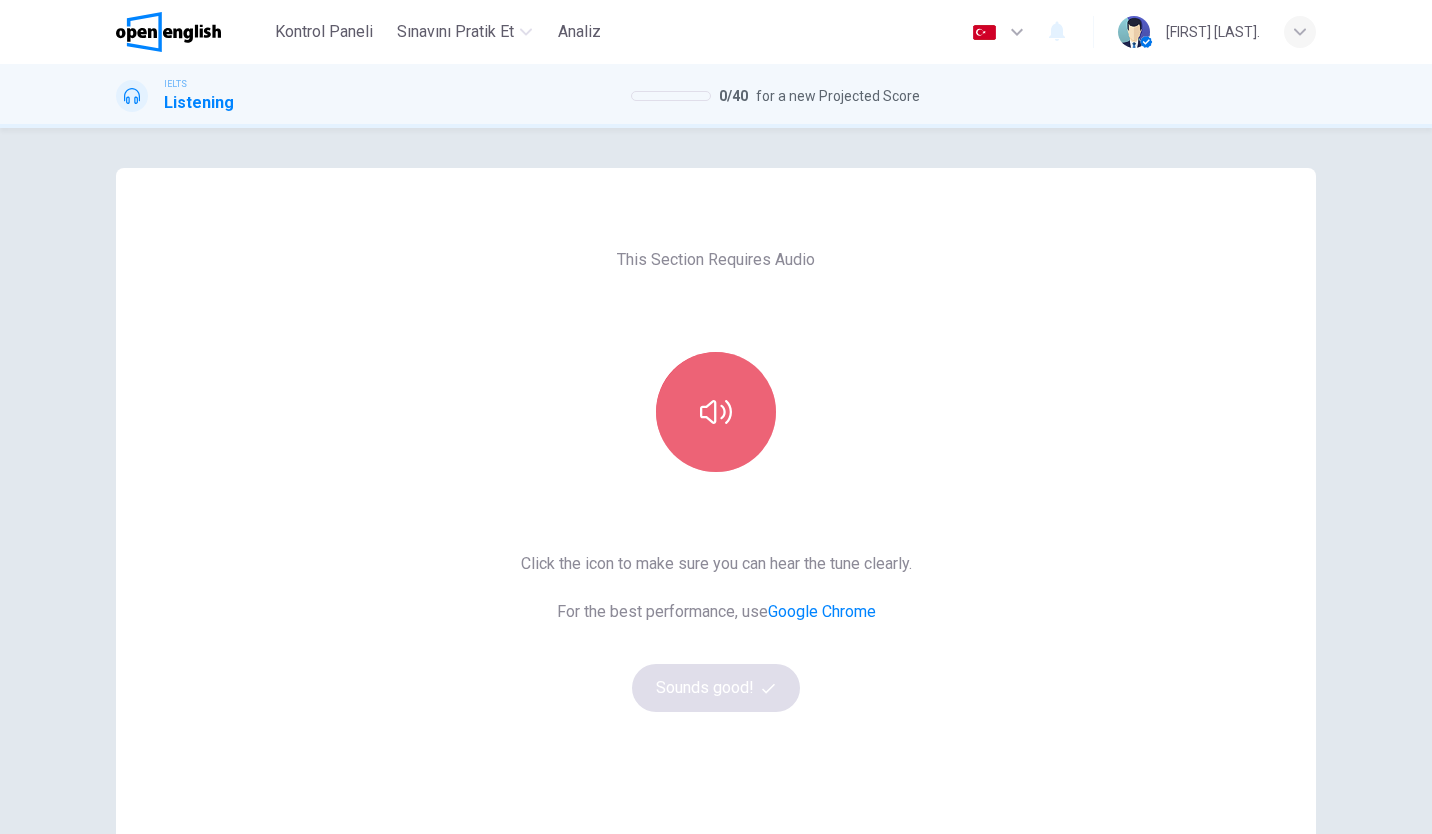 click at bounding box center (716, 412) 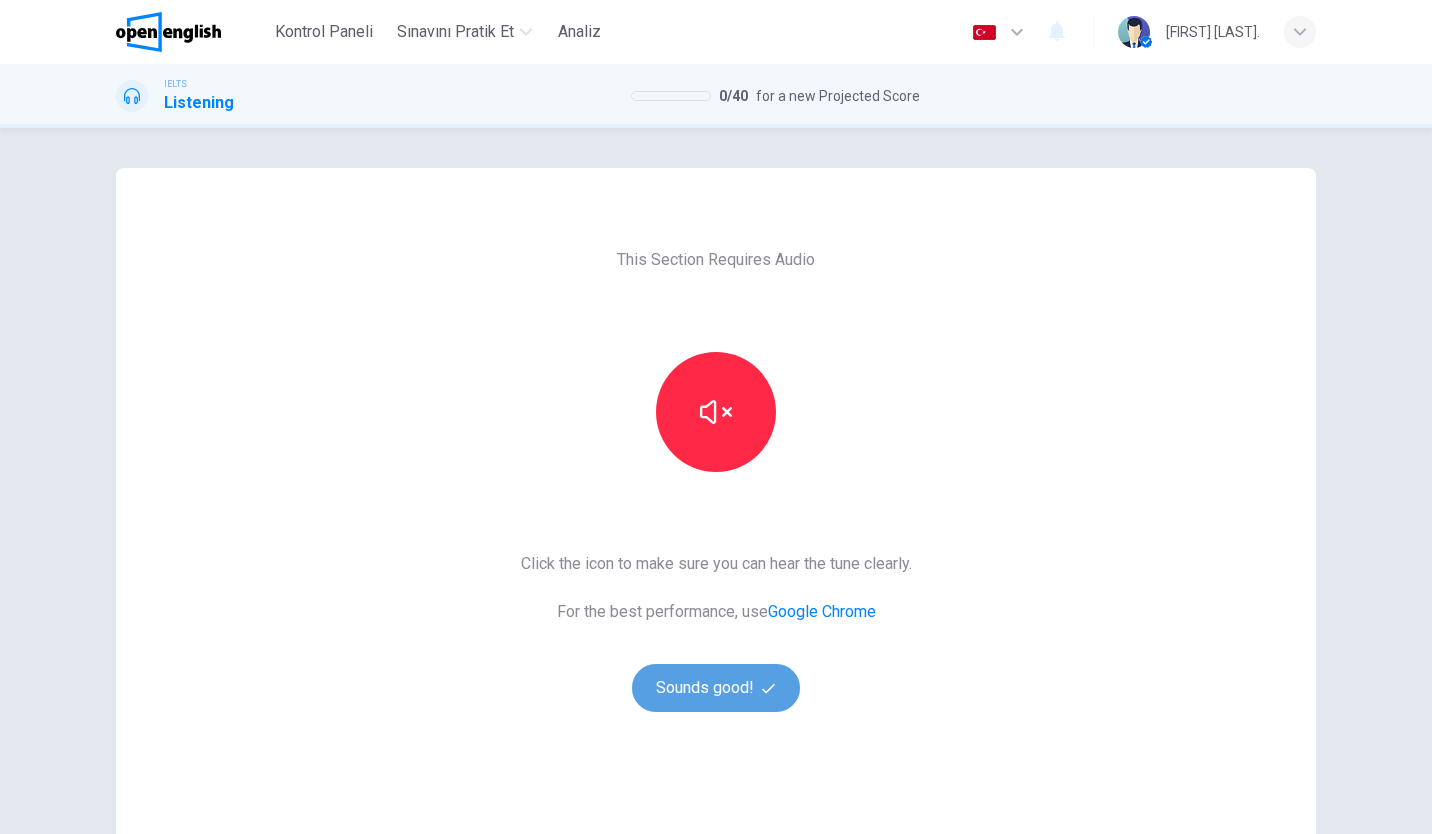 click on "Sounds good!" at bounding box center [716, 688] 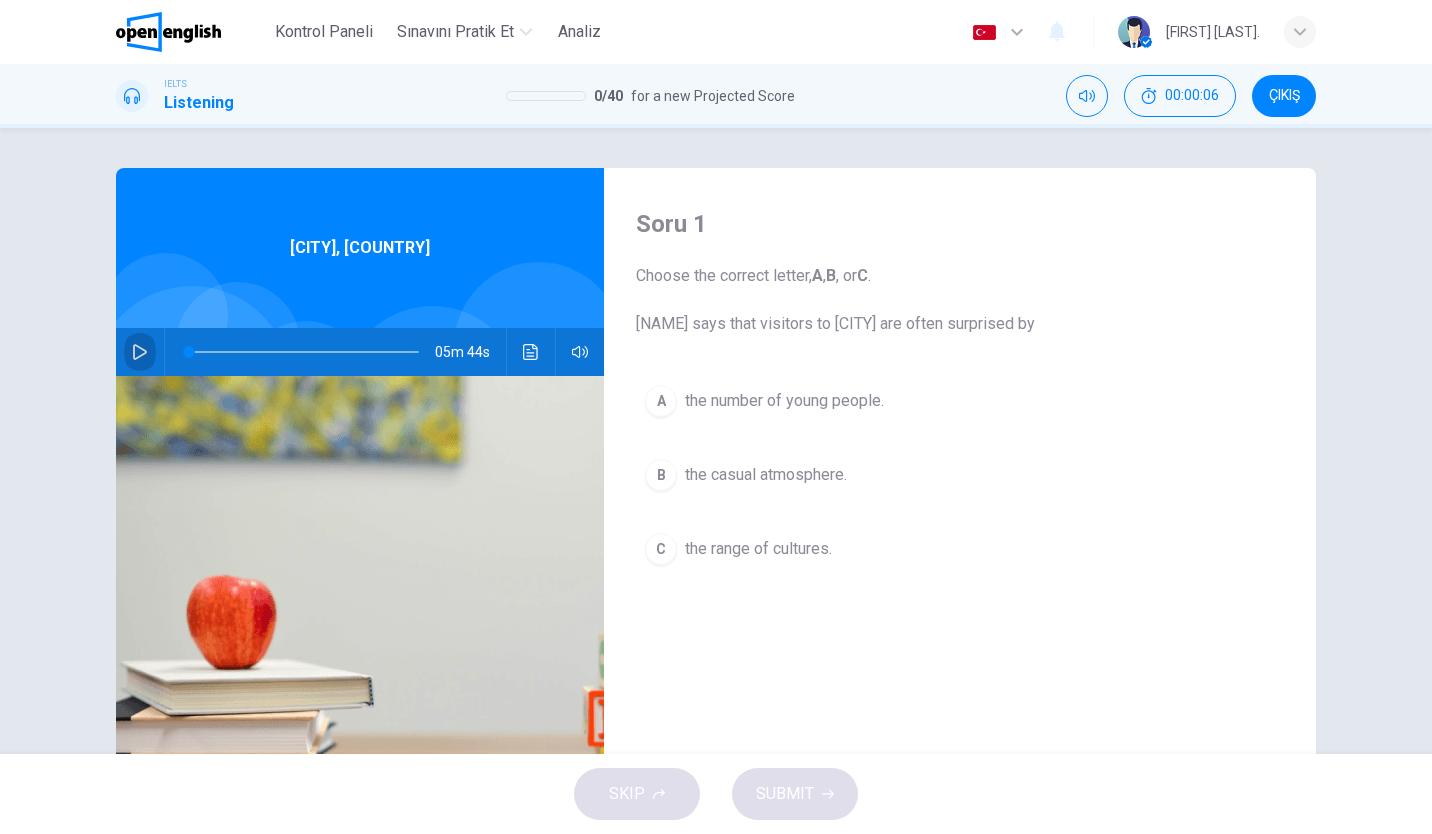 click at bounding box center [140, 352] 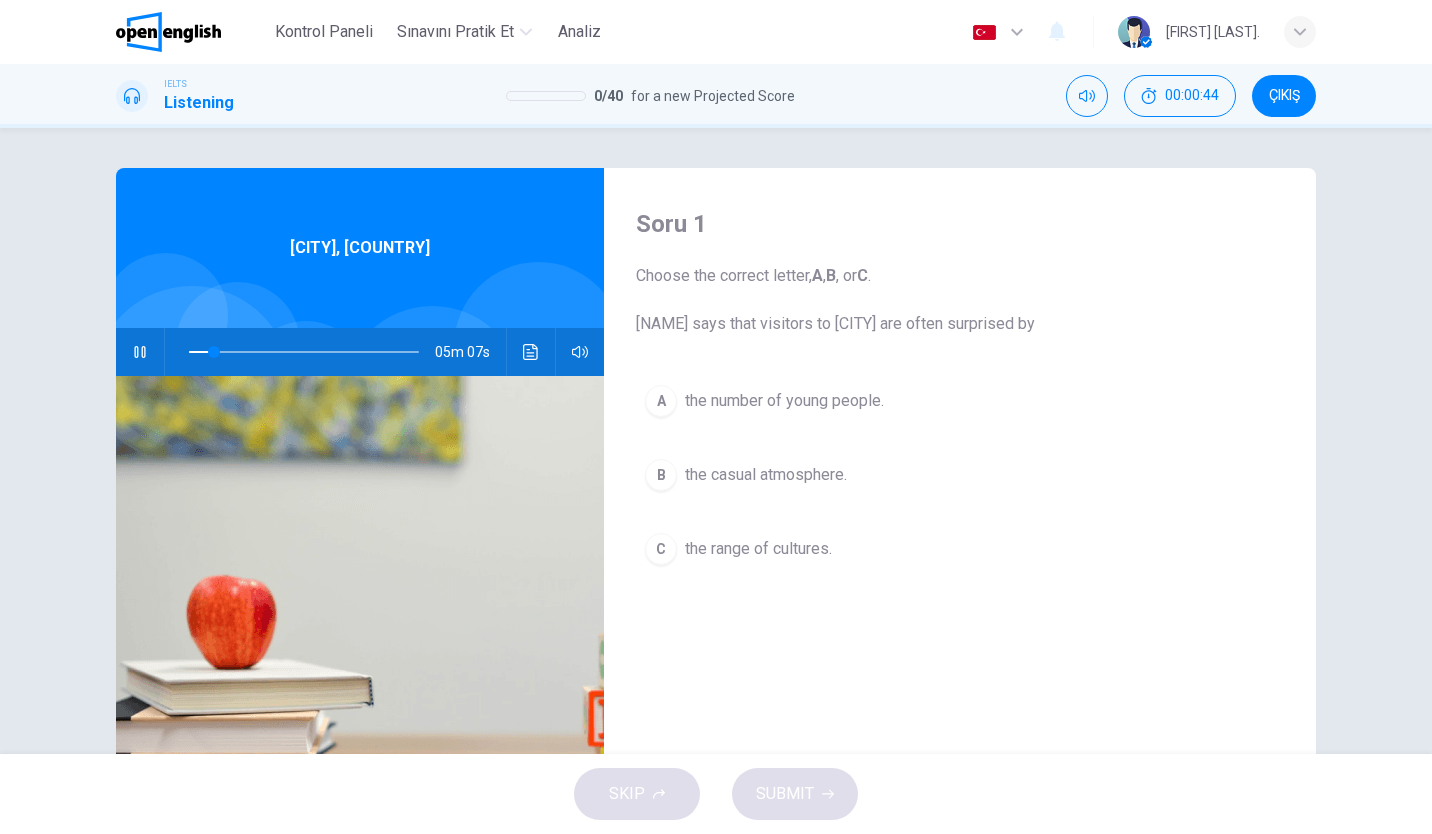 type on "**" 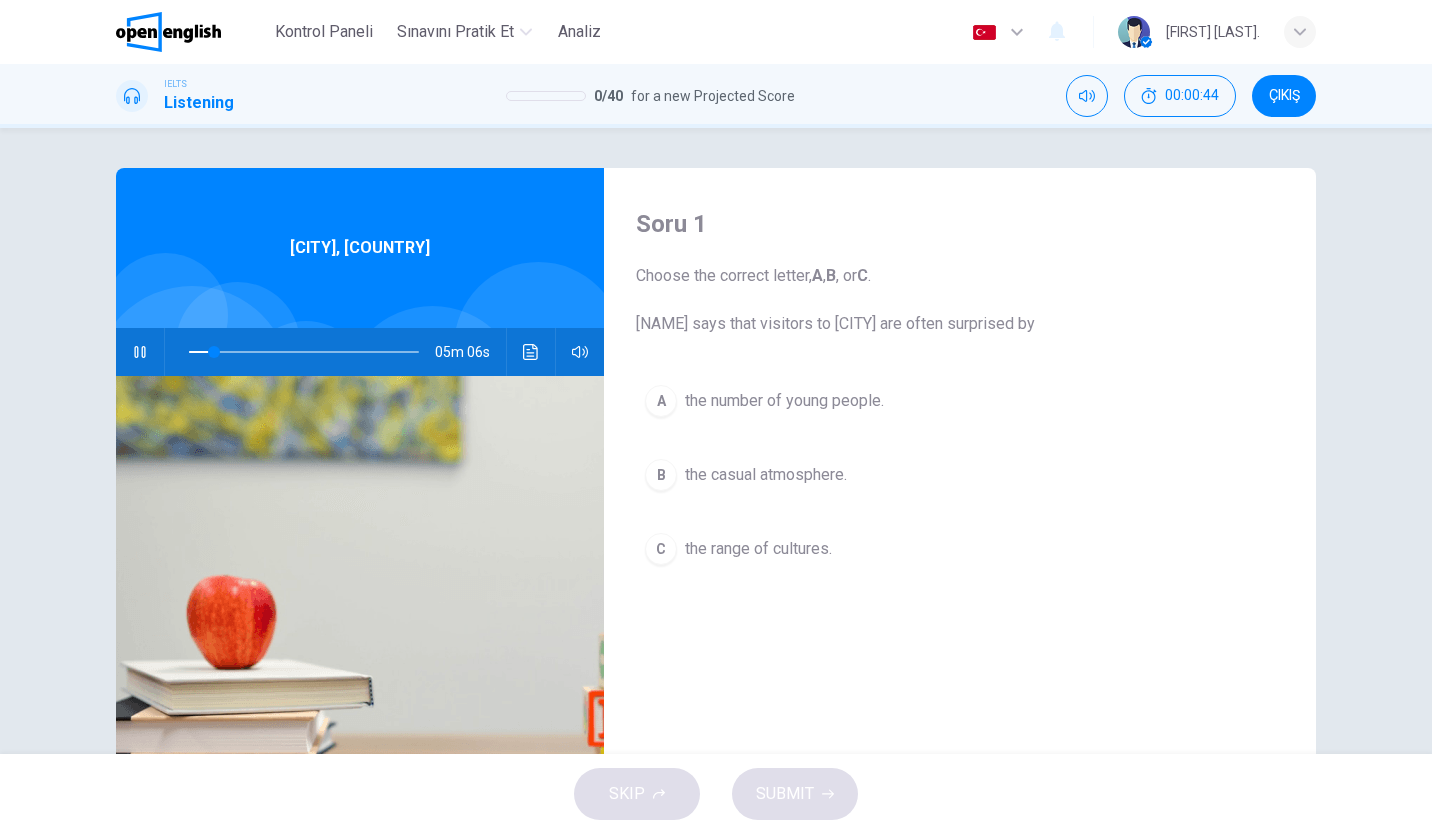 type 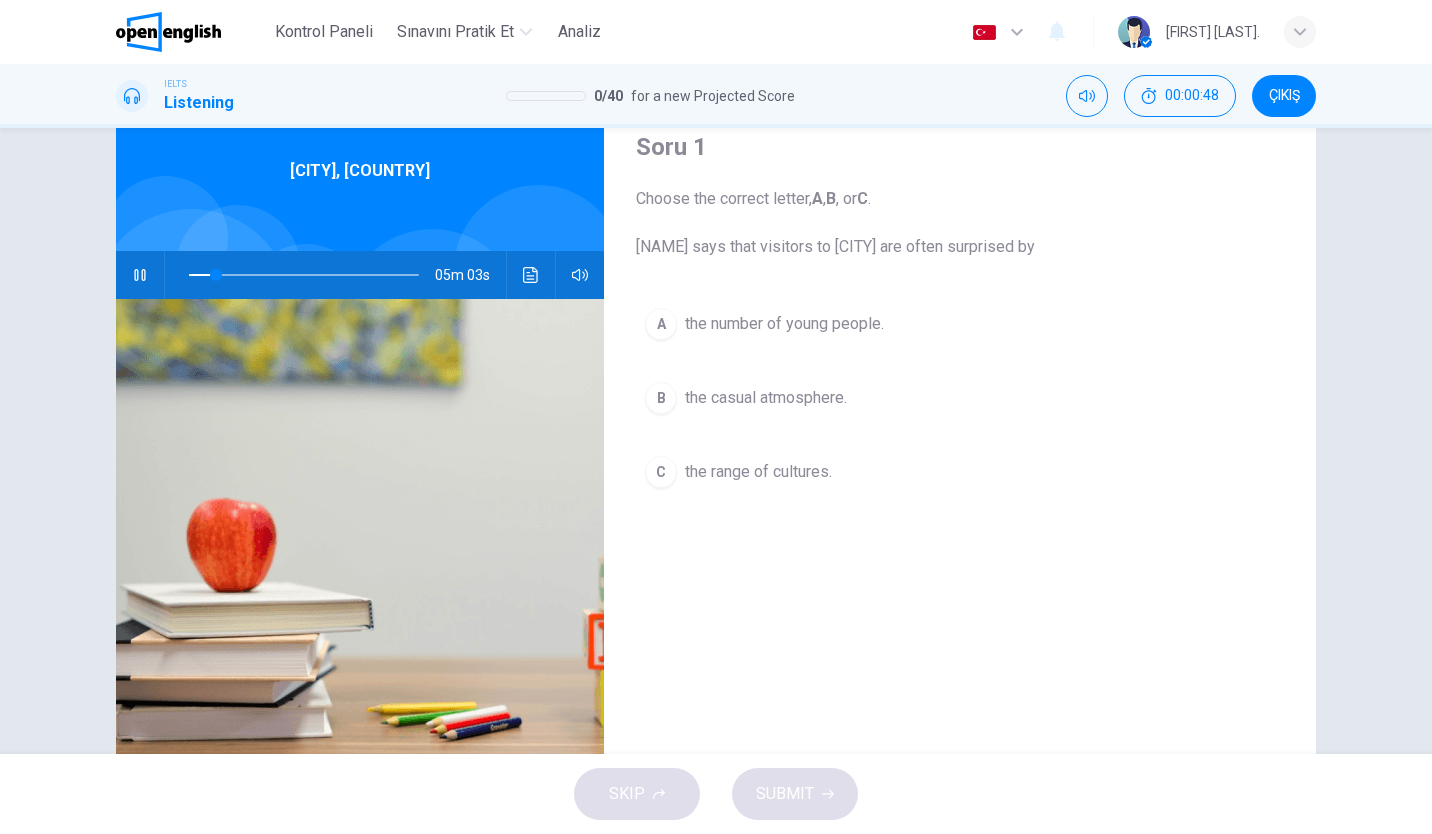 scroll, scrollTop: 76, scrollLeft: 0, axis: vertical 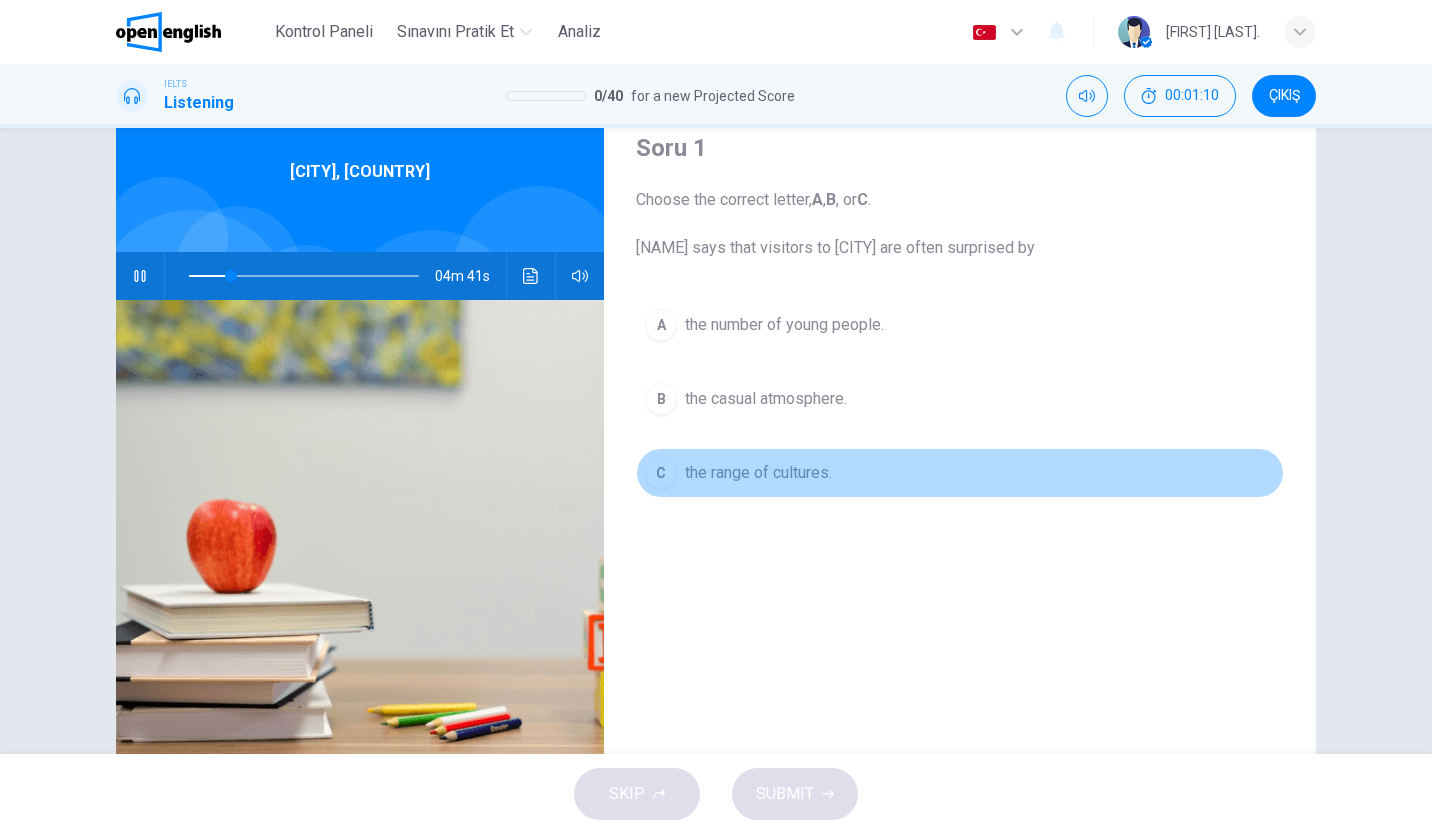 click on "C the range of cultures." at bounding box center (960, 473) 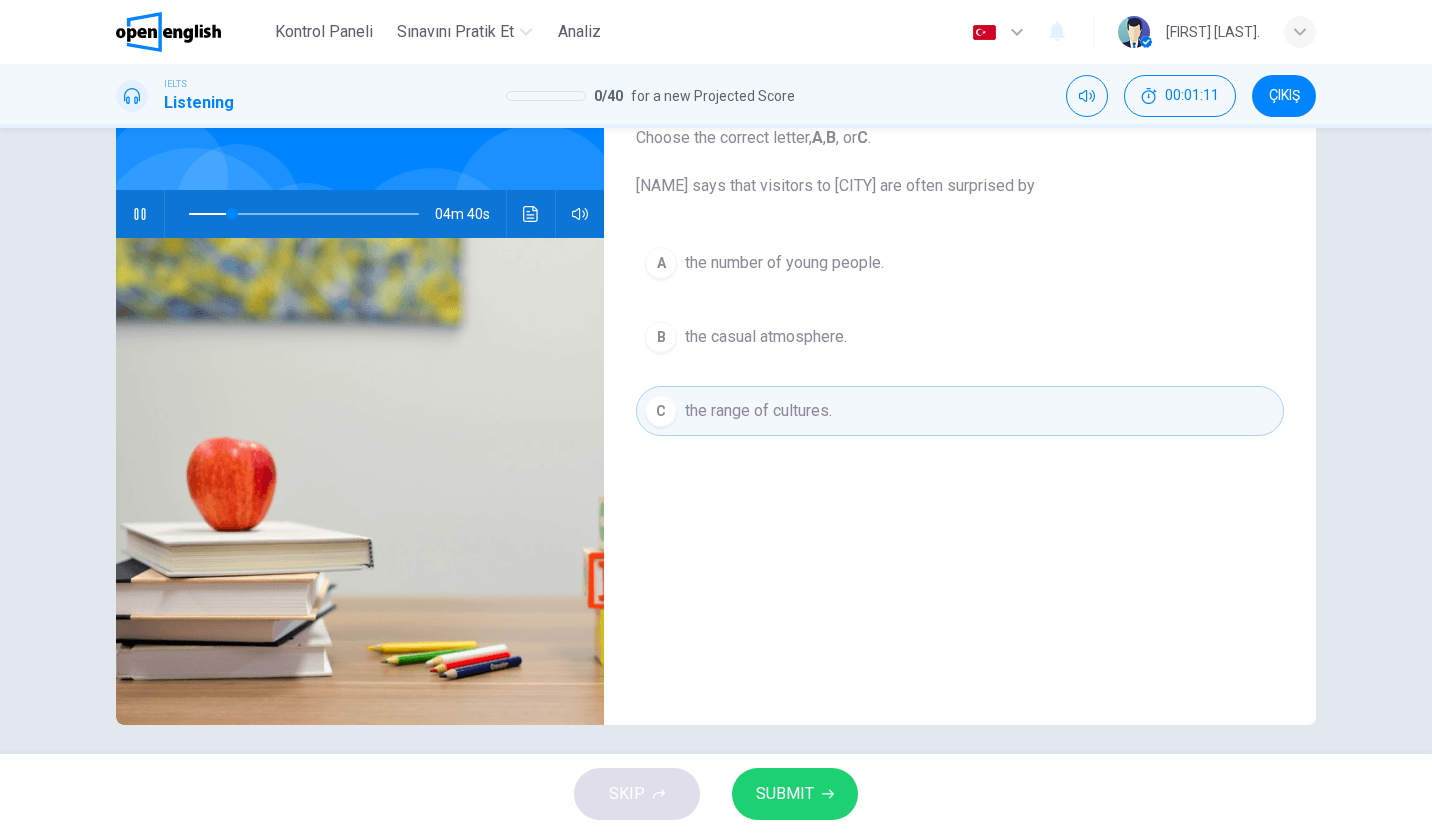 scroll, scrollTop: 118, scrollLeft: 0, axis: vertical 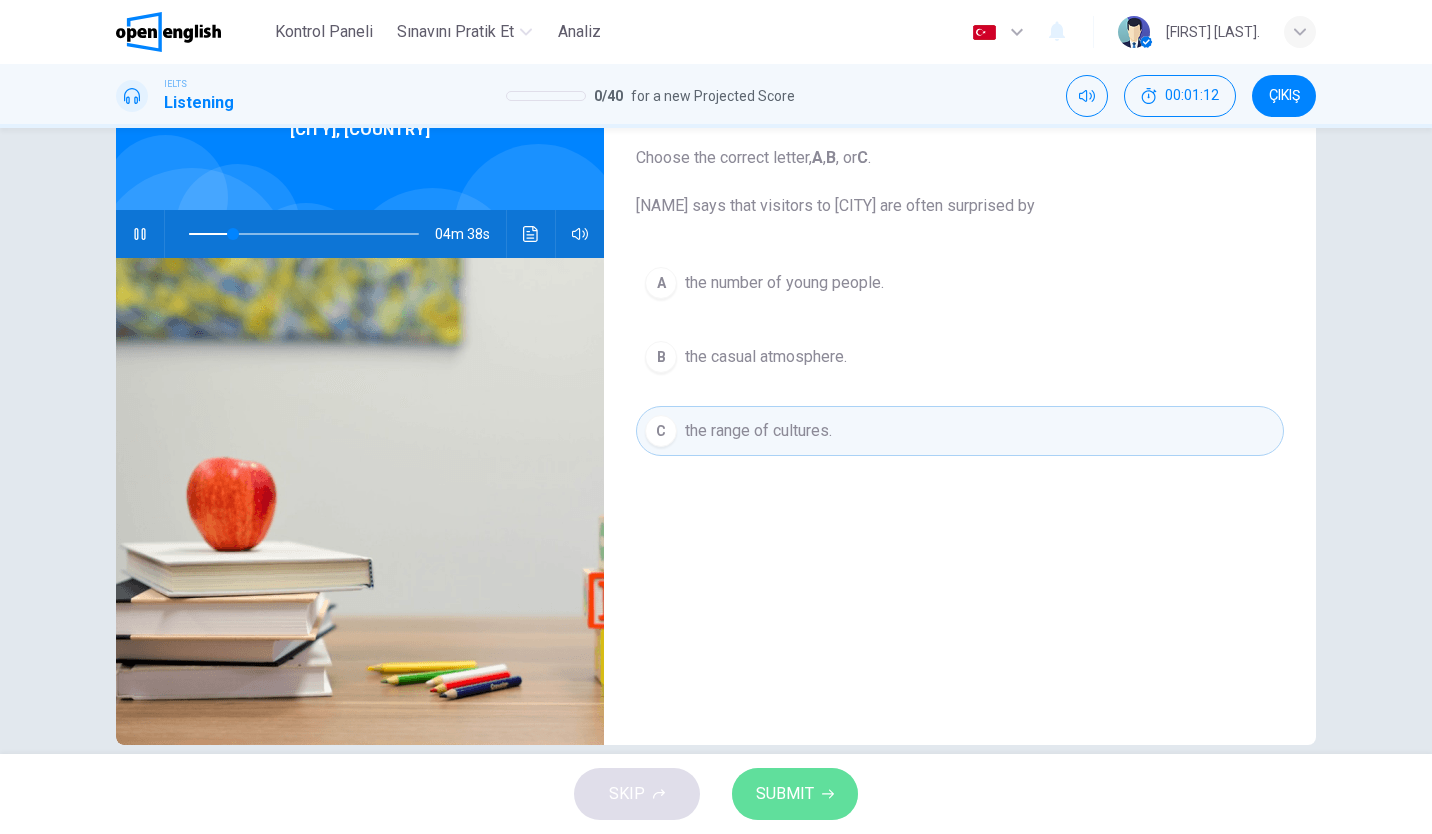 click on "SUBMIT" at bounding box center [795, 794] 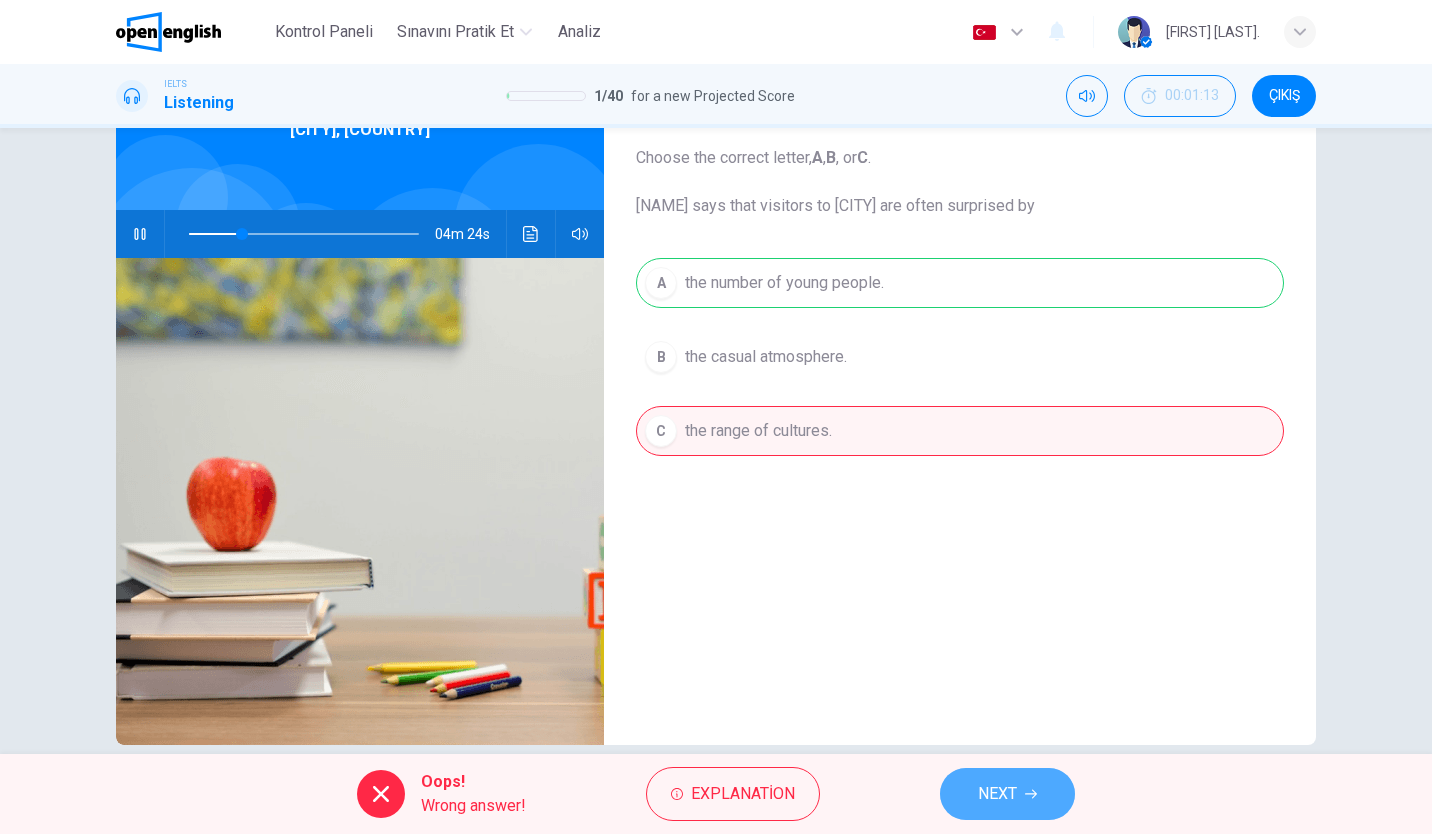 click on "NEXT" at bounding box center (1007, 794) 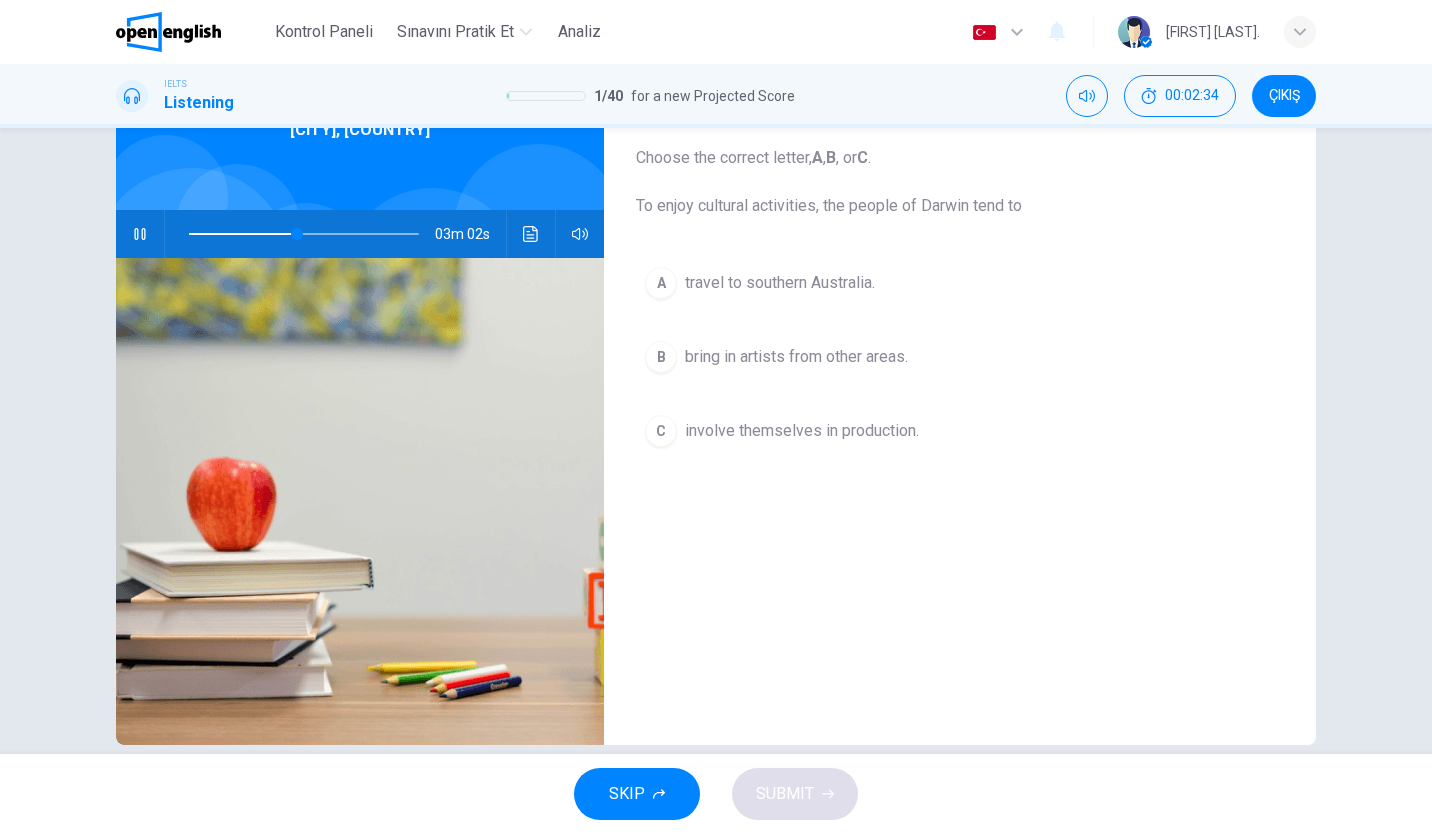 click at bounding box center (304, 234) 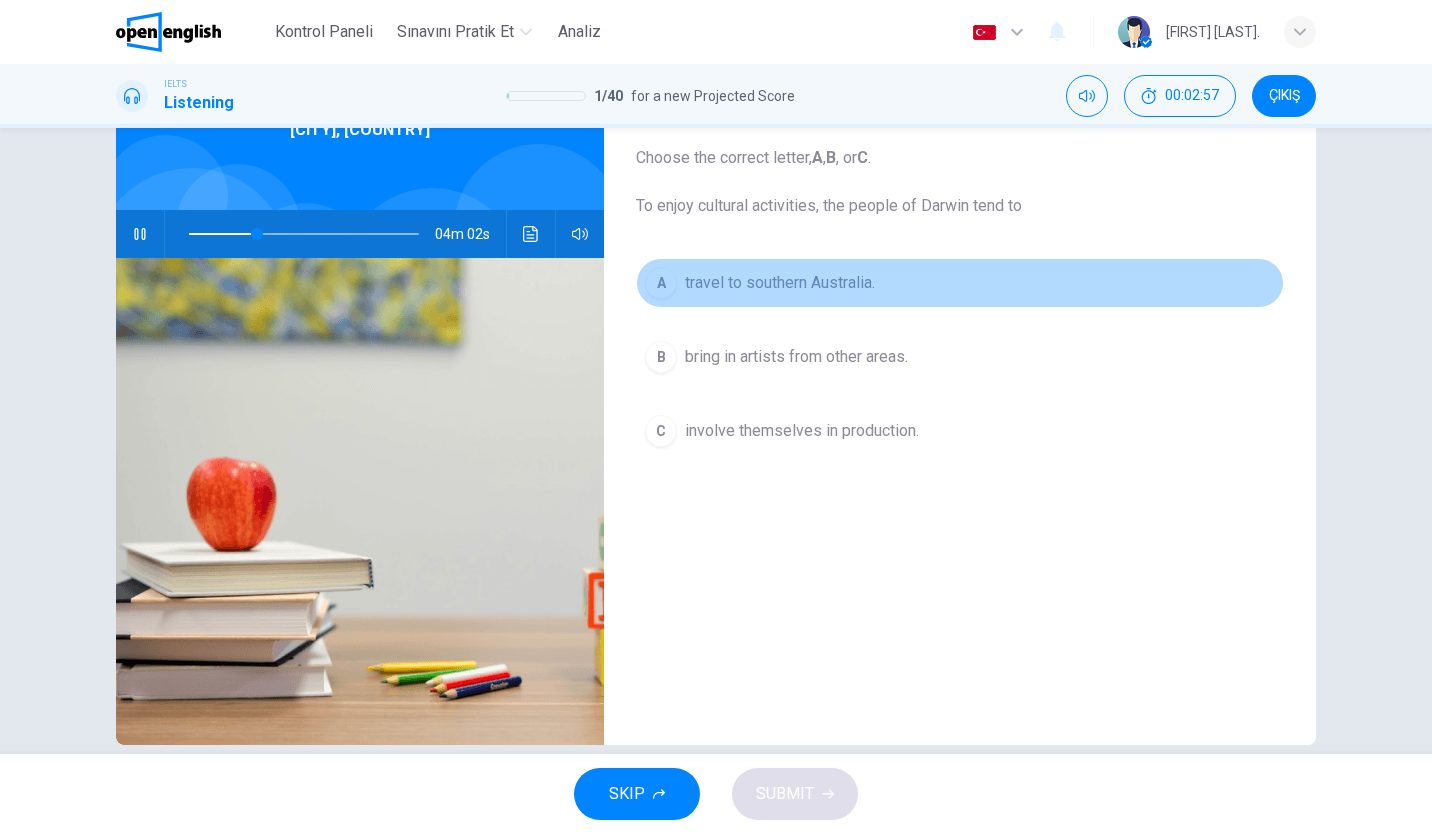 click on "A travel to southern Australia." at bounding box center (960, 283) 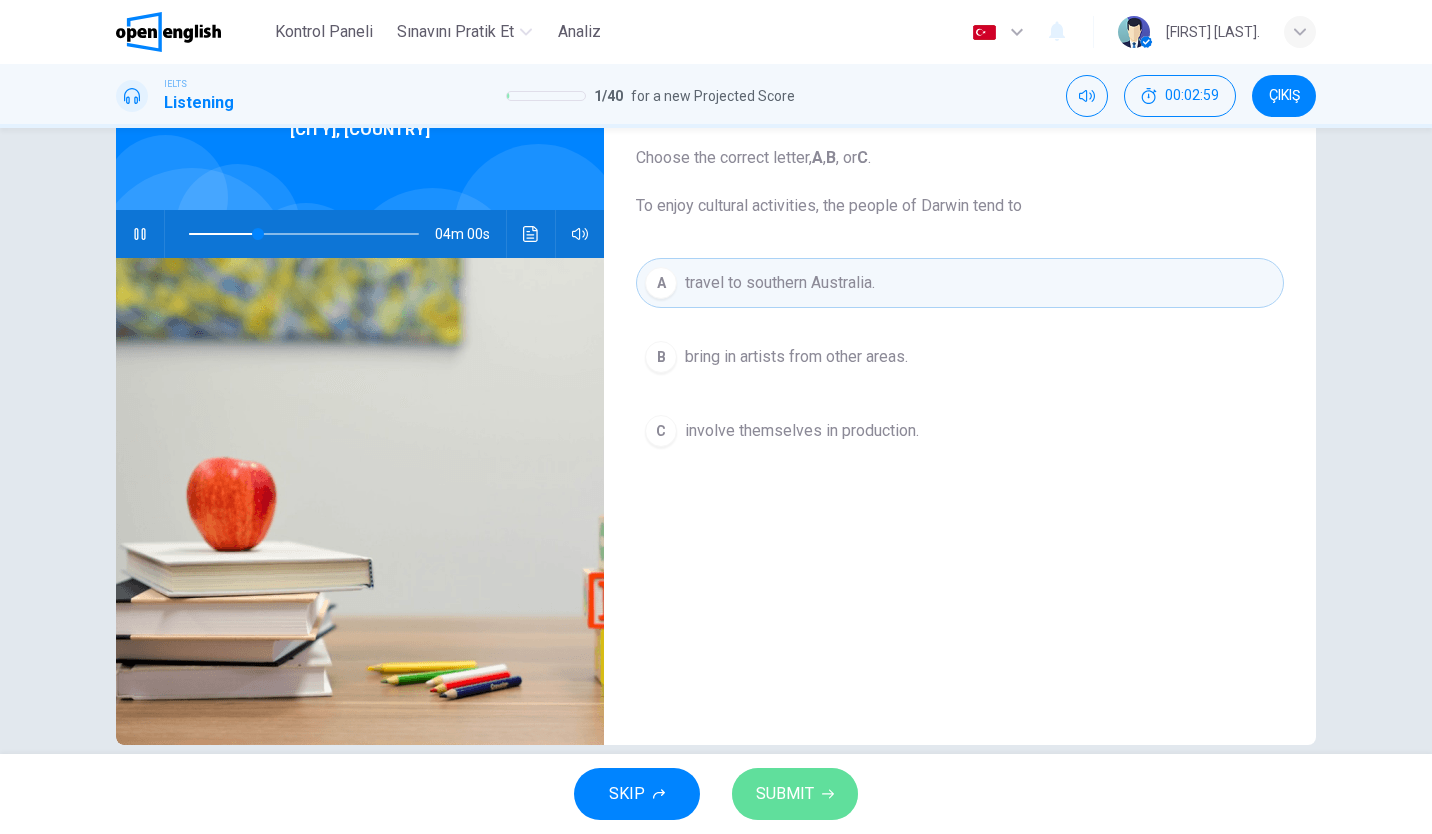 click on "SUBMIT" at bounding box center [795, 794] 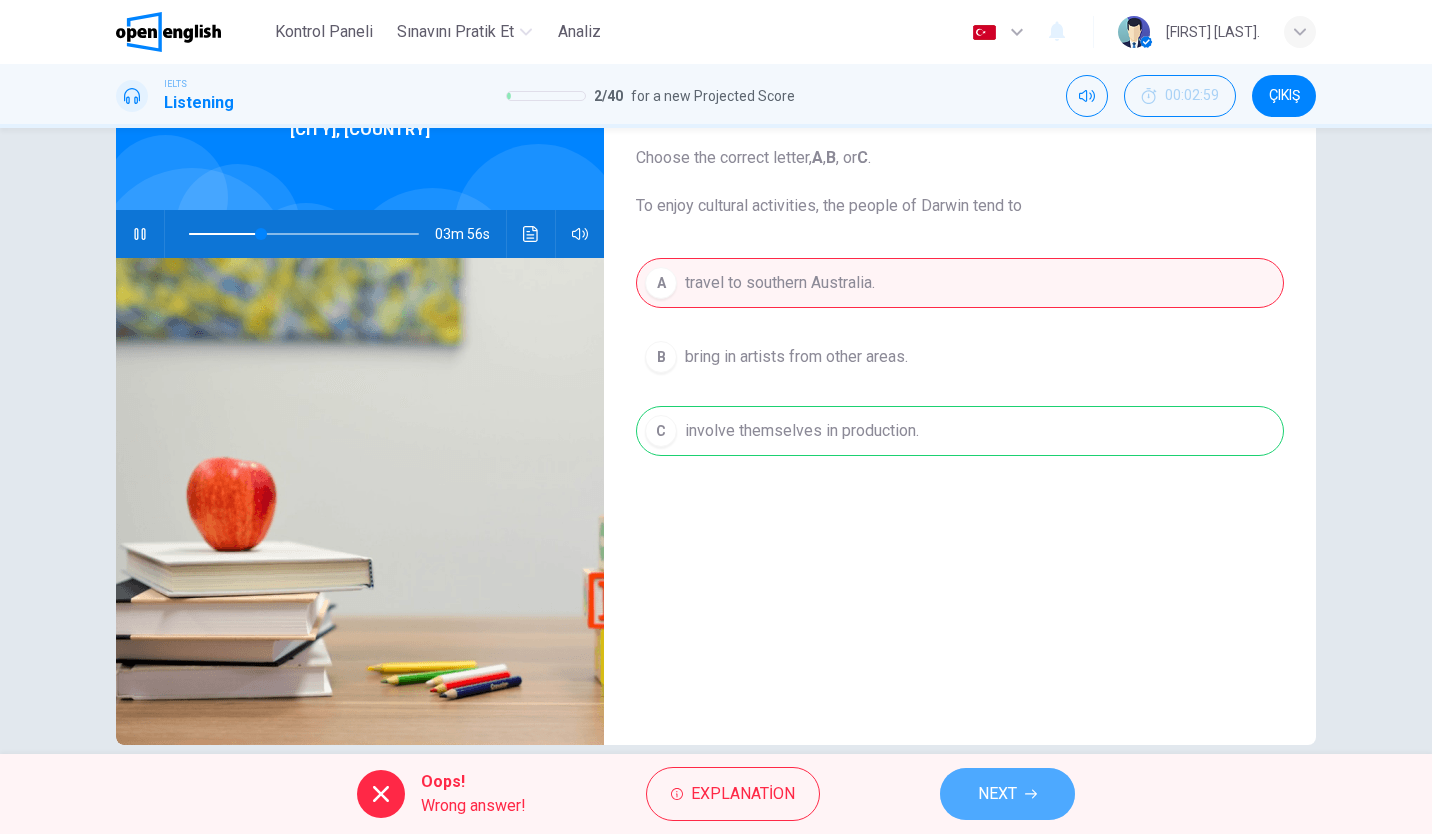 click on "NEXT" at bounding box center (997, 794) 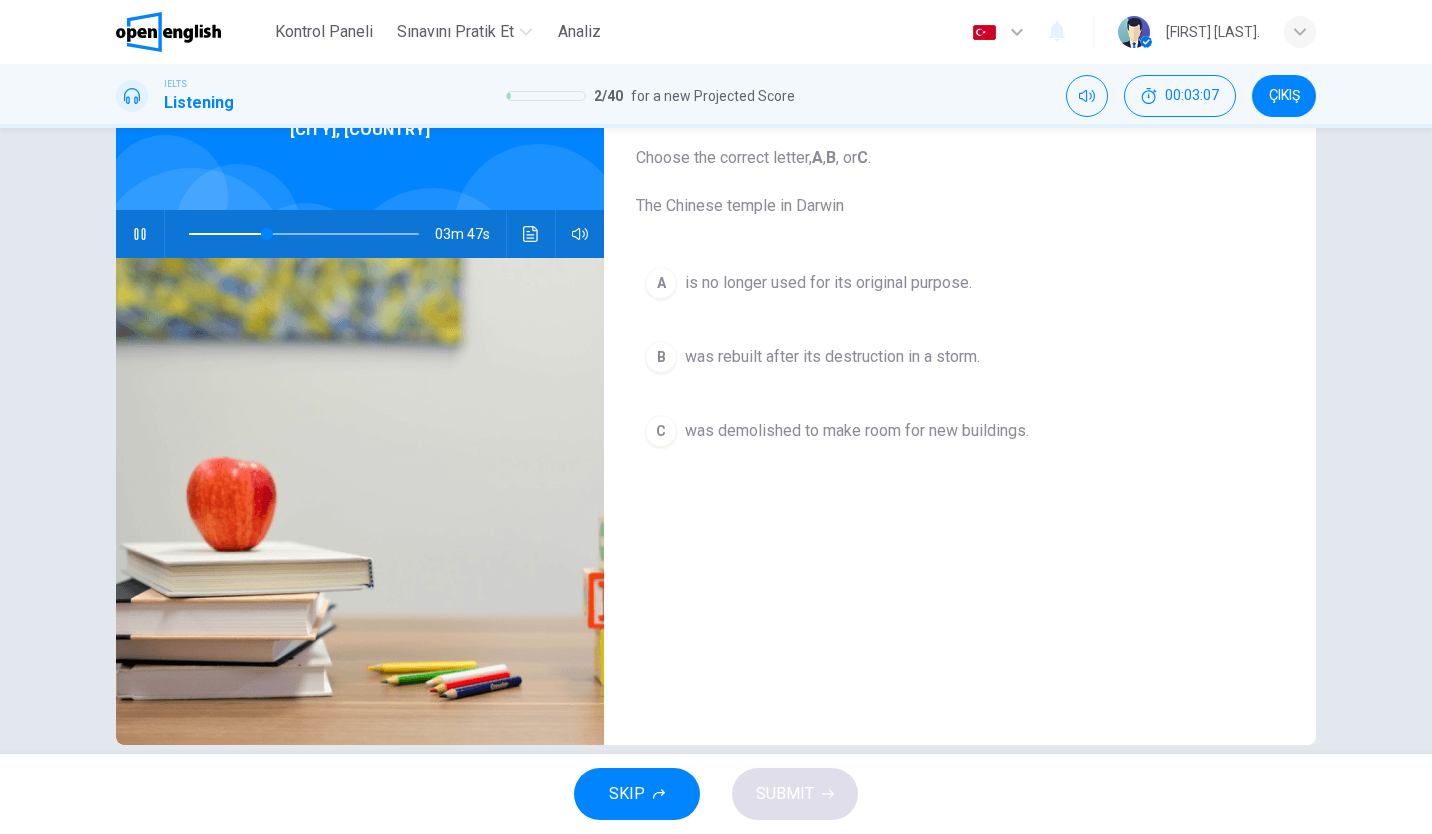 click on "was rebuilt after its destruction in a storm." at bounding box center (832, 357) 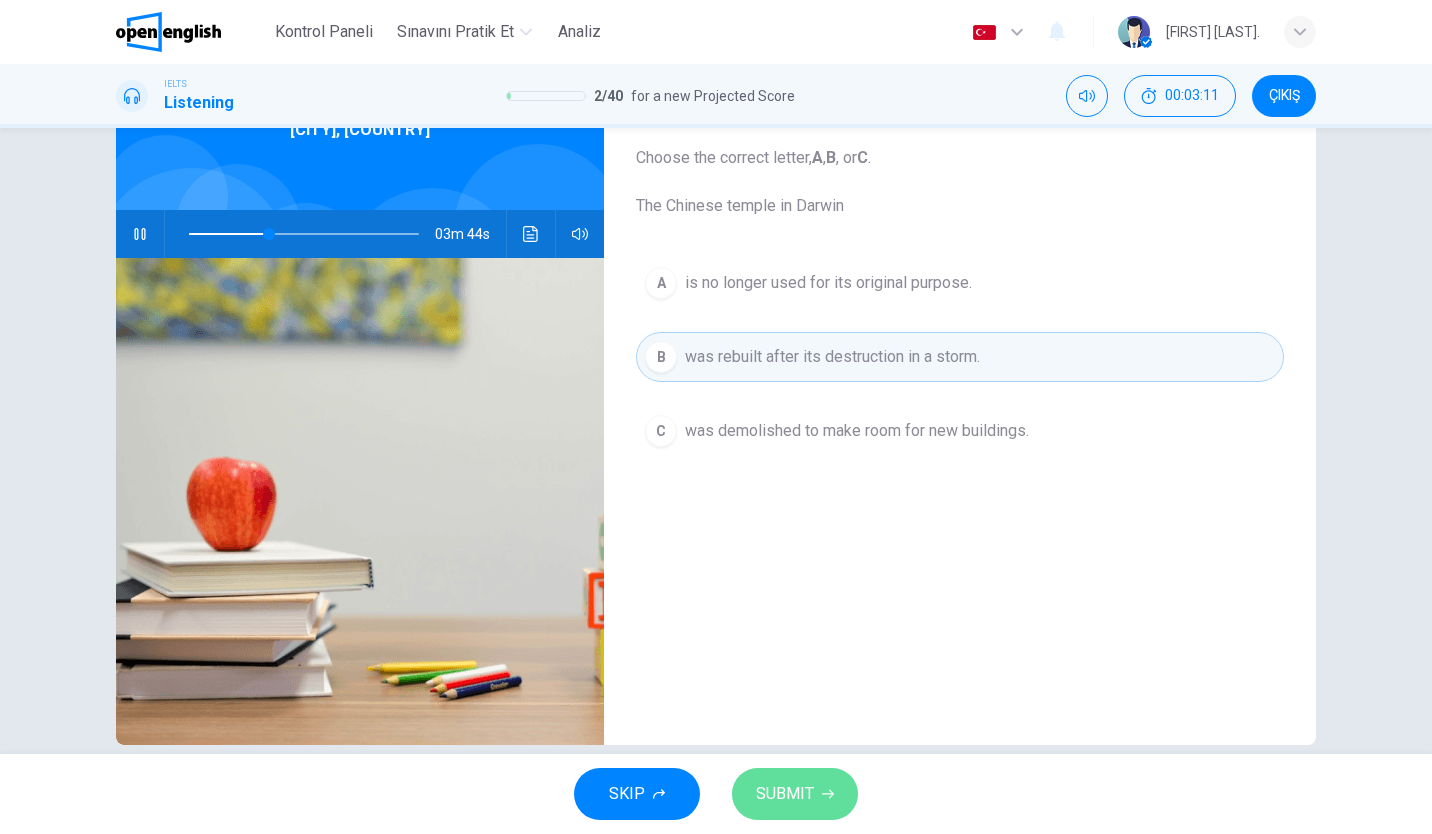 click on "SUBMIT" at bounding box center [785, 794] 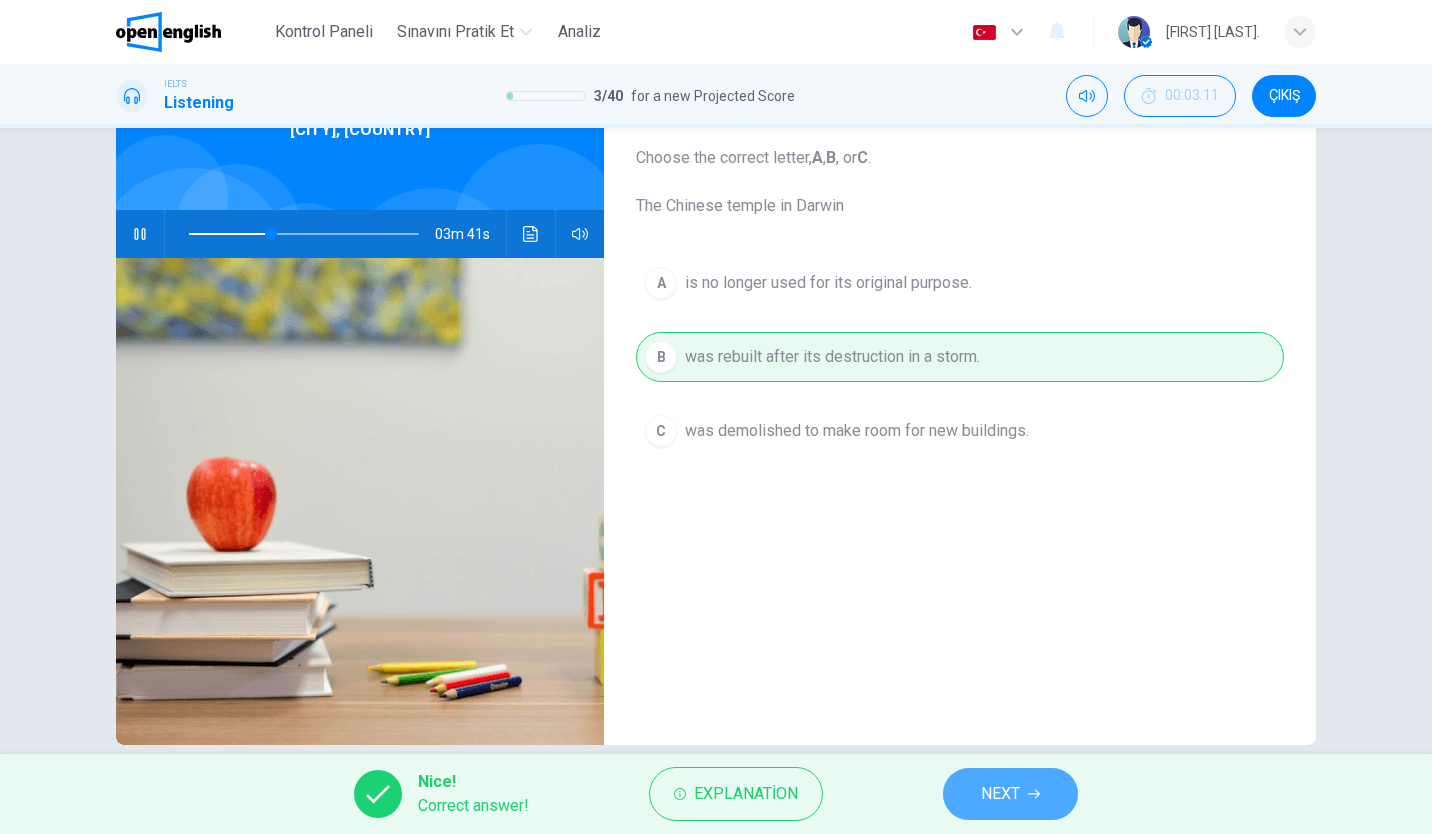 click on "NEXT" at bounding box center (1010, 794) 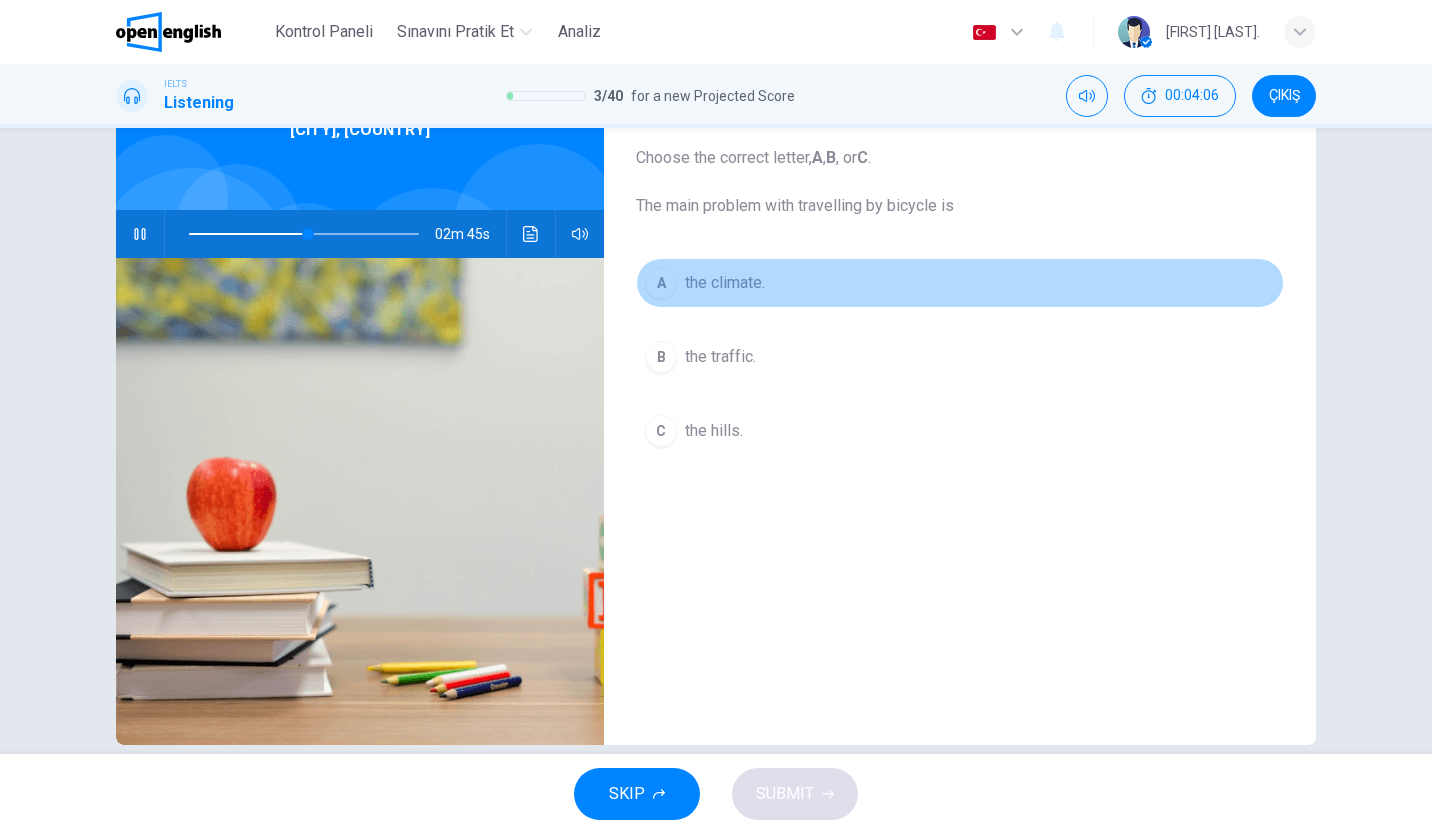 click on "A" at bounding box center [661, 283] 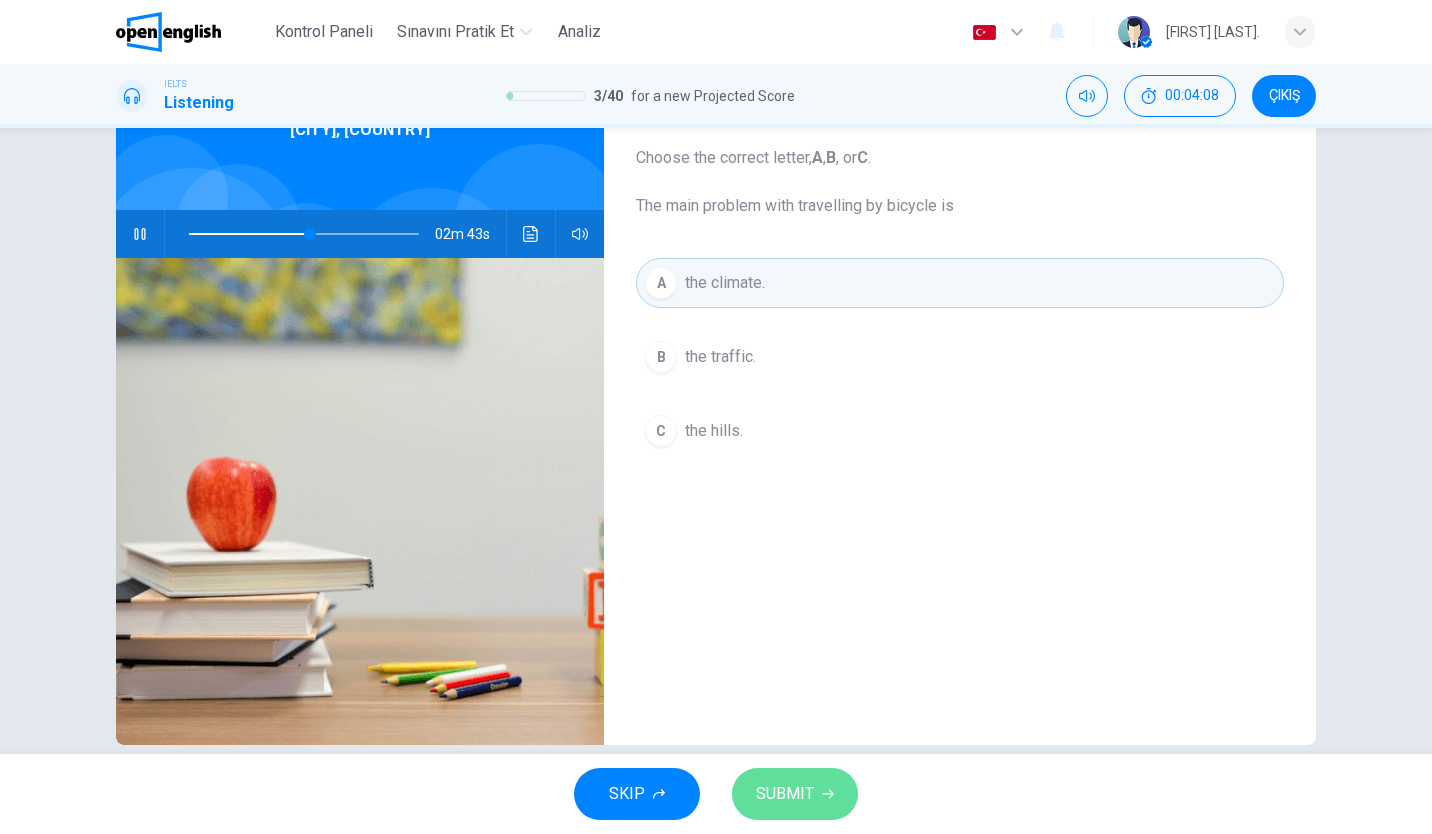 click on "SUBMIT" at bounding box center (785, 794) 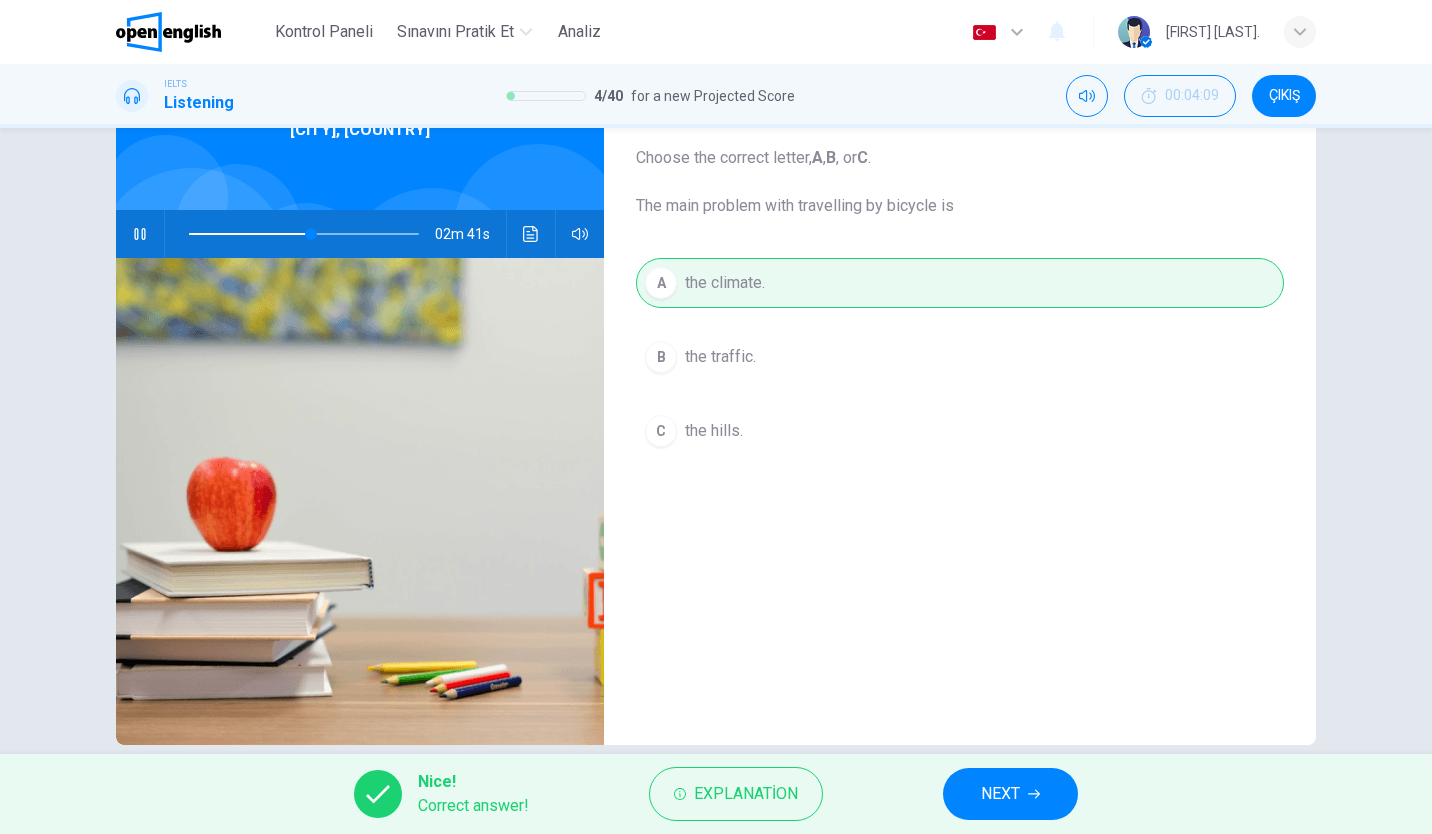 click on "NEXT" at bounding box center (1000, 794) 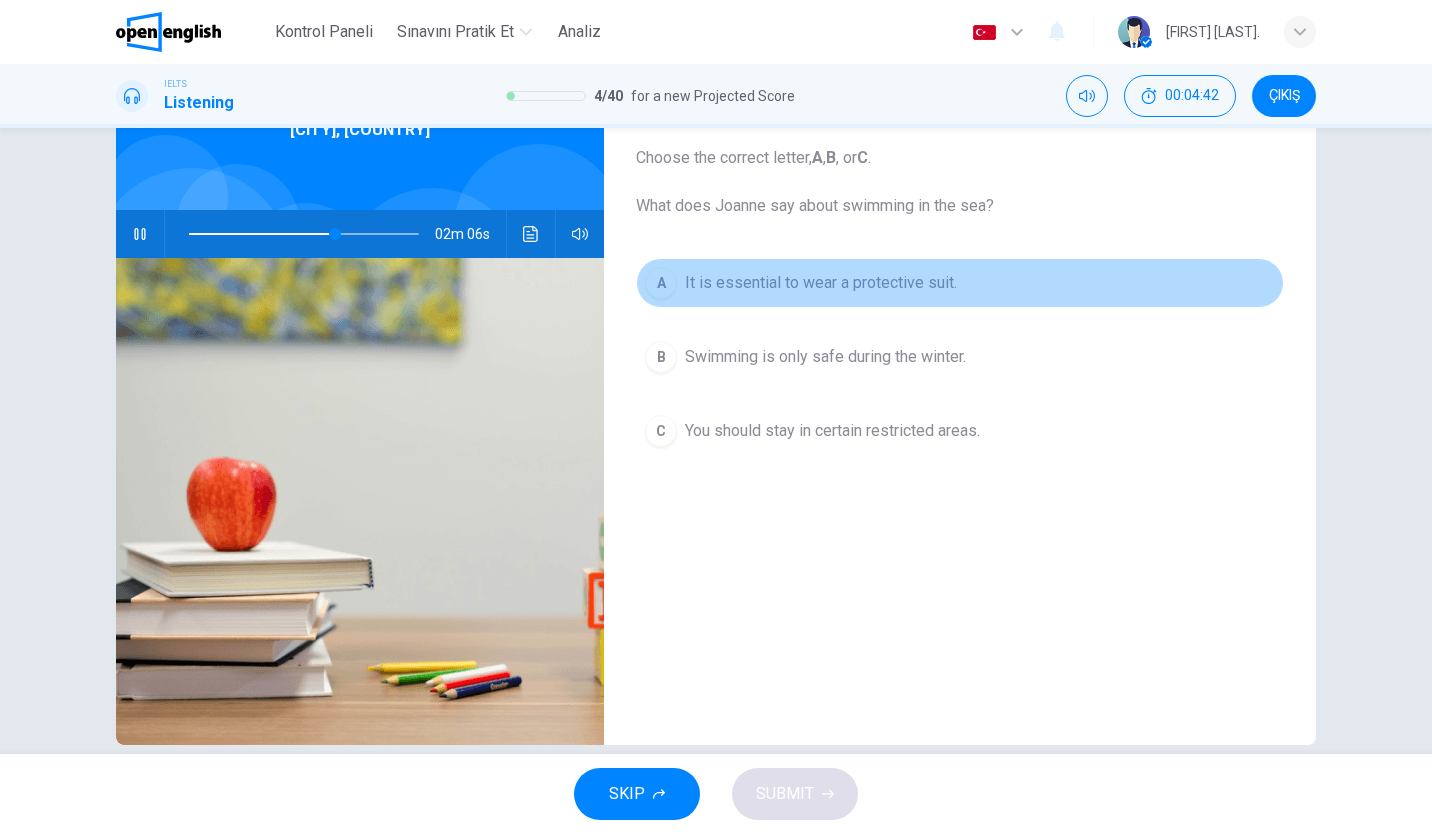 click on "It is essential to wear a protective suit." at bounding box center (821, 283) 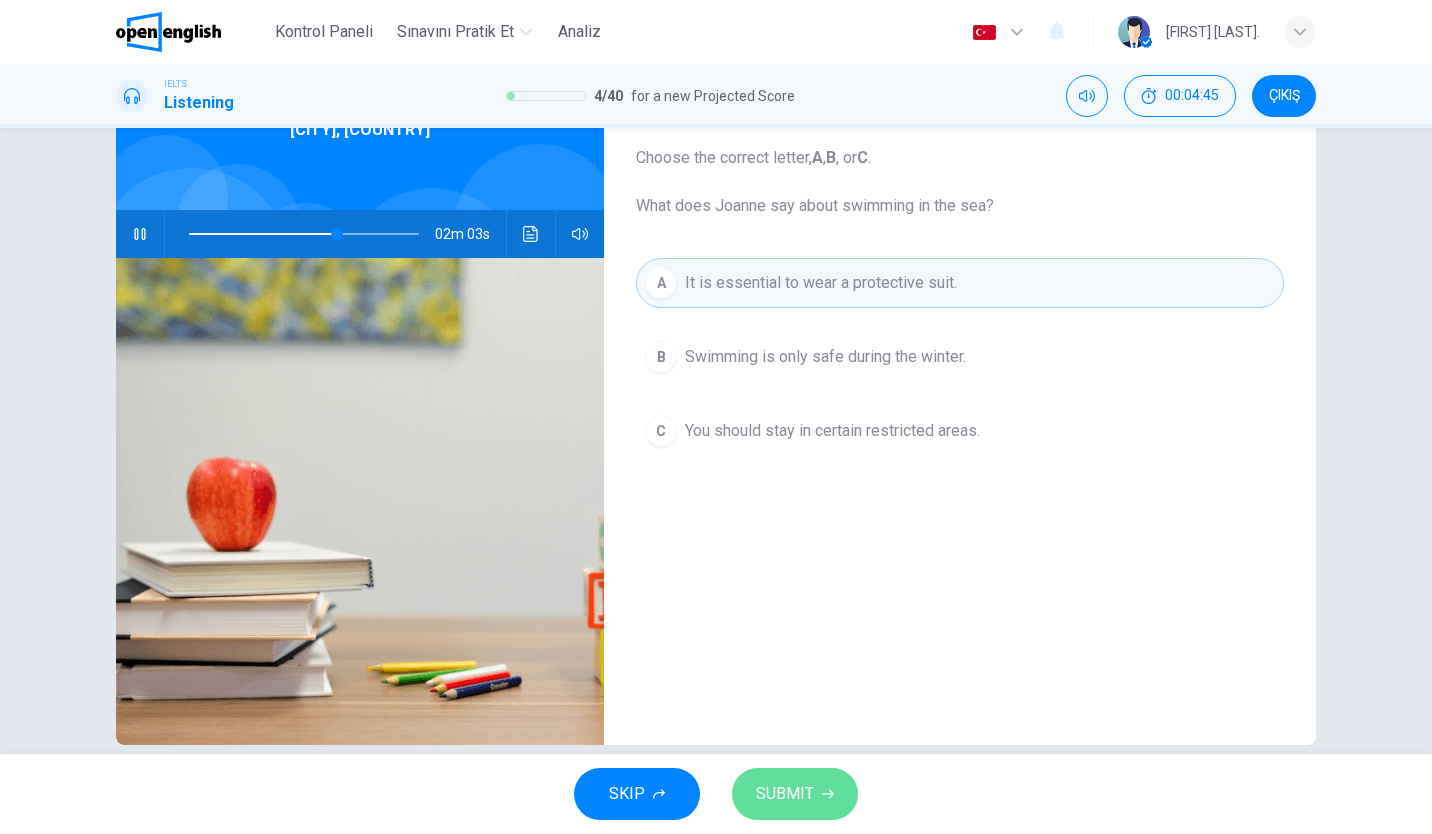 click on "SUBMIT" at bounding box center [785, 794] 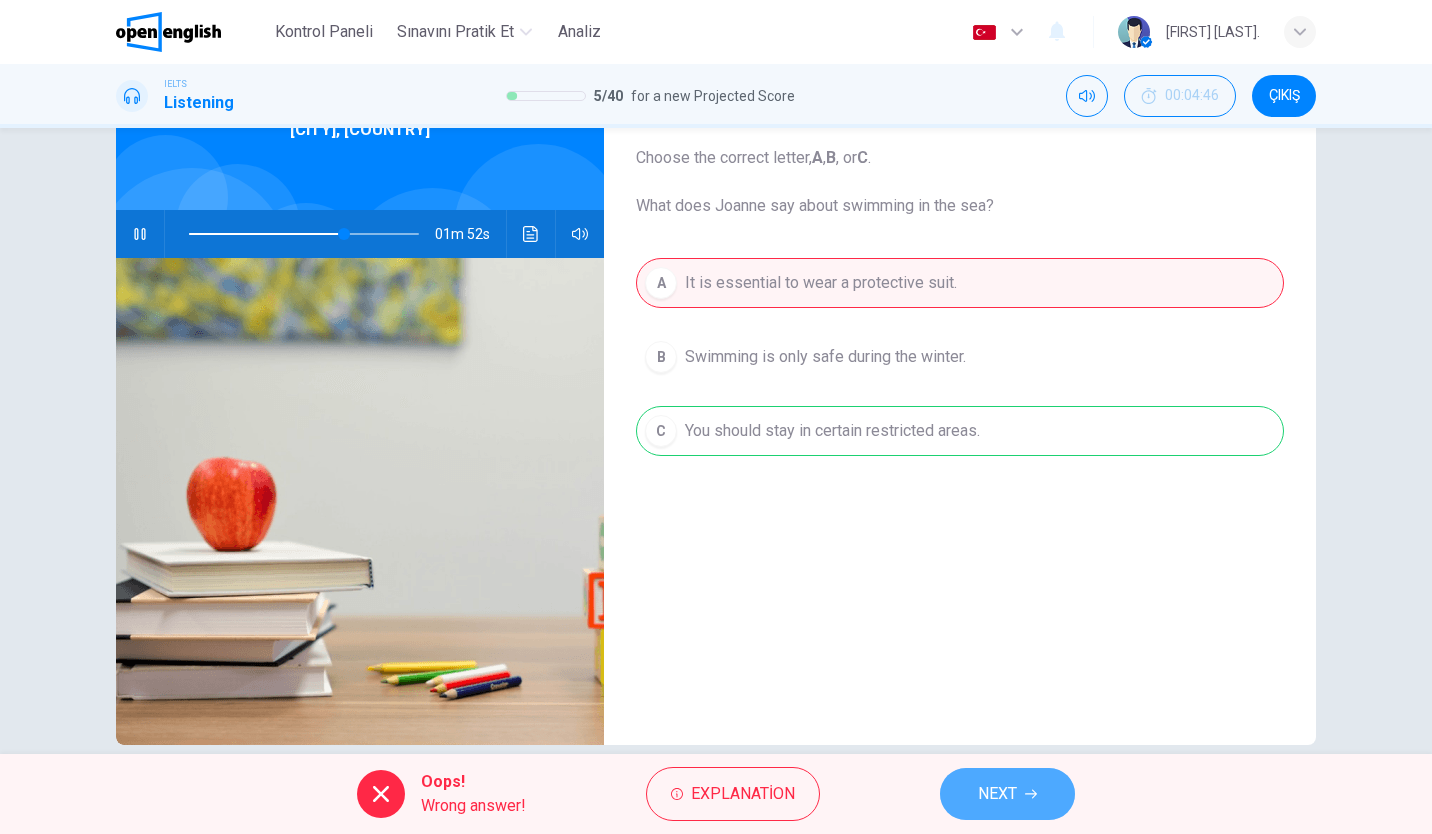 click on "NEXT" at bounding box center [1007, 794] 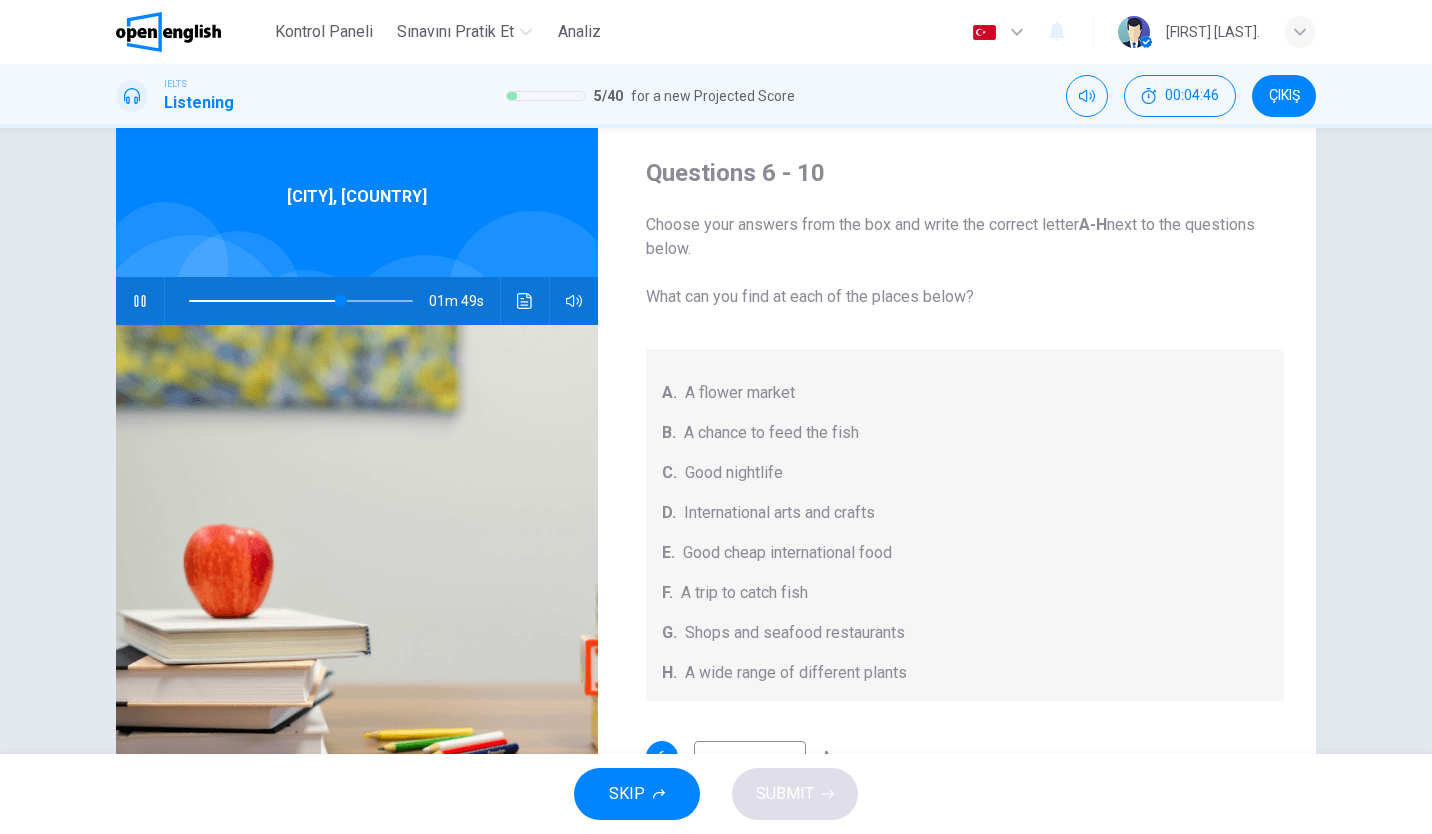 scroll, scrollTop: 149, scrollLeft: 0, axis: vertical 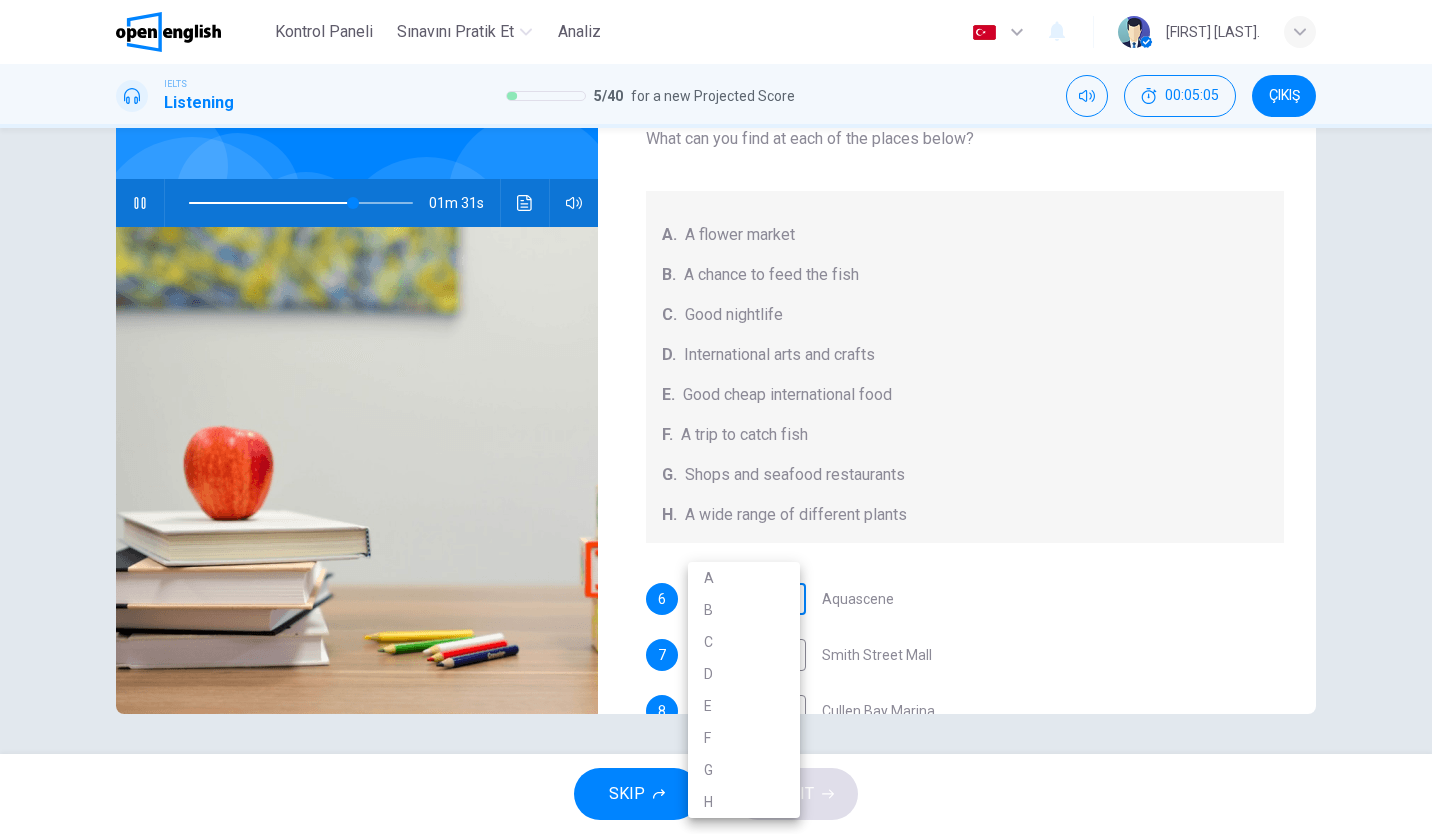 click on "Bu site,  Gizlilik Politikamızda  açıklandığı gibi çerezler kullanmaktadır. Çerez kullanımını kabul ediyorsanız, Lütfen Kabul Et düğmesine tıklayın ve sitemizde gezinmeye devam edin.   Gizlilik Politikası Kabul Et This site uses cookies, as explained in our  Privacy Policy . If you agree to the use of cookies, please click the Accept button and continue to browse our site.   Privacy Policy Accept Kontrol Paneli Sınavını Pratik Et Analiz Türkçe ** ​ [FIRST] [LAST]. IELTS Listening 5 / 40 for a new Projected Score 00:05:05 ÇIKIŞ Questions 6 - 10 Choose your answers from the box and write the correct letter  A-H  next to the questions below.
What can you find at each of the places below? A. A flower market B. A chance to feed the fish C. Good nightlife D. International arts and crafts E. Good cheap international food F. A trip to catch fish G. Shops and seafood restaurants H. A wide range of different plants 6 ​ ​ Aquascene 7 ​ ​ Smith Street Mall 8 ​ ​ Cullen Bay Marina 9 ​" at bounding box center (716, 417) 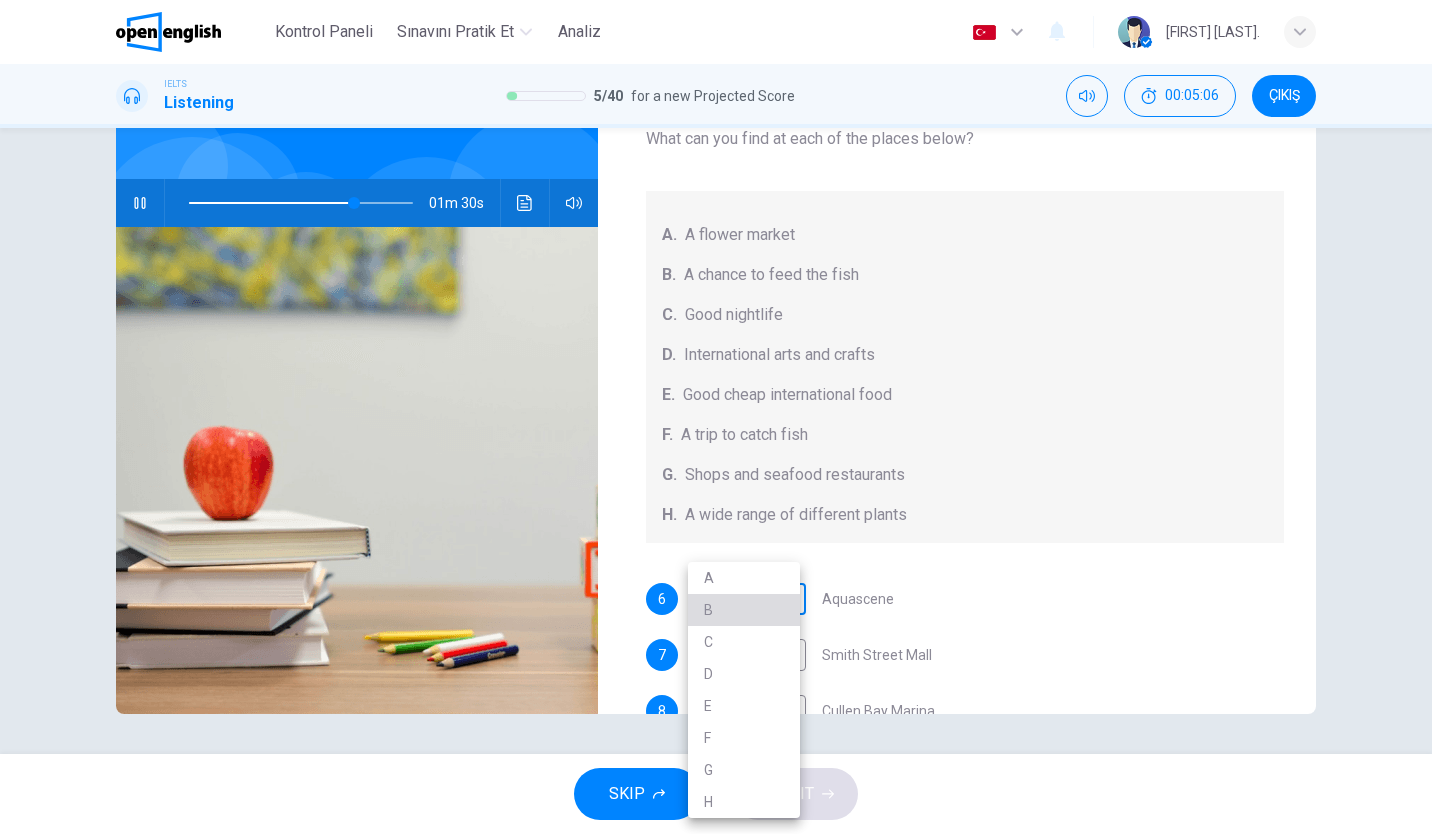 click on "B" at bounding box center (744, 610) 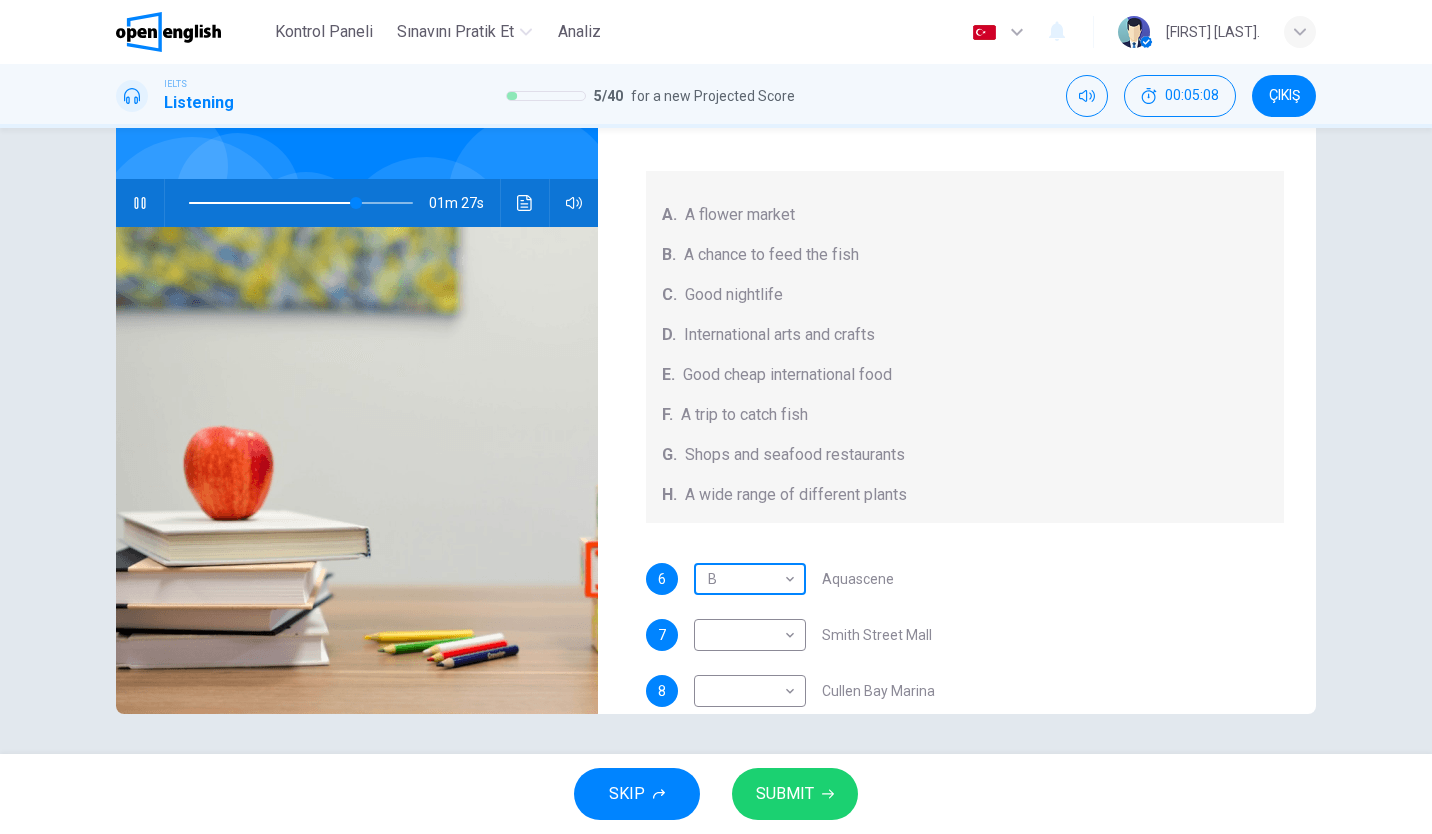 scroll, scrollTop: 80, scrollLeft: 0, axis: vertical 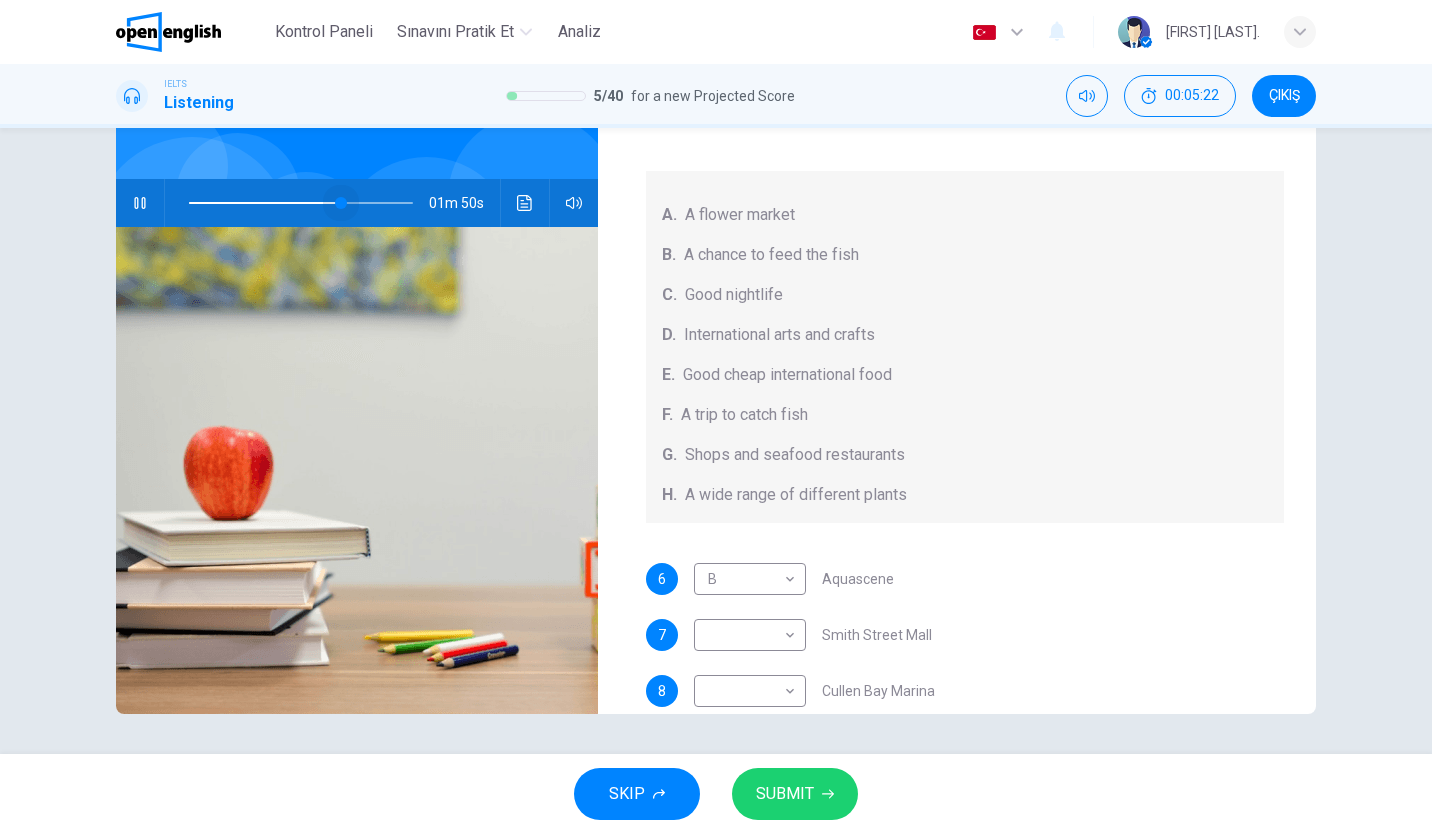 click at bounding box center (301, 203) 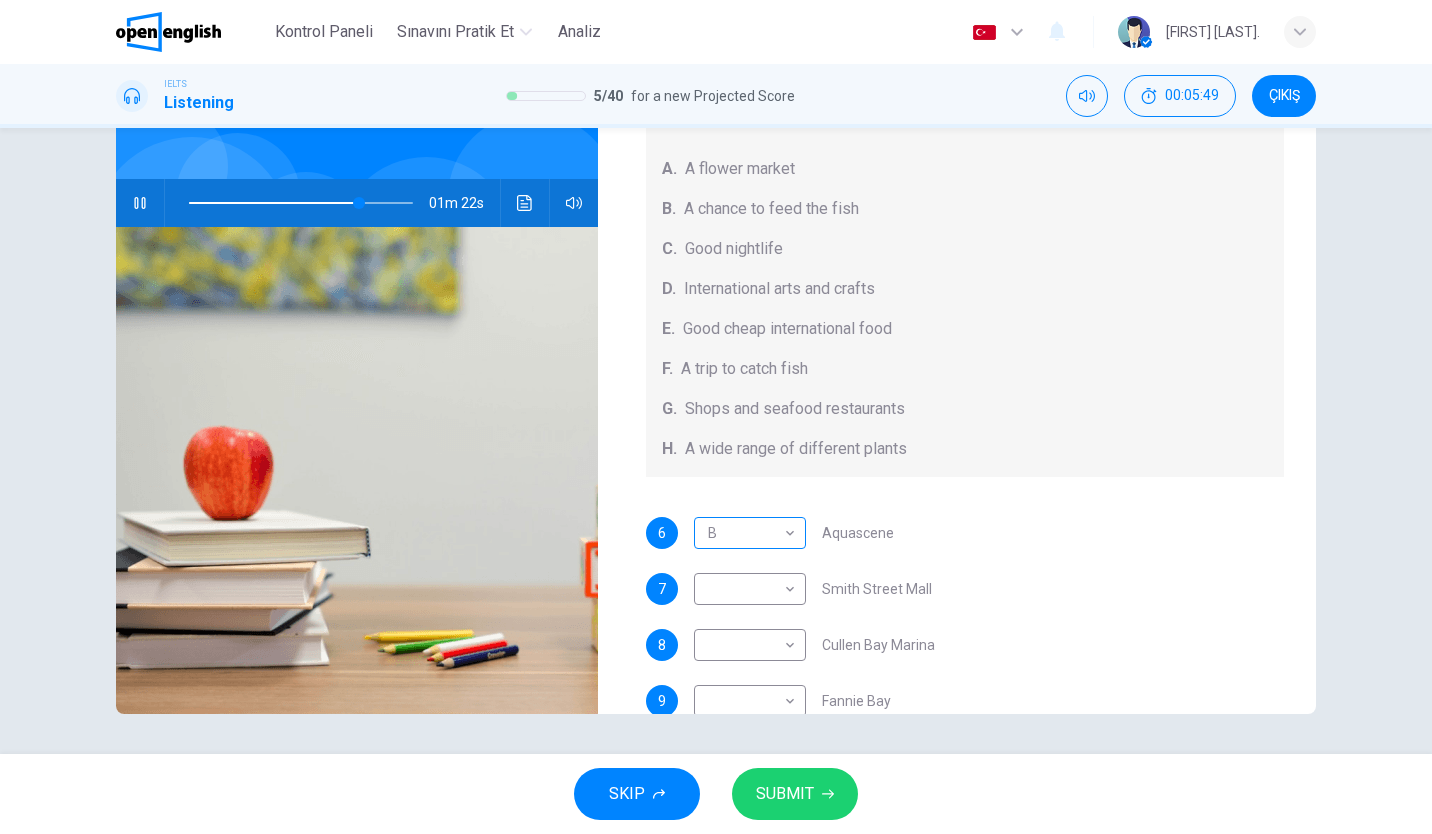 scroll, scrollTop: 130, scrollLeft: 0, axis: vertical 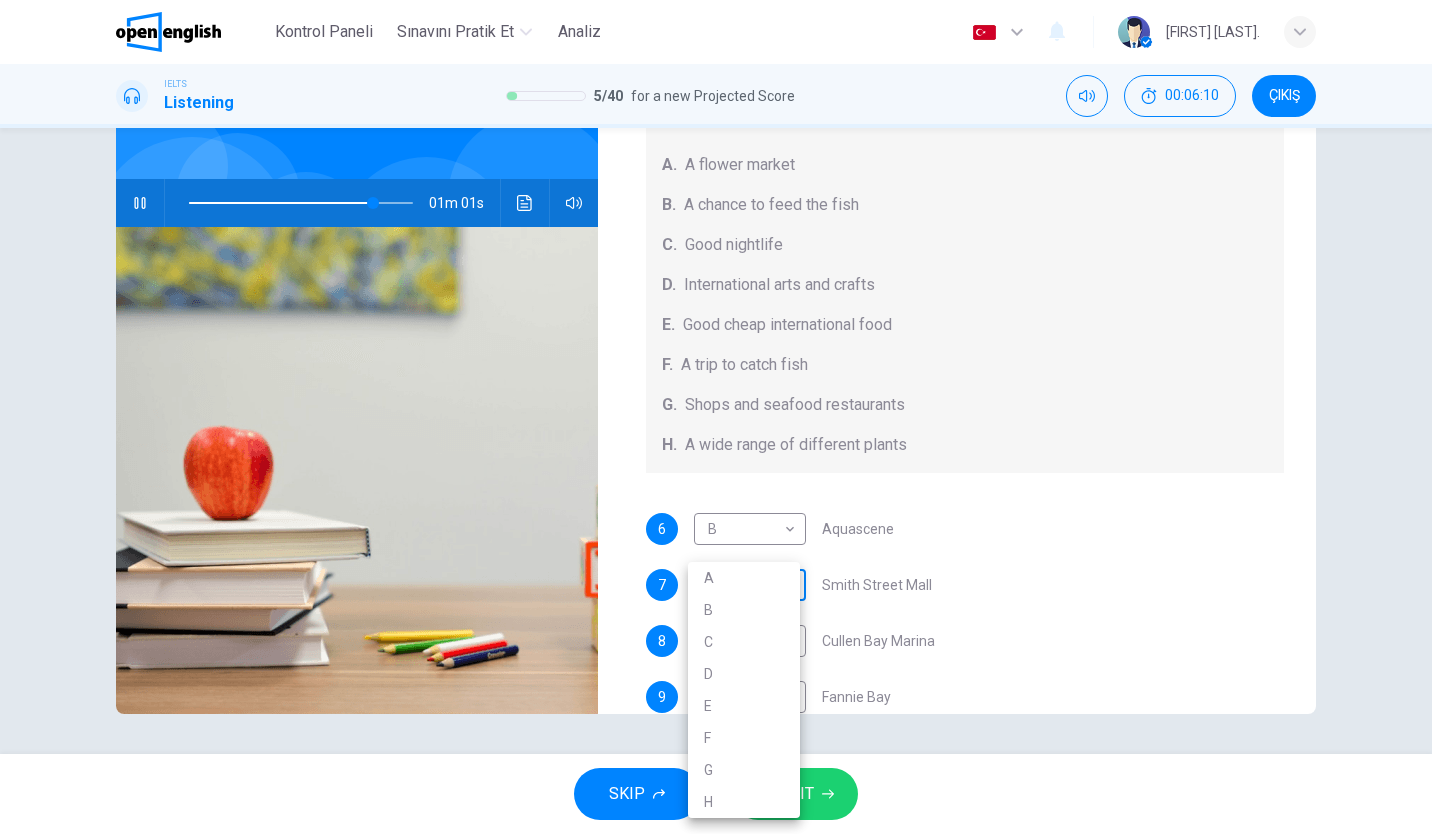 click on "Bu site, Gizlilik Politikamızda açıklandığı gibi çerezler kullanmaktadır. Çerez kullanımını kabul ediyorsanız, Lütfen Kabul Et düğmesine tıklayın ve sitemizde gezinmeye devam edin. Gizlilik Politikası Kabul Et This site uses cookies, as explained in our Privacy Policy. If you agree to the use of cookies, please click the Accept button and continue to browse our site. Privacy Policy Accept Kontrol Paneli Sınavını Pratik Et Analiz Türkçe ** ​ [FIRST] [LAST]. IELTS Listening 5 / 40 for a new Projected Score 00:06:10 ÇIKIŞ Questions 6 - 10 Choose your answers from the box and write the correct letter A-H next to the questions below.
What can you find at each of the places below? A. A flower market B. A chance to feed the fish C. Good nightlife D. International arts and crafts E. Good cheap international food F. A trip to catch fish G. Shops and seafood restaurants H. A wide range of different plants 6 B * ​ Aquascene 7 ​ ​ Smith Street Mall 8 ​ ​ Cullen Bay Marina 9 ​" at bounding box center [716, 417] 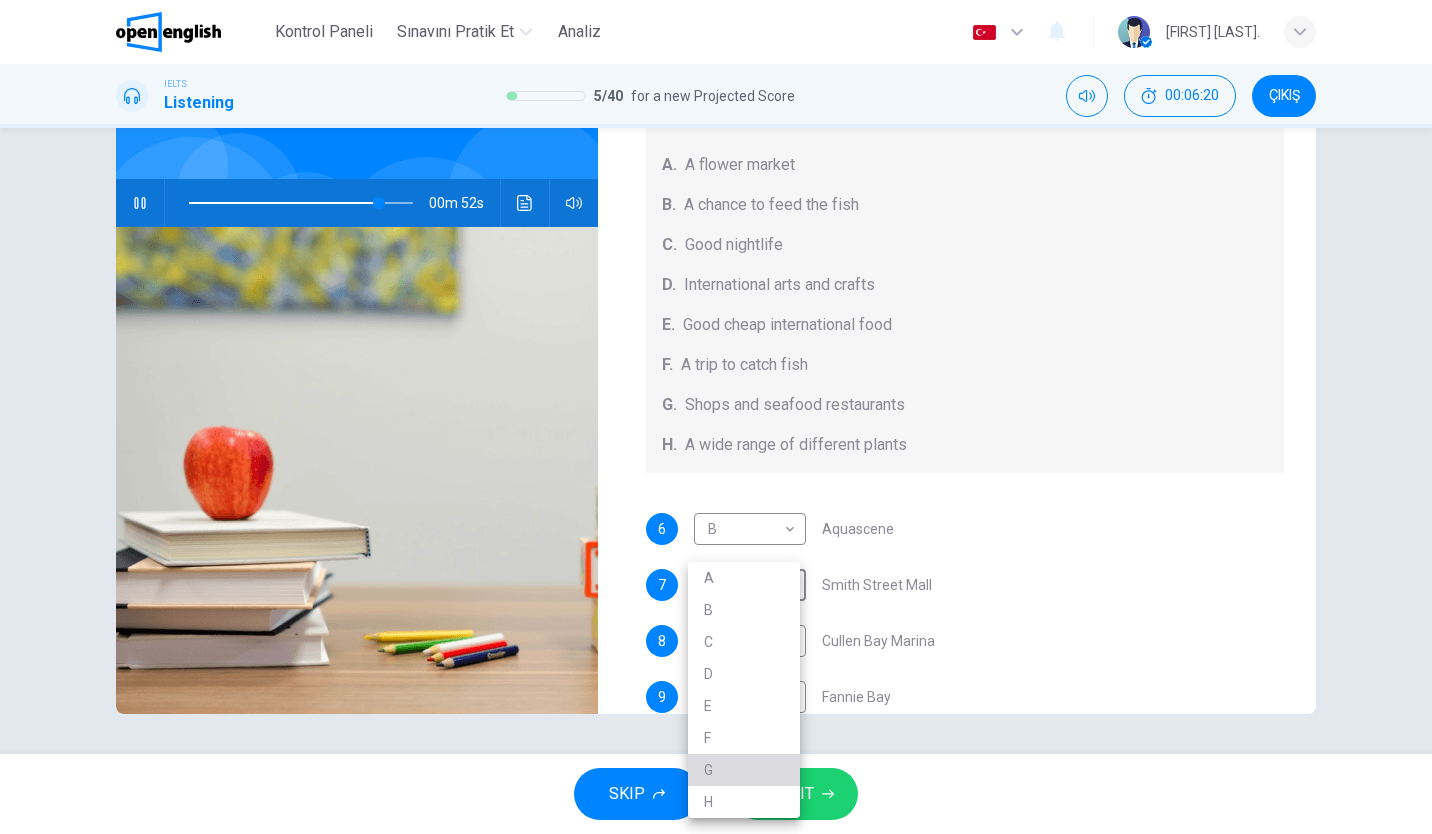 click on "G" at bounding box center (744, 770) 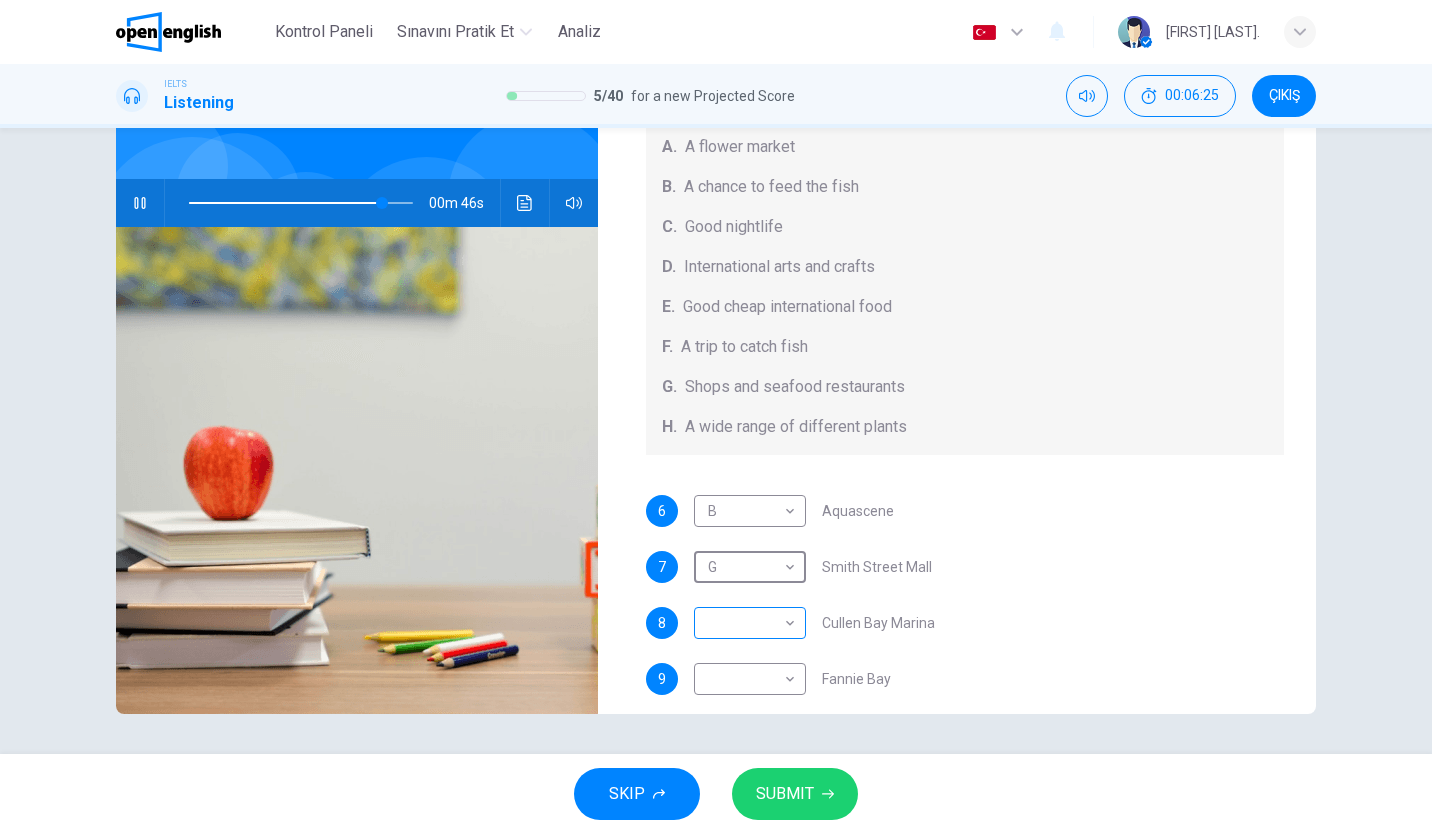 scroll, scrollTop: 148, scrollLeft: 0, axis: vertical 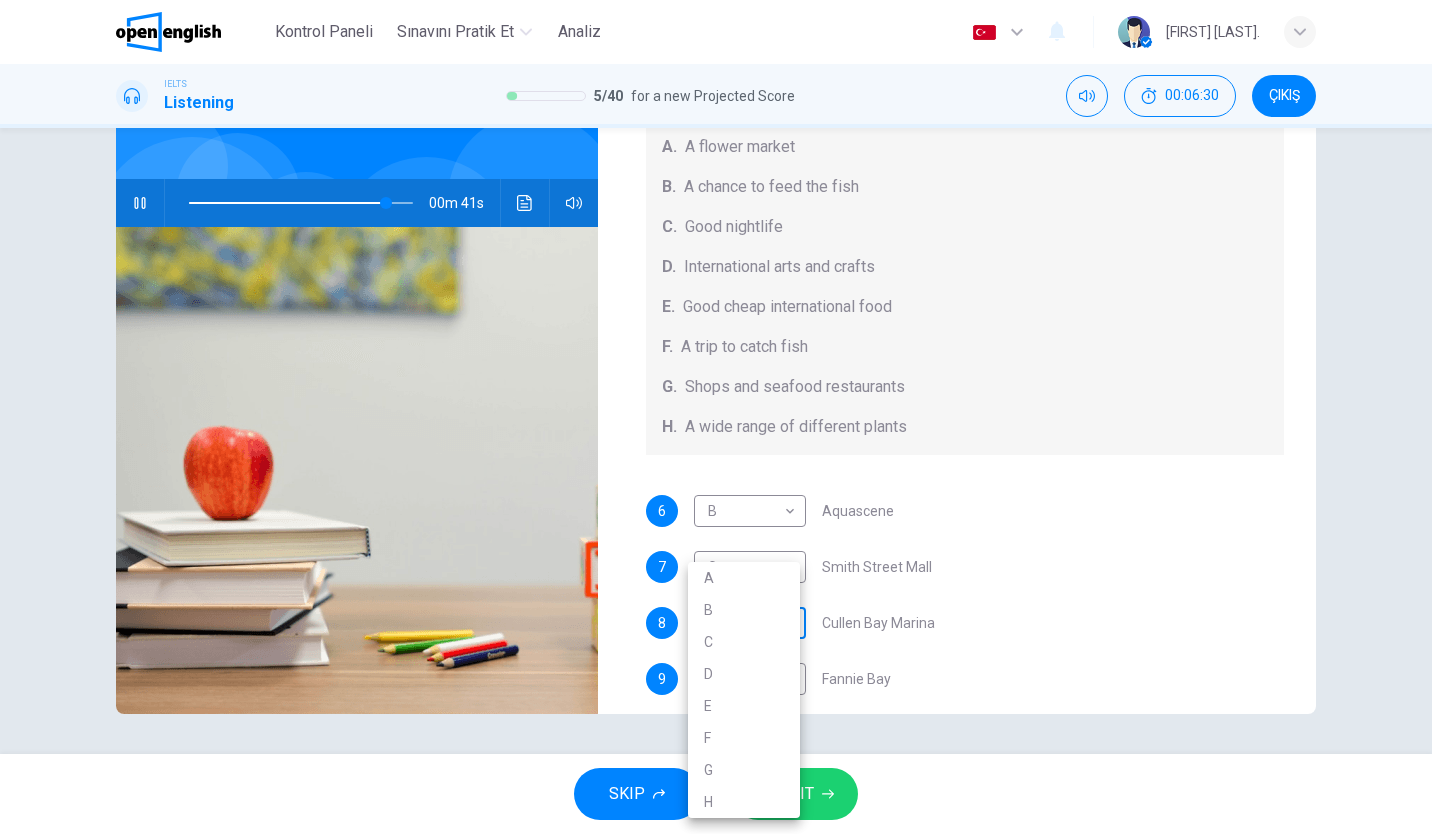 click on "Bu site, Gizlilik Politikamızda açıklandığı gibi çerezler kullanmaktadır. Çerez kullanımını kabul ediyorsanız, Lütfen Kabul Et düğmesine tıklayın ve sitemizde gezinmeye devam edin. Gizlilik Politikası Kabul Et This site uses cookies, as explained in our Privacy Policy. If you agree to the use of cookies, please click the Accept button and continue to browse our site. Privacy Policy Accept Kontrol Paneli Sınavını Pratik Et Analiz Türkçe ** ​ [FIRST] [LAST]. IELTS Listening 5 / 40 for a new Projected Score 00:06:30 ÇIKIŞ Questions 6 - 10 Choose your answers from the box and write the correct letter A-H next to the questions below.
What can you find at each of the places below? A. A flower market B. A chance to feed the fish C. Good nightlife D. International arts and crafts E. Good cheap international food F. A trip to catch fish G. Shops and seafood restaurants H. A wide range of different plants 6 B * ​ Aquascene 7 G * ​ Smith Street Mall 8 ​ ​ Cullen Bay Marina 9 ​" at bounding box center (716, 417) 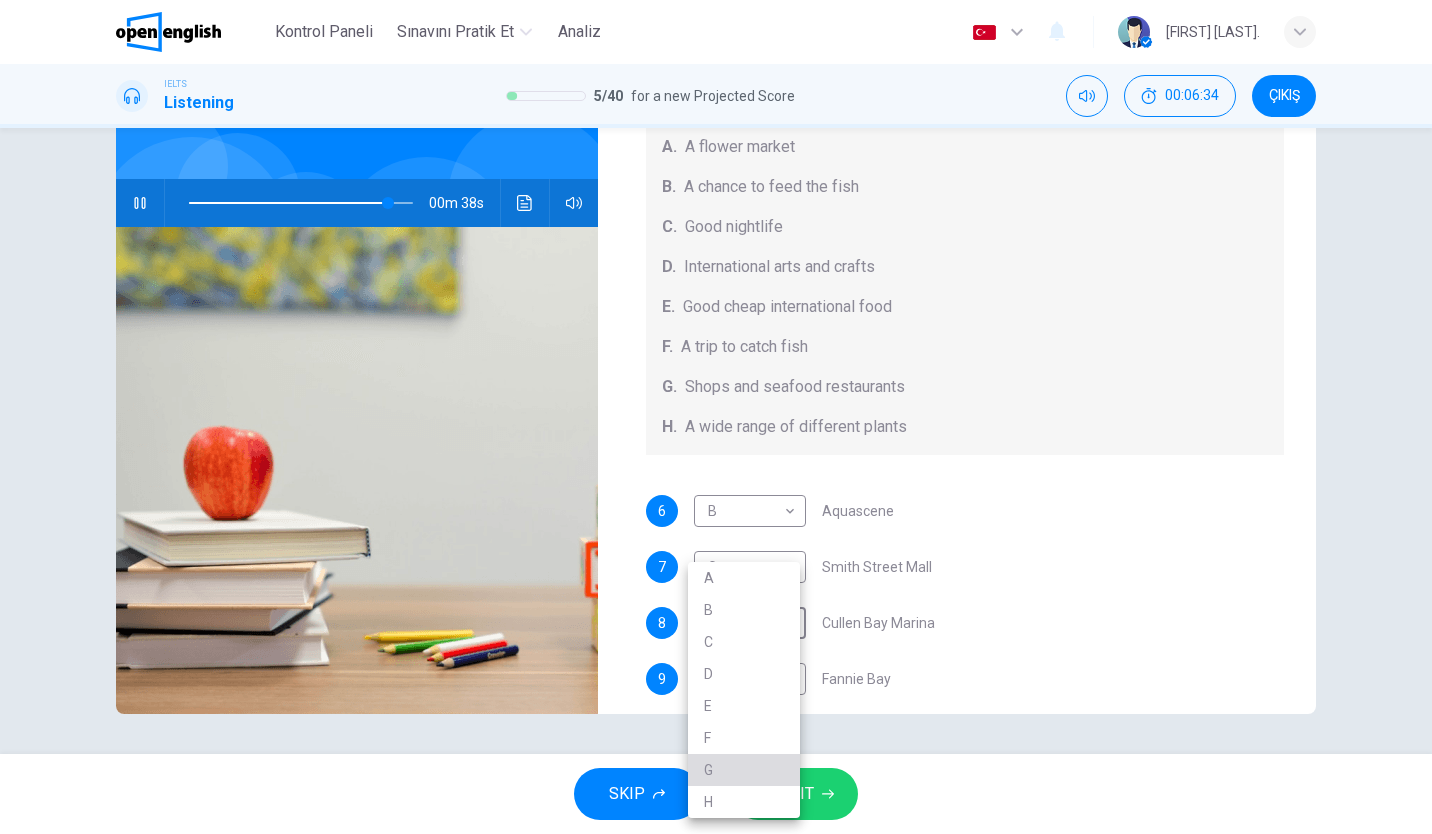 click on "G" at bounding box center (744, 770) 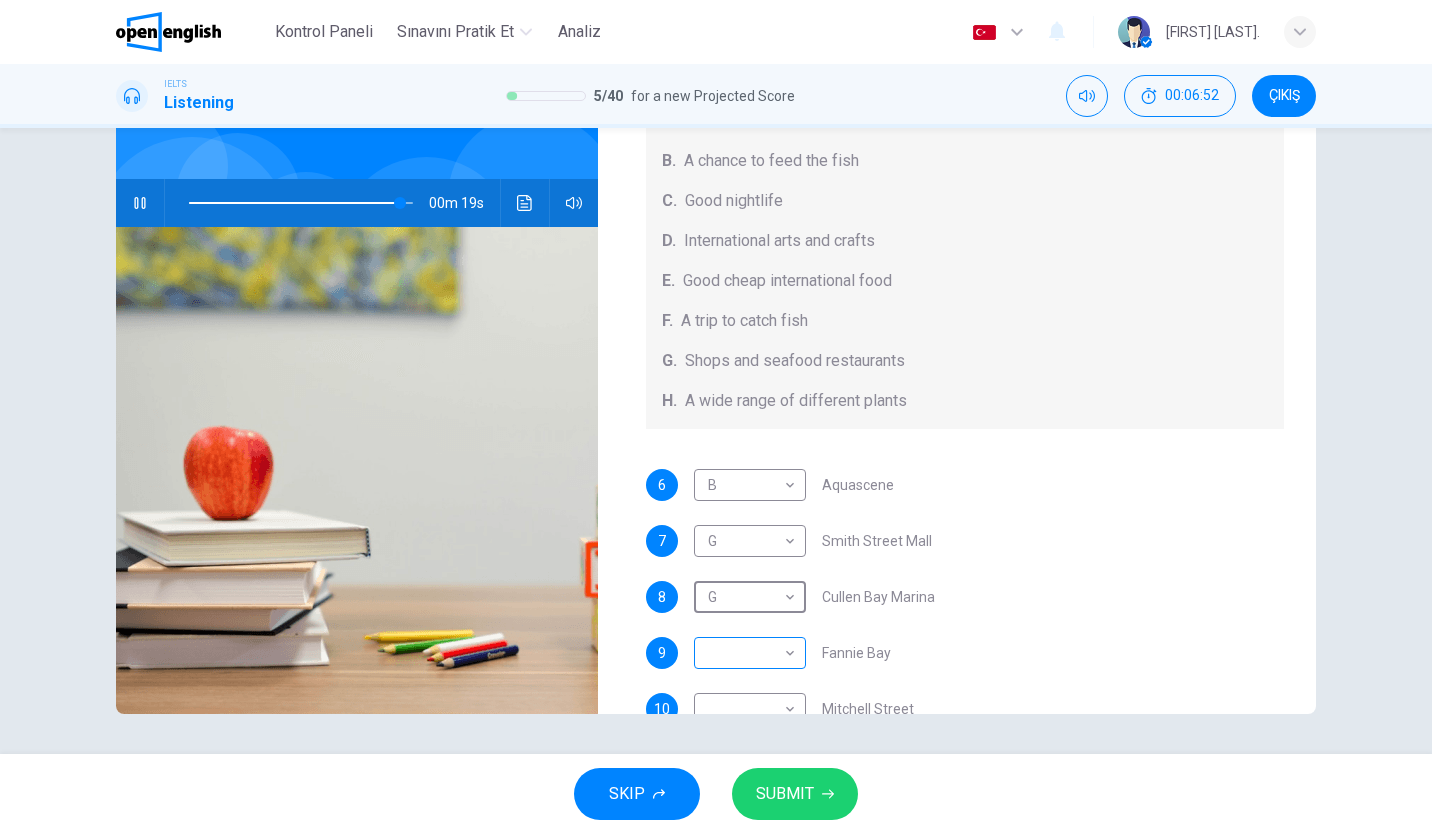 scroll, scrollTop: 184, scrollLeft: 0, axis: vertical 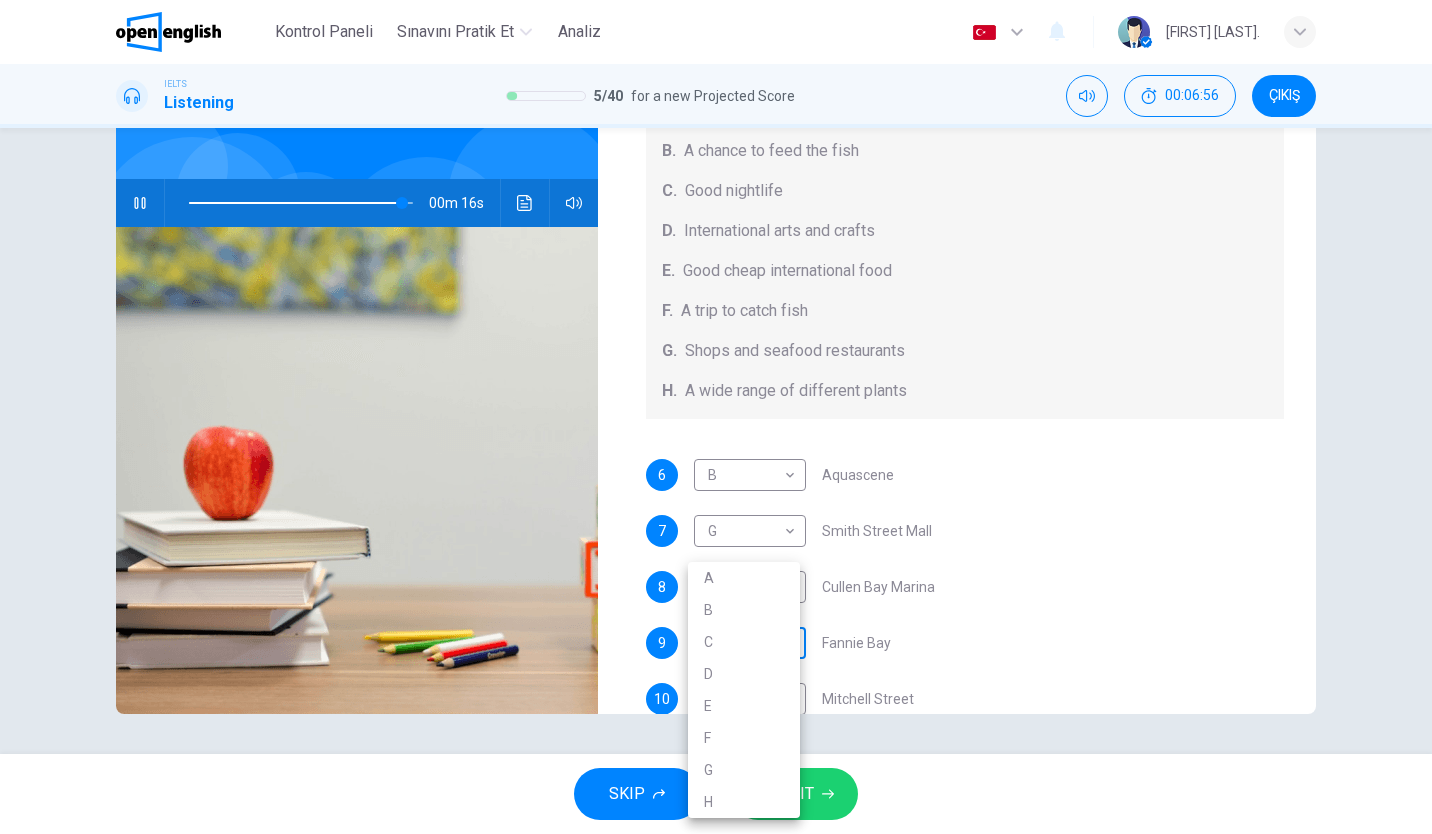 click on "Bu site, Gizlilik Politikamızda açıklandığı gibi çerezler kullanmaktadır. Çerez kullanımını kabul ediyorsanız, Lütfen Kabul Et düğmesine tıklayın ve sitemizde gezinmeye devam edin. Gizlilik Politikası Kabul Et This site uses cookies, as explained in our Privacy Policy. If you agree to the use of cookies, please click the Accept button and continue to browse our site. Privacy Policy Accept Kontrol Paneli Sınavını Pratik Et Analiz Türkçe ** ​ [FIRST] [LAST]. IELTS Listening 5 / 40 for a new Projected Score 00:06:56 ÇIKIŞ Questions 6 - 10 Choose your answers from the box and write the correct letter A-H next to the questions below.
What can you find at each of the places below? A. A flower market B. A chance to feed the fish C. Good nightlife D. International arts and crafts E. Good cheap international food F. A trip to catch fish G. Shops and seafood restaurants H. A wide range of different plants 6 B * ​ Aquascene 7 G * ​ Smith Street Mall 8 G * ​ Cullen Bay Marina 9 ​" at bounding box center [716, 417] 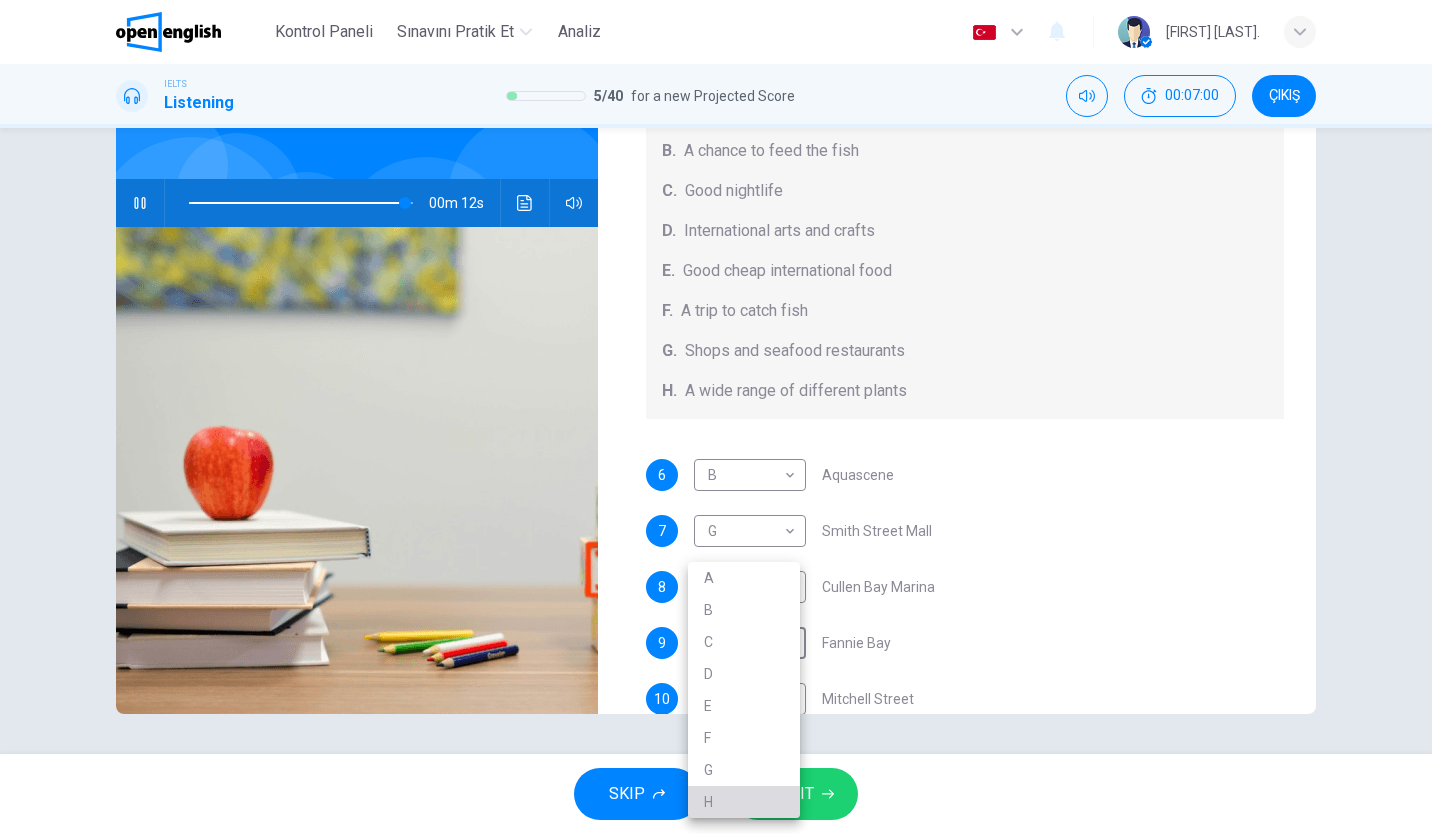 click on "H" at bounding box center (744, 802) 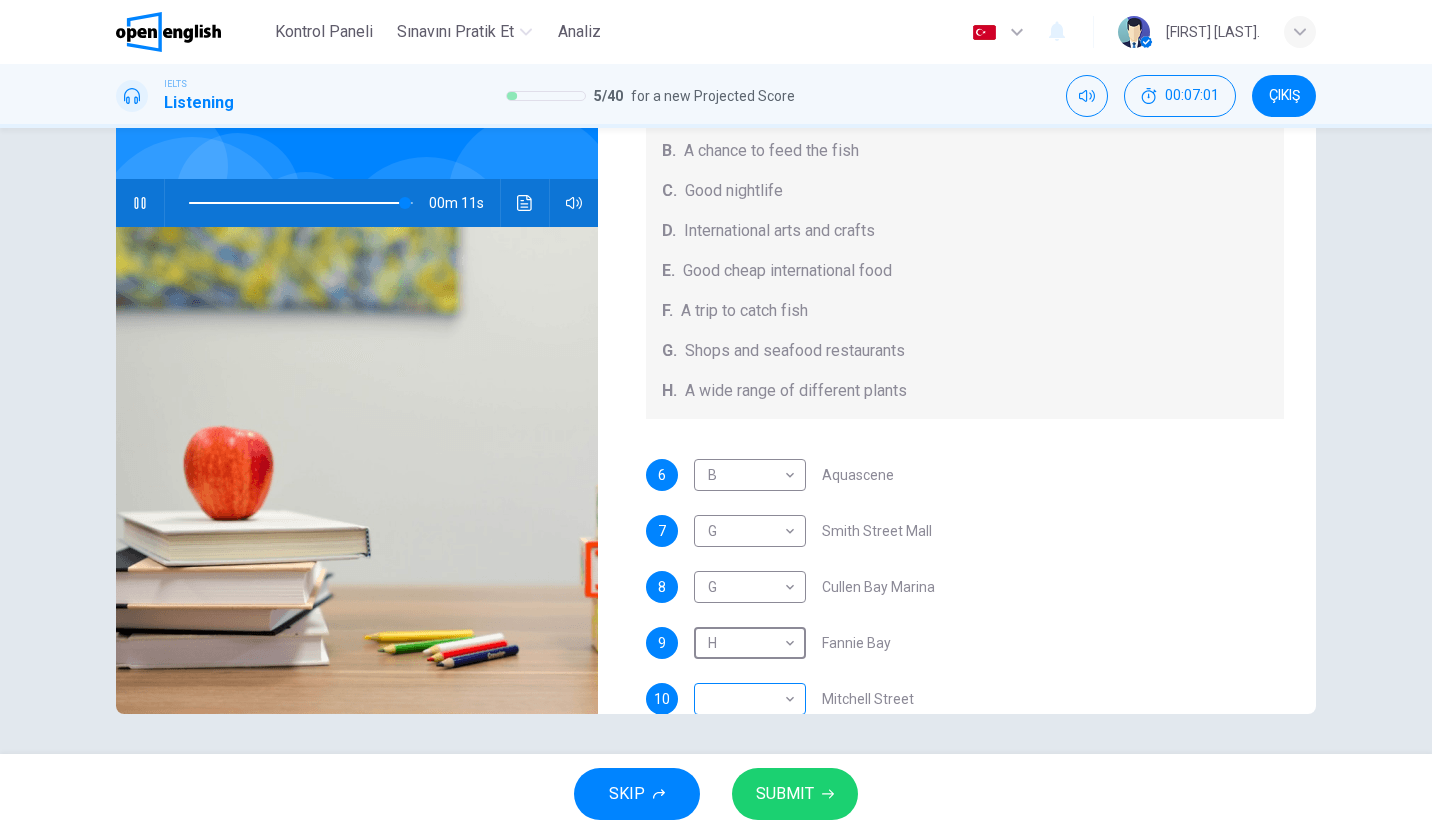 scroll, scrollTop: 197, scrollLeft: 0, axis: vertical 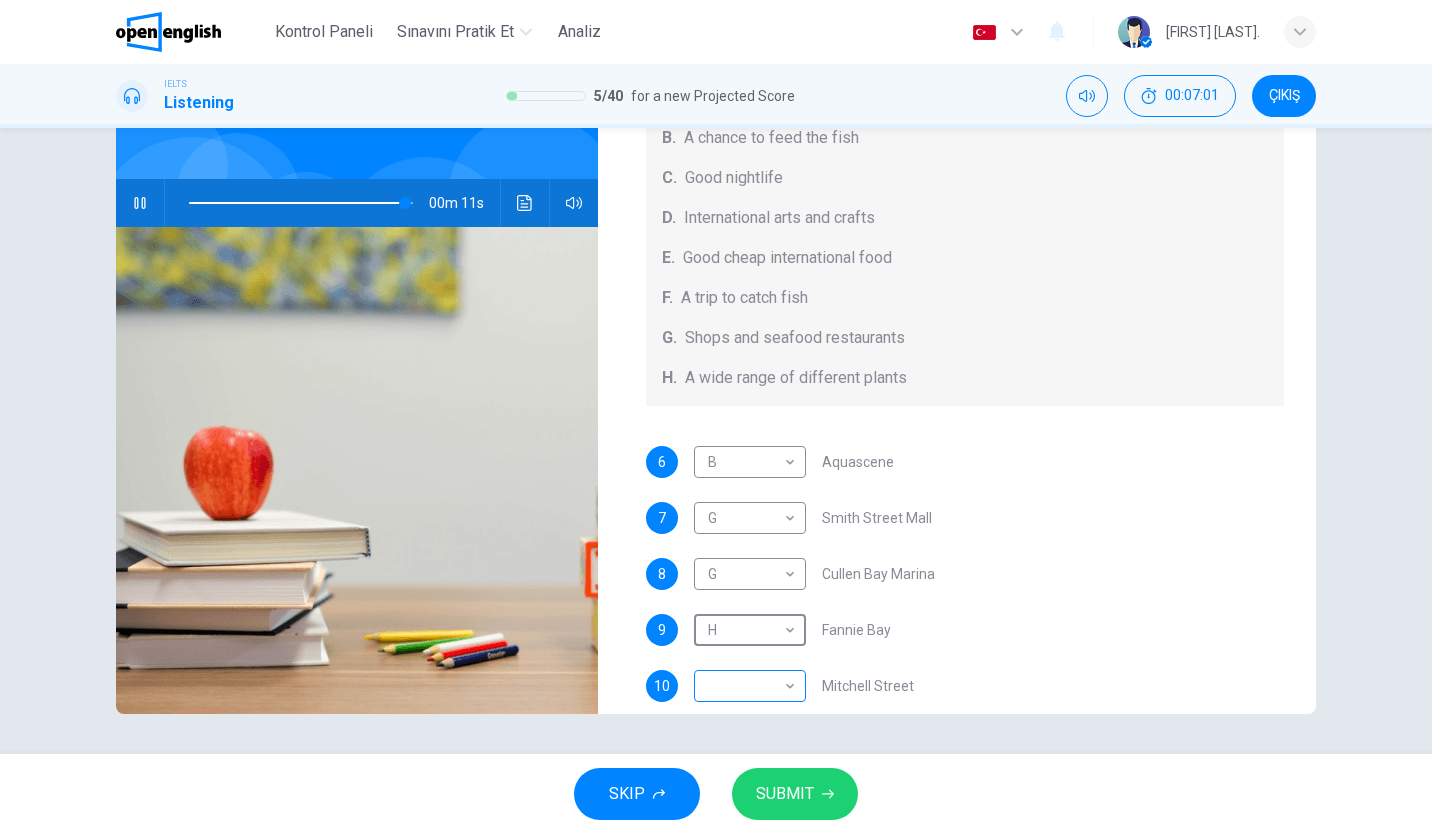 click on "Bu site, Gizlilik Politikamızda açıklandığı gibi çerezler kullanmaktadır. Çerez kullanımını kabul ediyorsanız, Lütfen Kabul Et düğmesine tıklayın ve sitemizde gezinmeye devam edin. Gizlilik Politikası Kabul Et This site uses cookies, as explained in our Privacy Policy. If you agree to the use of cookies, please click the Accept button and continue to browse our site. Privacy Policy Accept Kontrol Paneli Sınavını Pratik Et Analiz Türkçe ** ​ [FIRST] [LAST]. IELTS Listening 5 / 40 for a new Projected Score 00:07:01 ÇIKIŞ Questions 6 - 10 Choose your answers from the box and write the correct letter A-H next to the questions below.
What can you find at each of the places below? A. A flower market B. A chance to feed the fish C. Good nightlife D. International arts and crafts E. Good cheap international food F. A trip to catch fish G. Shops and seafood restaurants H. A wide range of different plants 6 B * ​ Aquascene 7 G * ​ Smith Street Mall 8 G * ​ Cullen Bay Marina 9 H *" at bounding box center [716, 417] 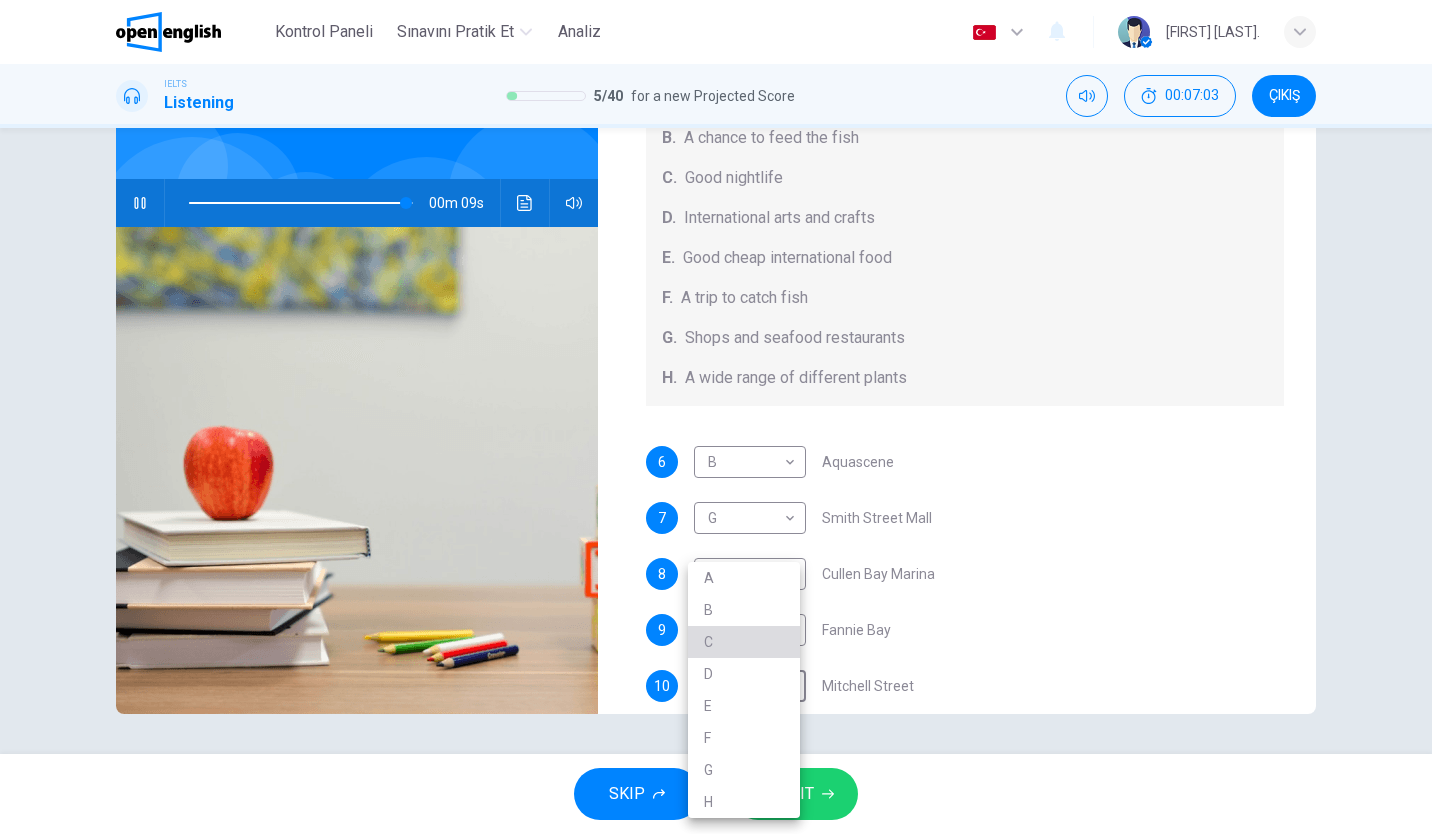 click on "C" at bounding box center (744, 642) 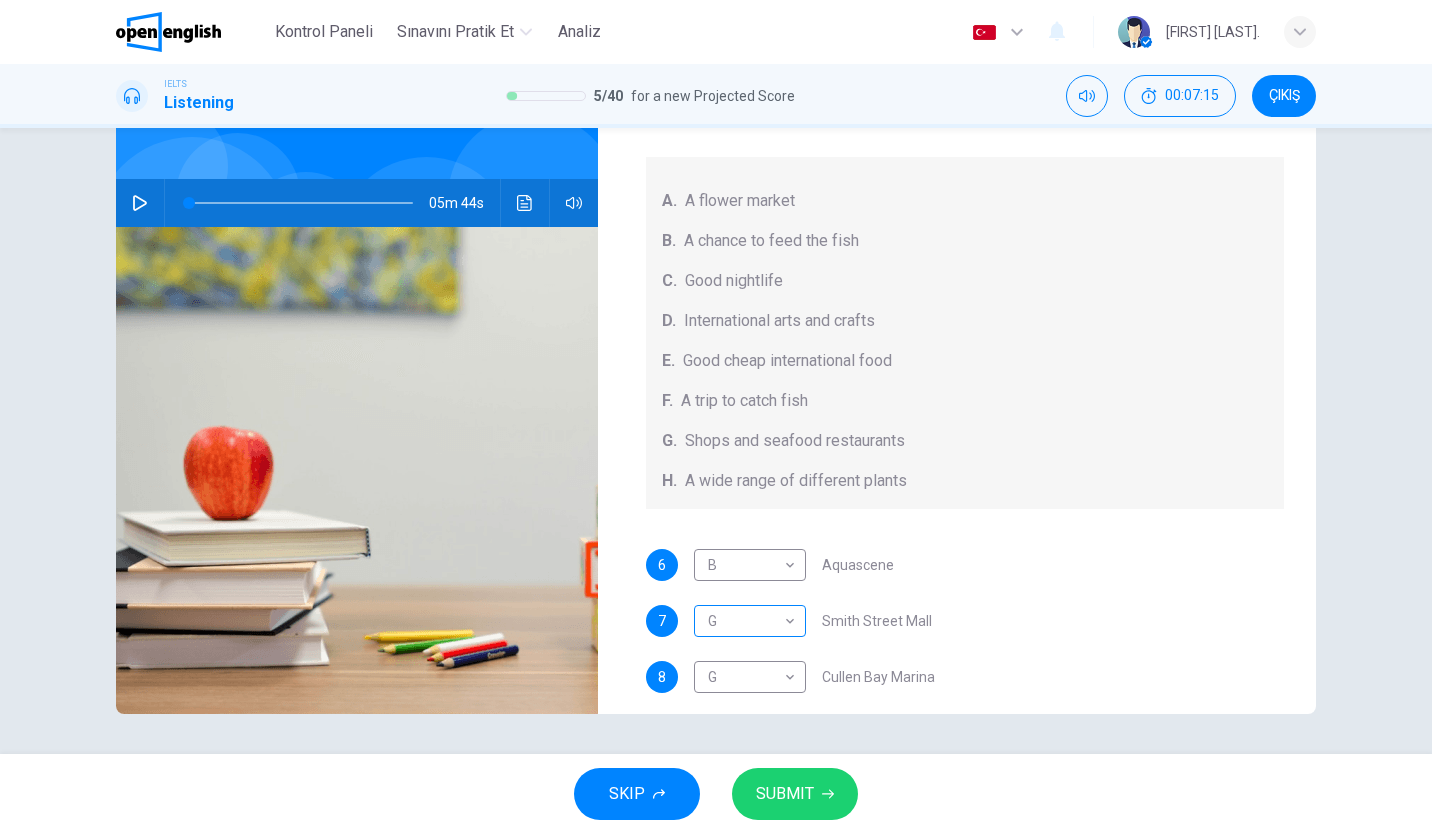 scroll, scrollTop: 94, scrollLeft: 0, axis: vertical 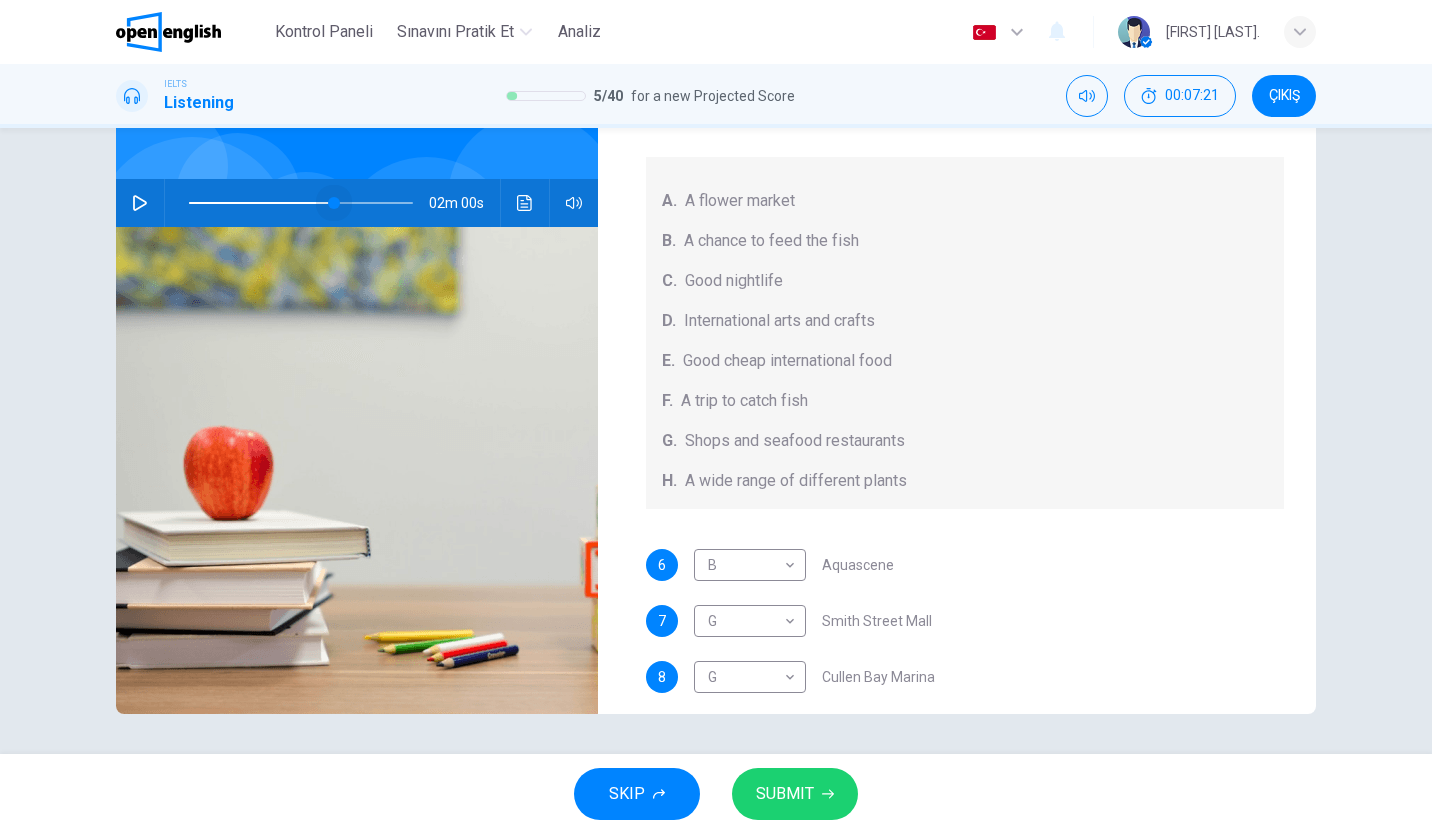 click at bounding box center [301, 203] 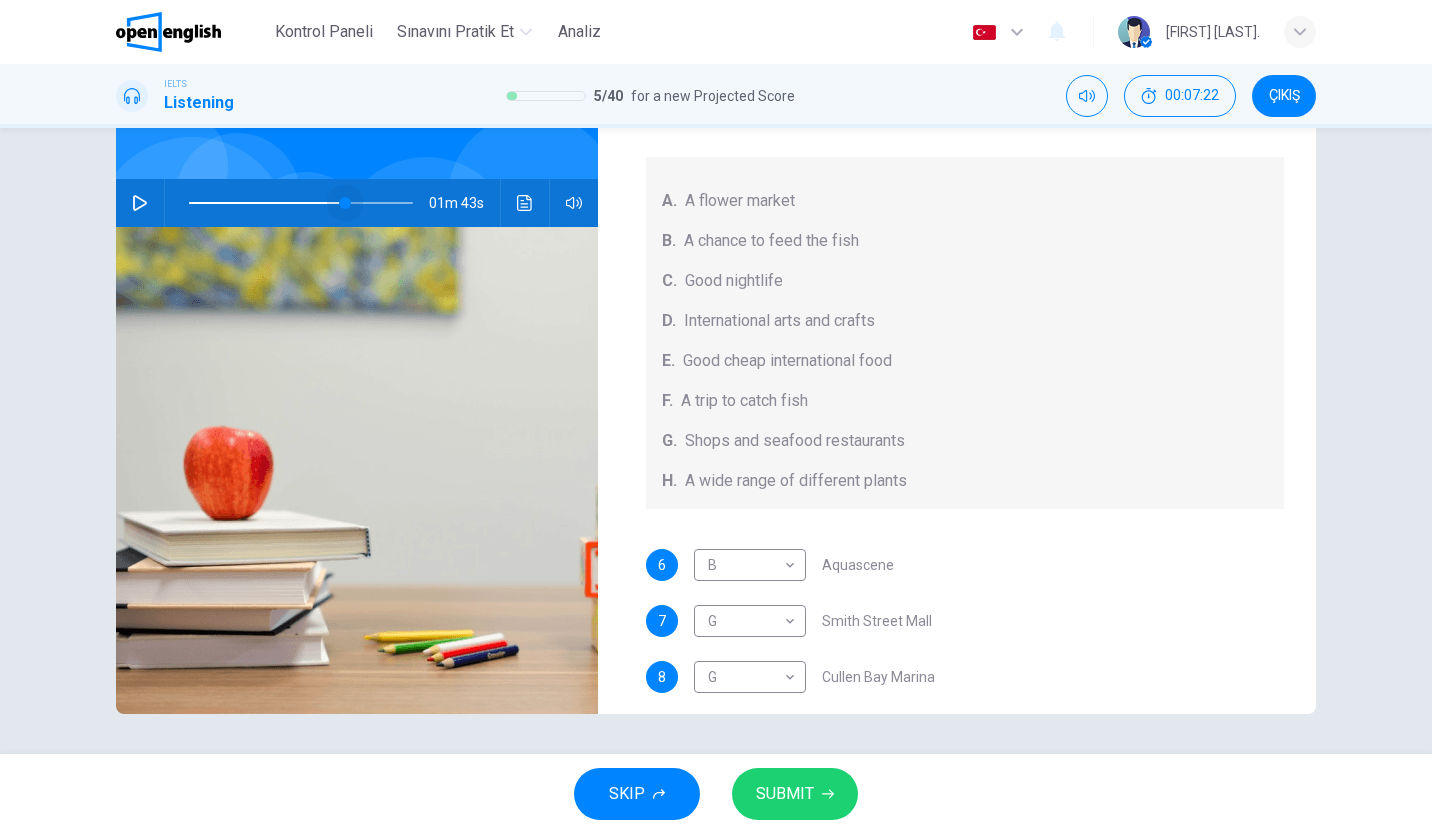 click at bounding box center [345, 203] 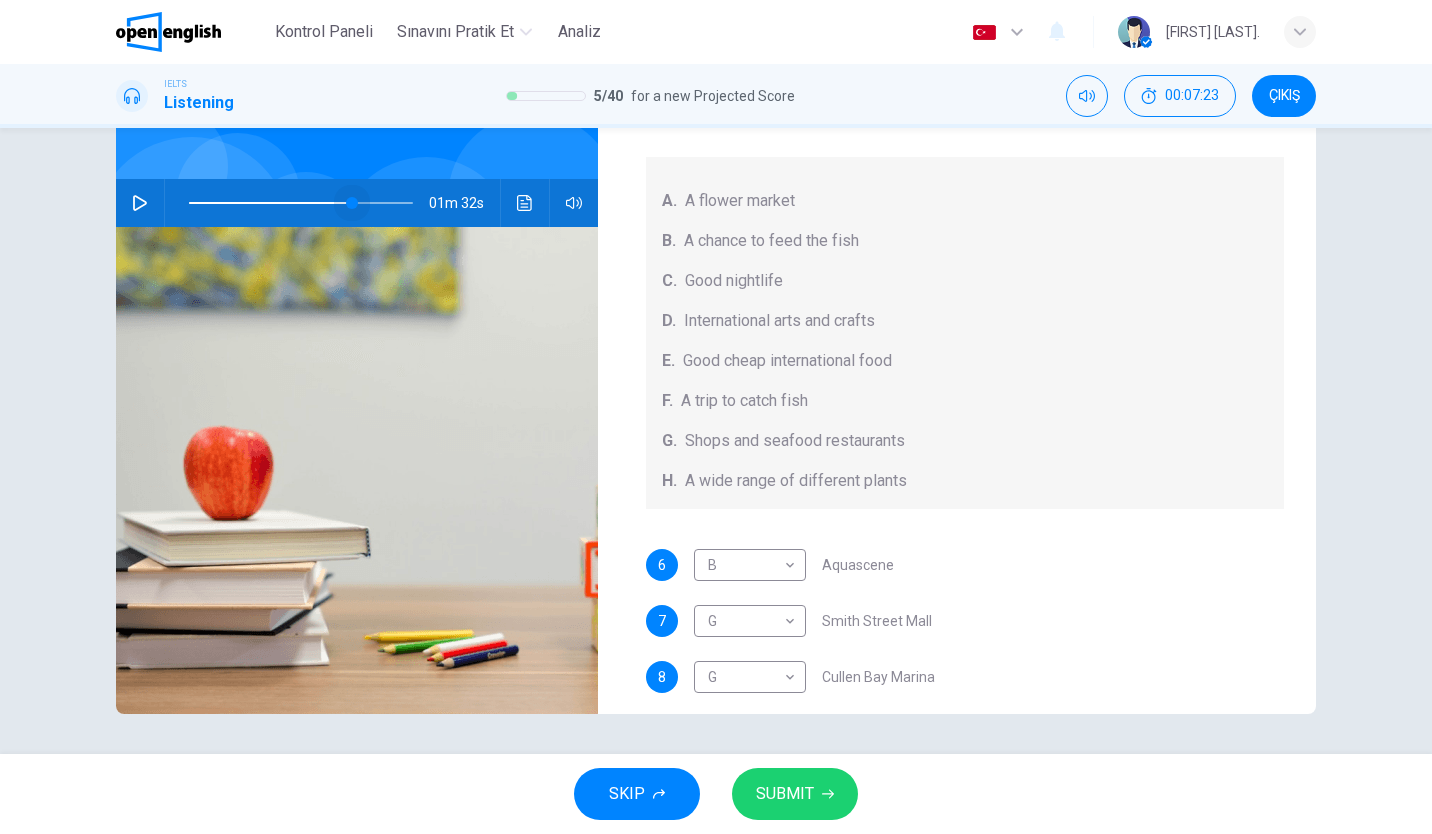 click at bounding box center (352, 203) 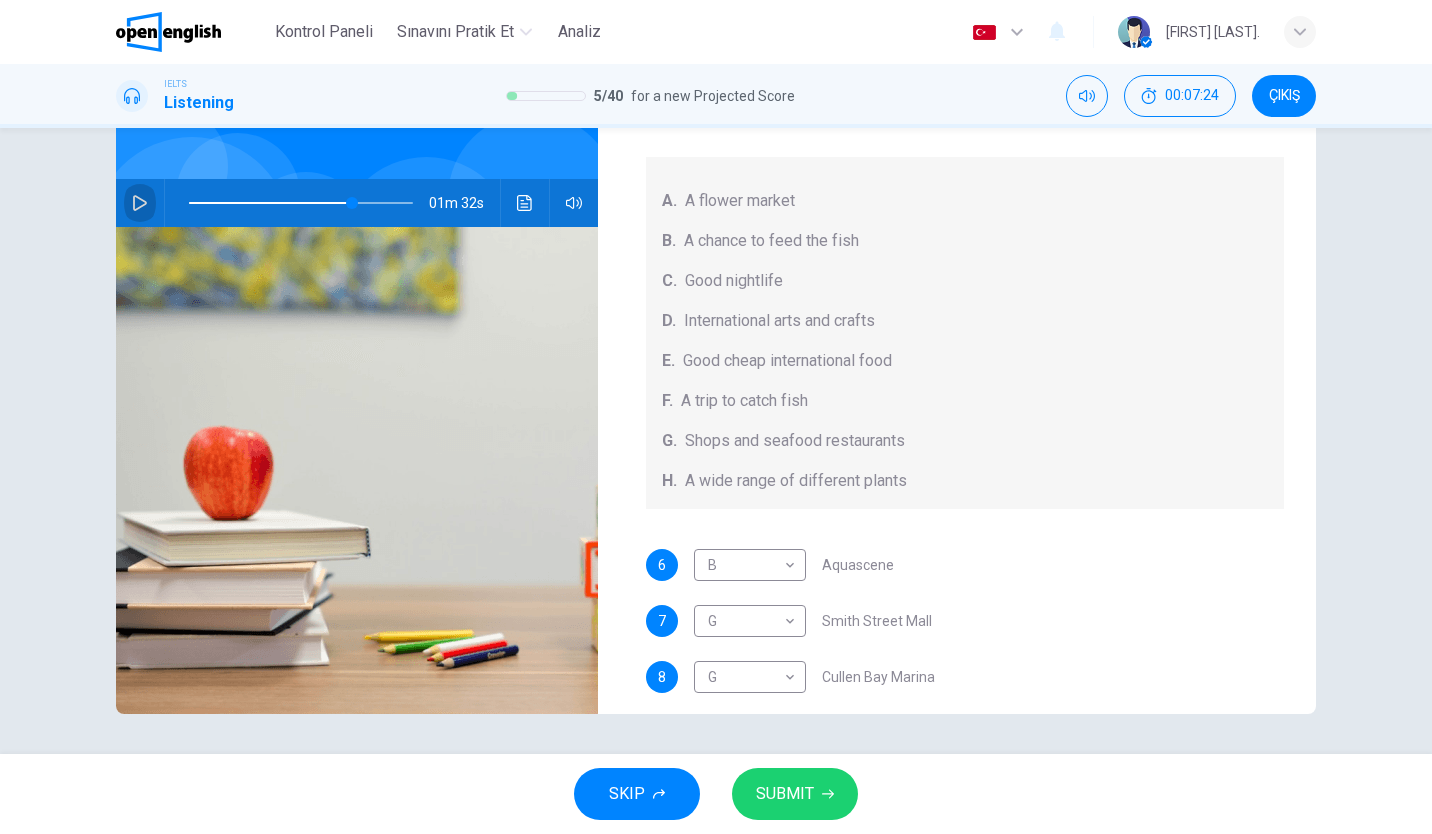 click at bounding box center [140, 203] 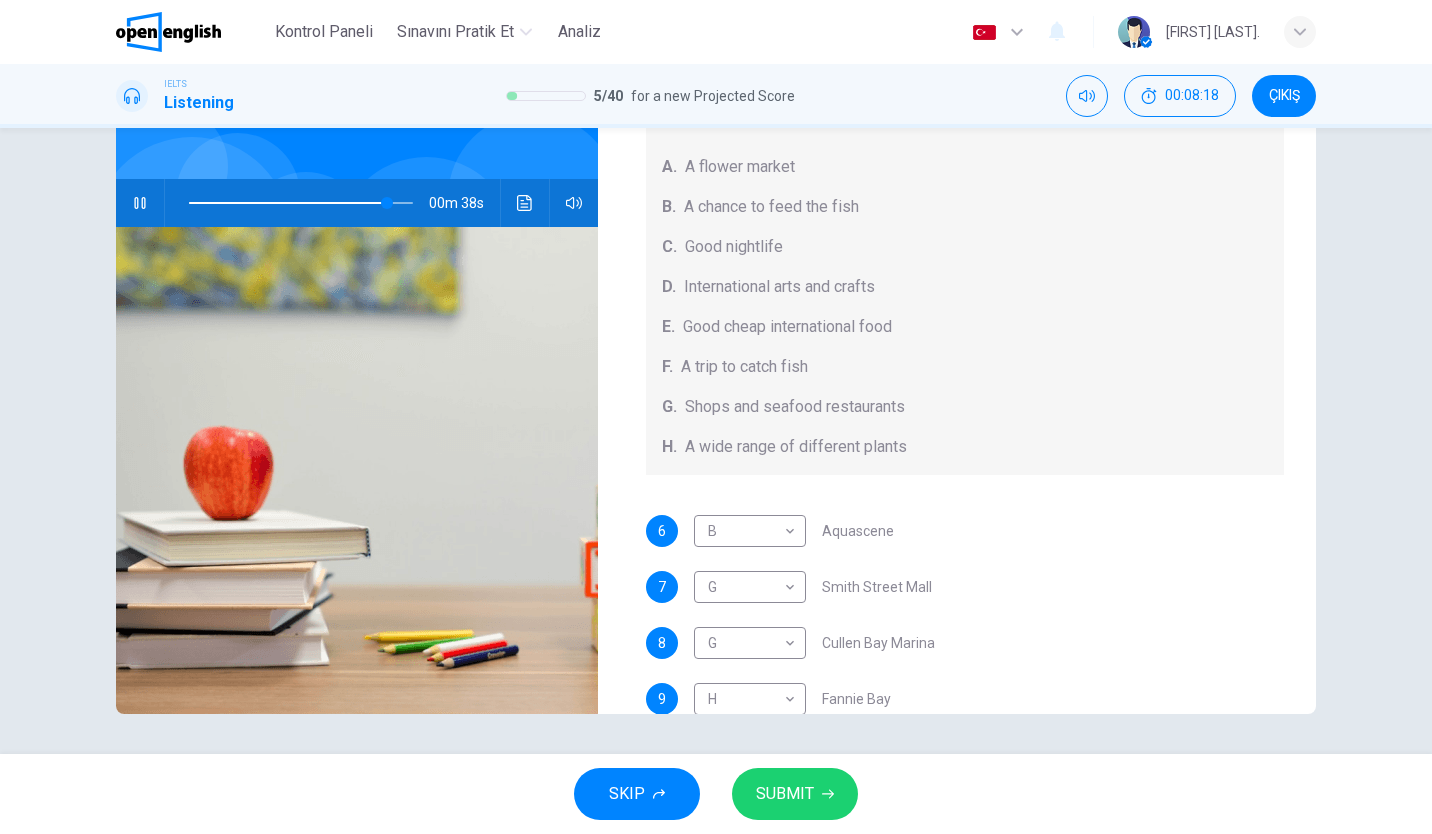 scroll, scrollTop: 132, scrollLeft: 0, axis: vertical 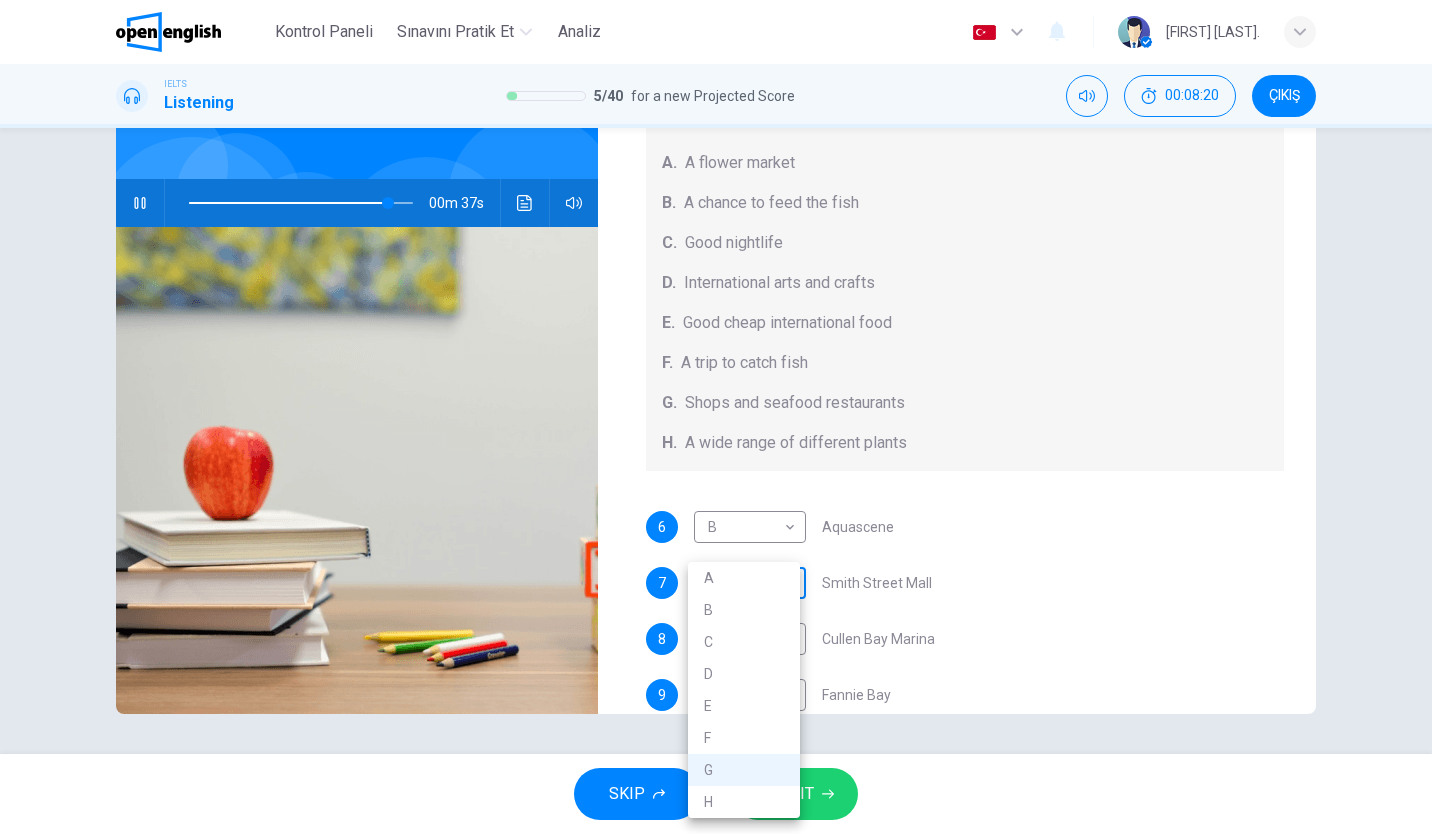 click on "Bu site, Gizlilik Politikamızda açıklandığı gibi çerezler kullanmaktadır. Çerez kullanımını kabul ediyorsanız, Lütfen Kabul Et düğmesine tıklayın ve sitemizde gezinmeye devam edin. Gizlilik Politikası Kabul Et This site uses cookies, as explained in our Privacy Policy. If you agree to the use of cookies, please click the Accept button and continue to browse our site. Privacy Policy Accept Kontrol Paneli Sınavını Pratik Et Analiz Türkçe ** ​ [FIRST] [LAST]. IELTS Listening 5 / 40 for a new Projected Score 00:08:20 ÇIKIŞ Questions 6 - 10 Choose your answers from the box and write the correct letter A-H next to the questions below.
What can you find at each of the places below? A. A flower market B. A chance to feed the fish C. Good nightlife D. International arts and crafts E. Good cheap international food F. A trip to catch fish G. Shops and seafood restaurants H. A wide range of different plants 6 B * ​ Aquascene 7 G * ​ Smith Street Mall 8 G * ​ Cullen Bay Marina 9 H *" at bounding box center (716, 417) 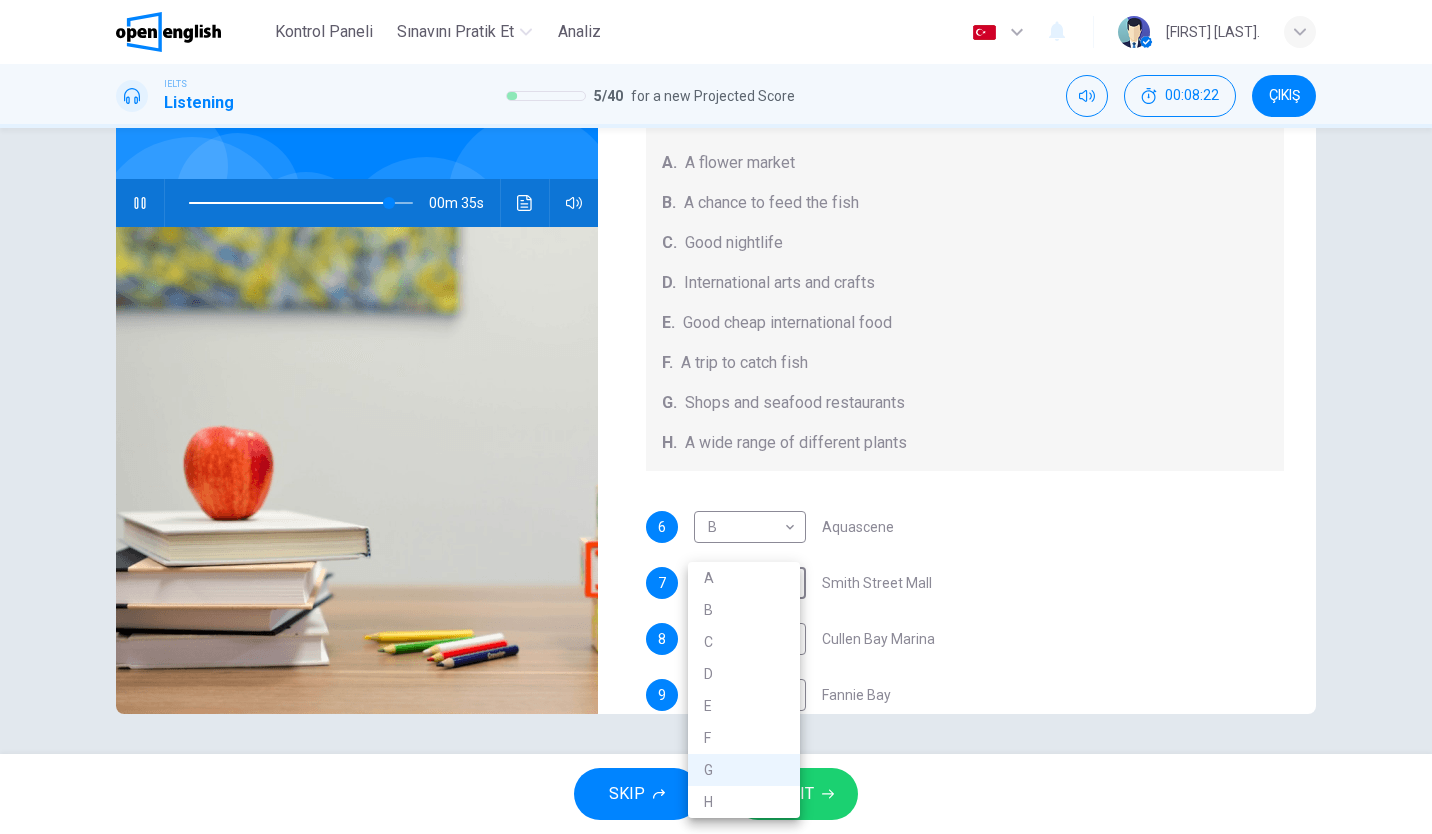 click on "E" at bounding box center [744, 706] 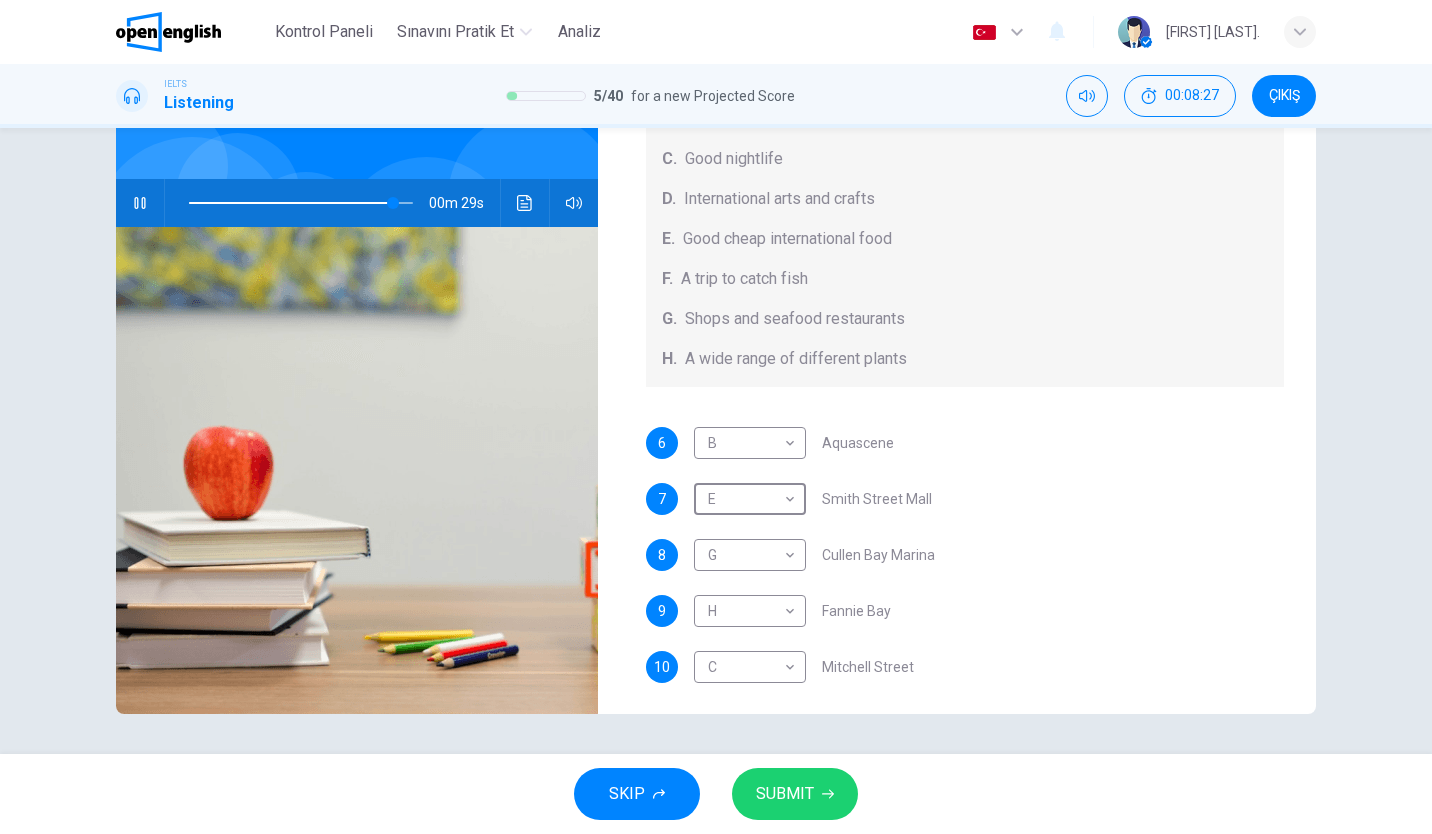 scroll, scrollTop: 224, scrollLeft: 0, axis: vertical 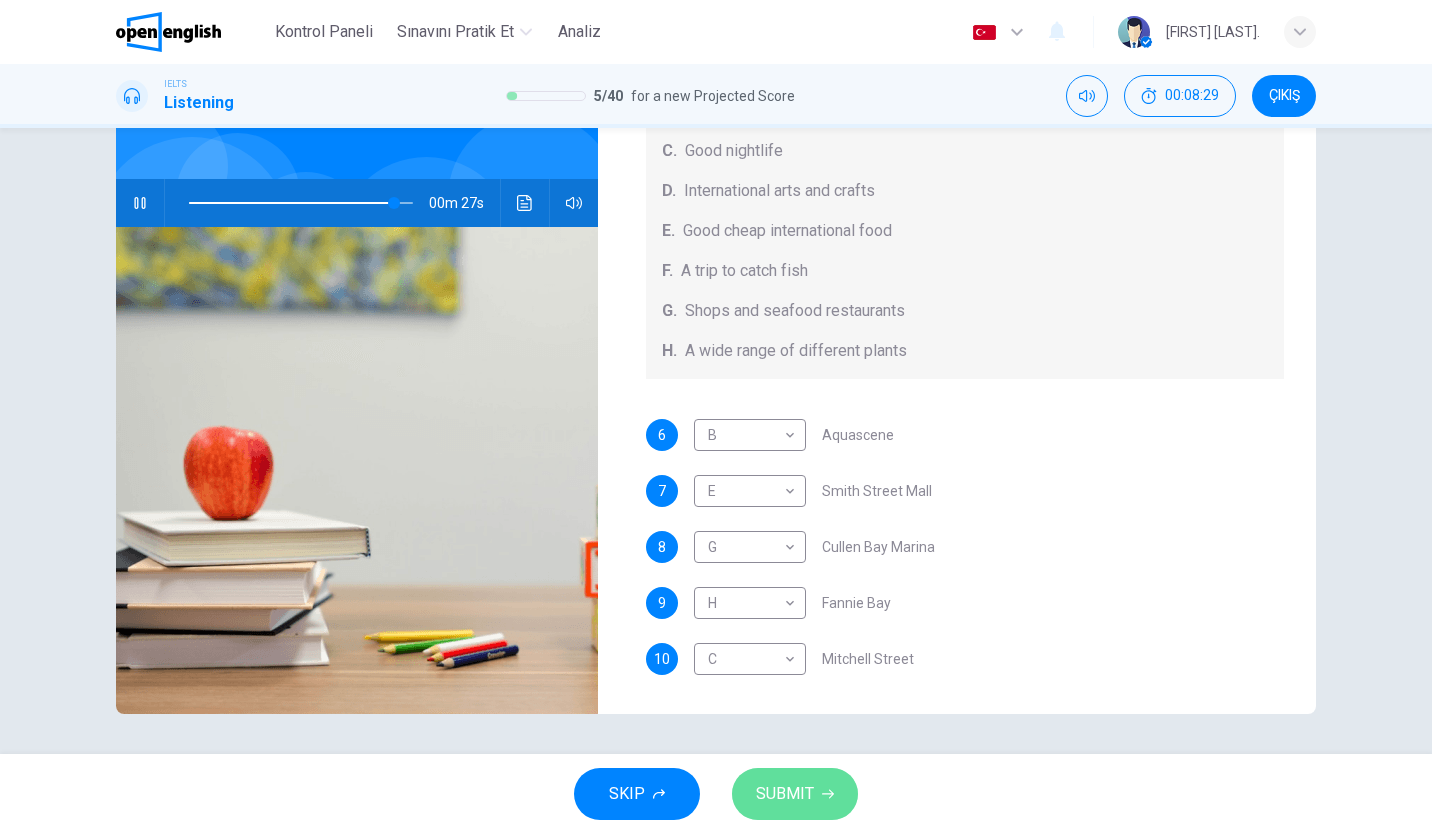 click on "SUBMIT" at bounding box center (785, 794) 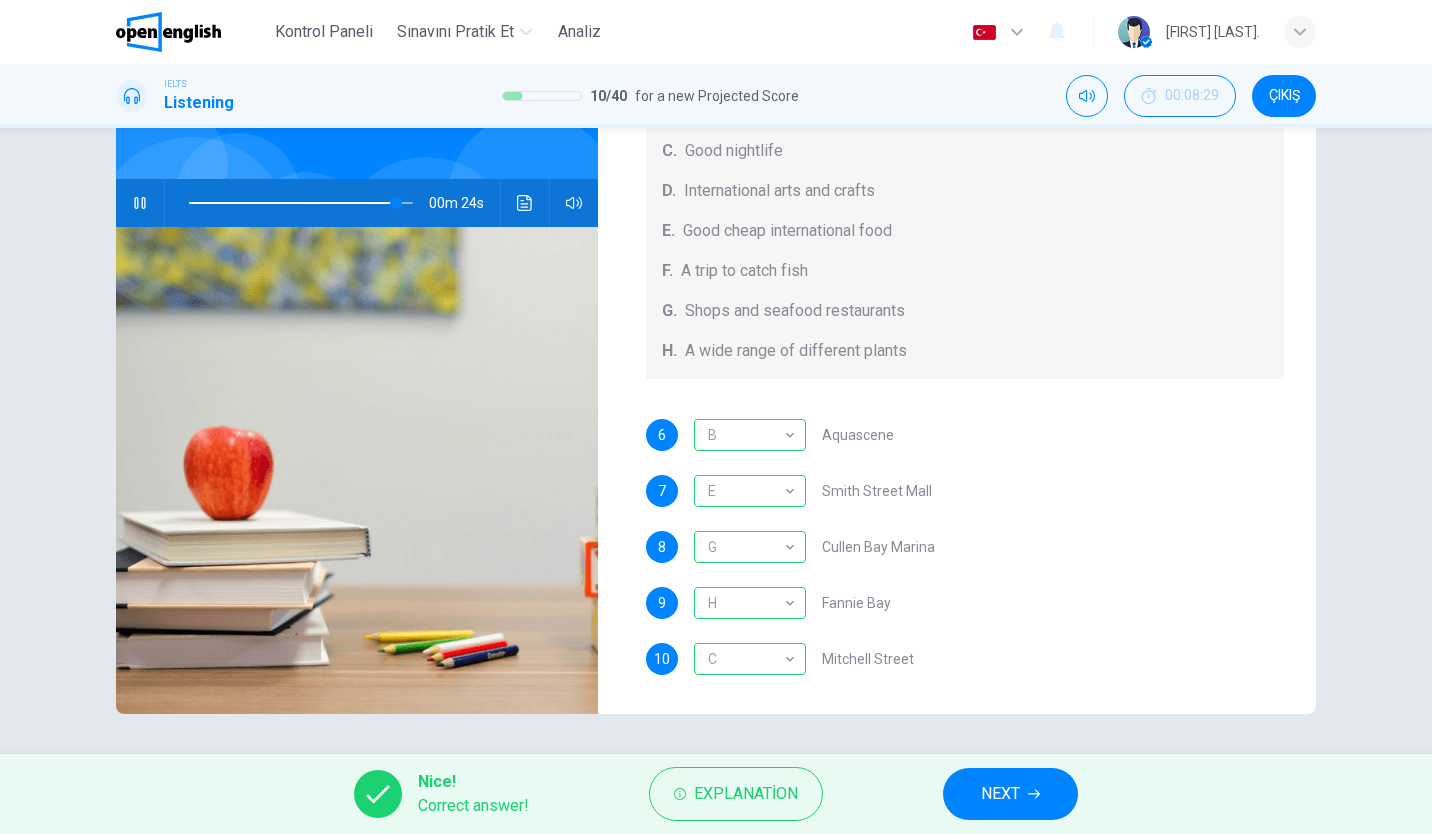 type on "**" 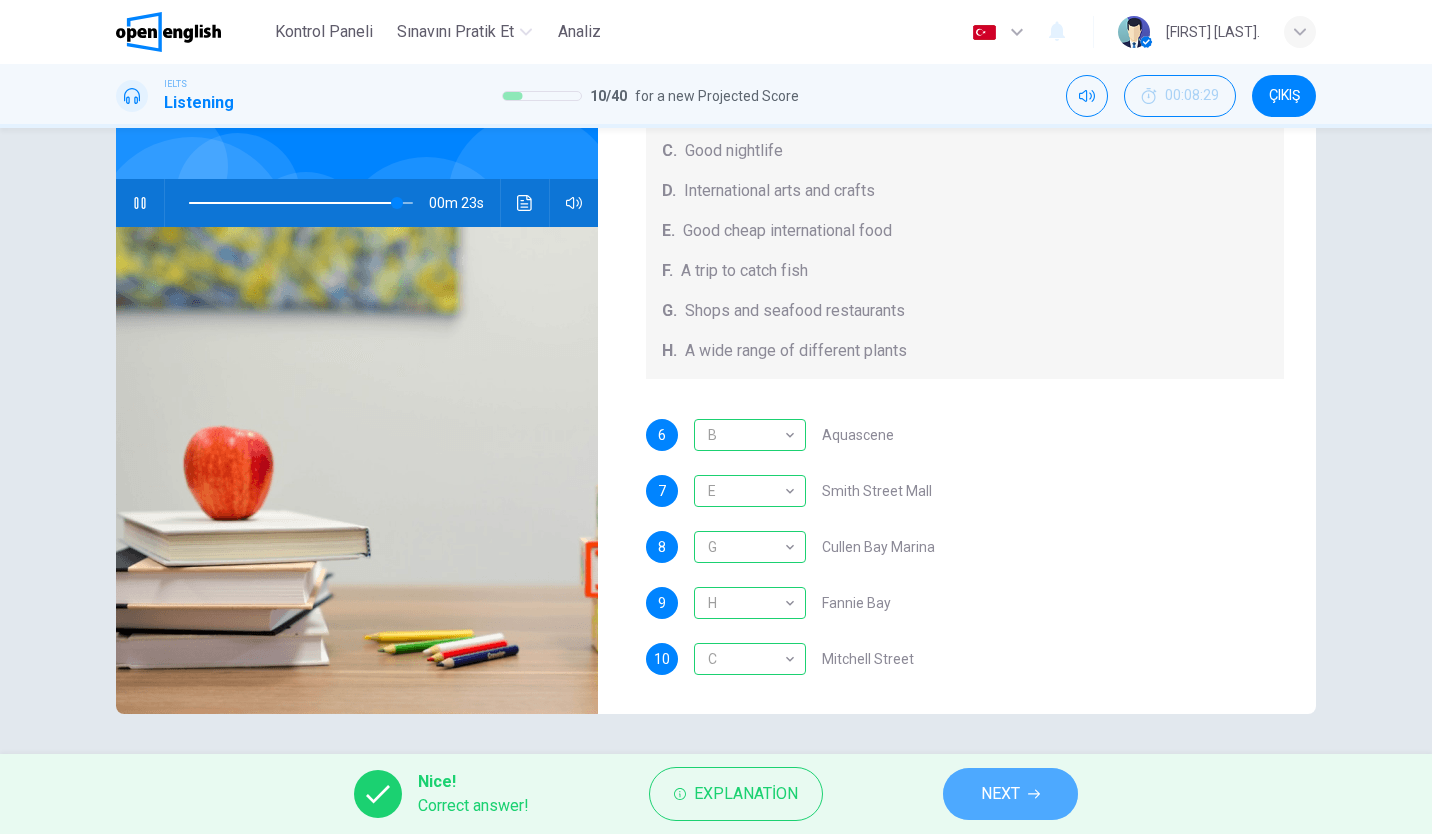 click on "NEXT" at bounding box center (1000, 794) 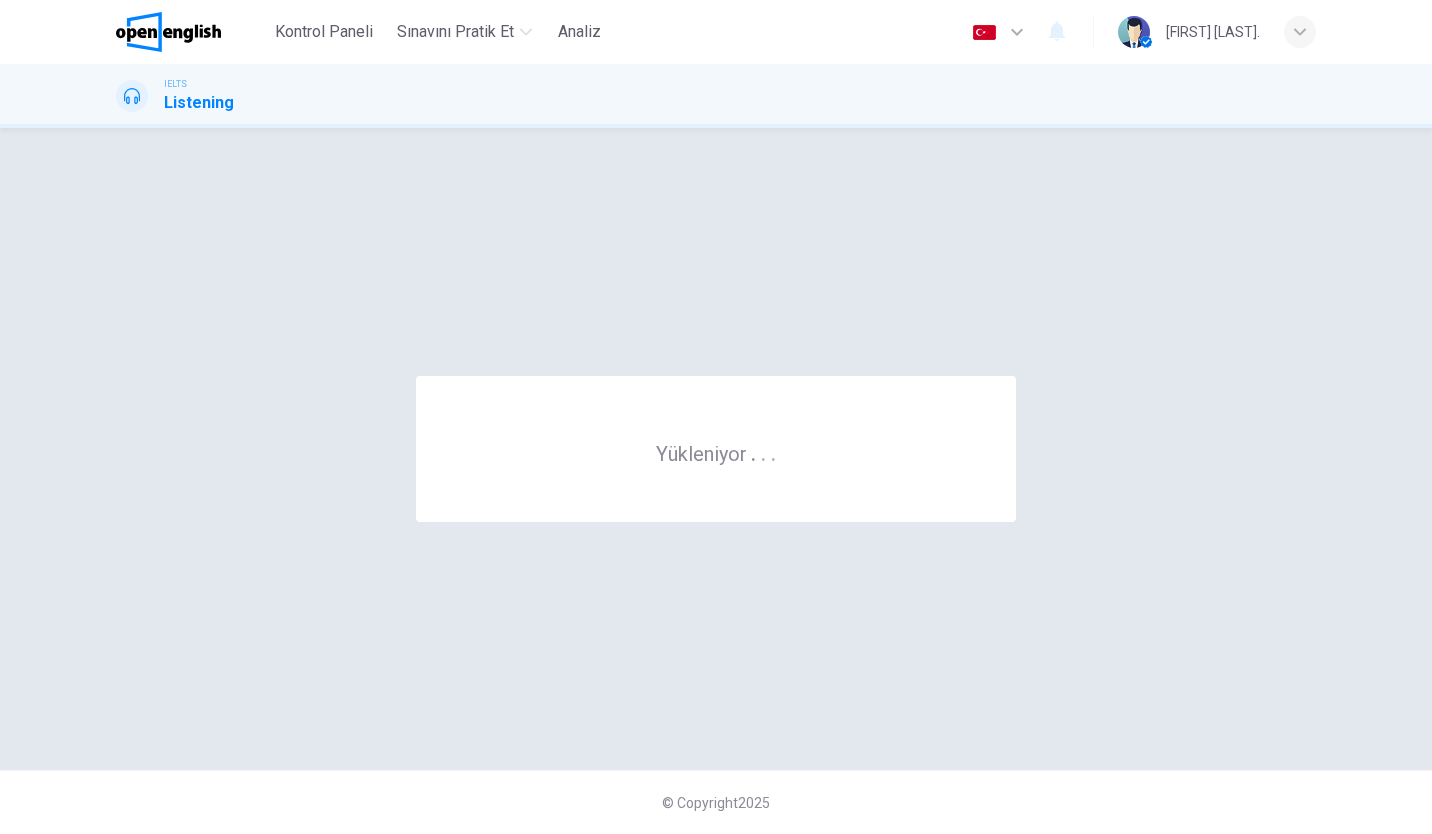 scroll, scrollTop: 0, scrollLeft: 0, axis: both 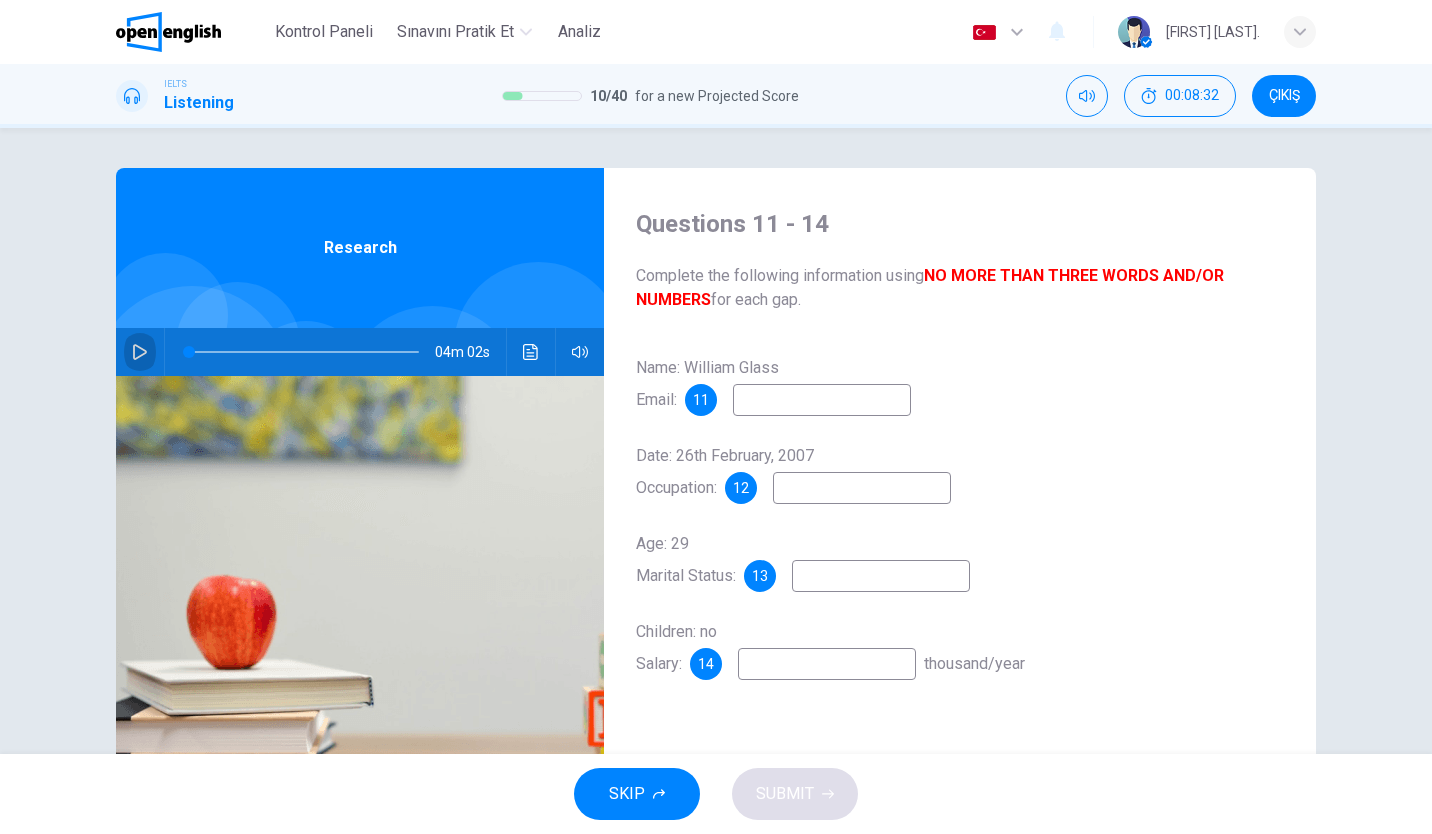 click at bounding box center (140, 352) 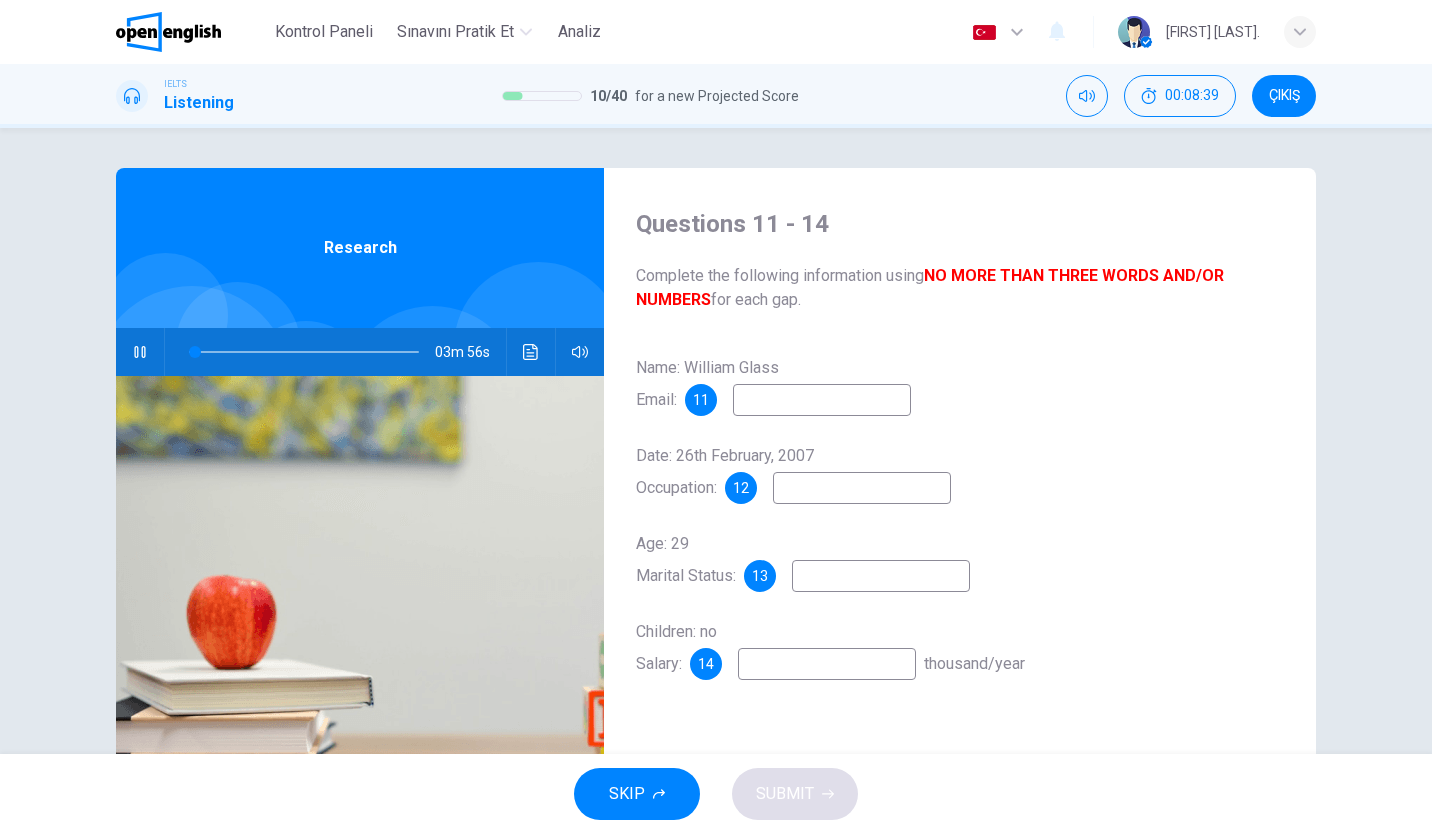 type on "*" 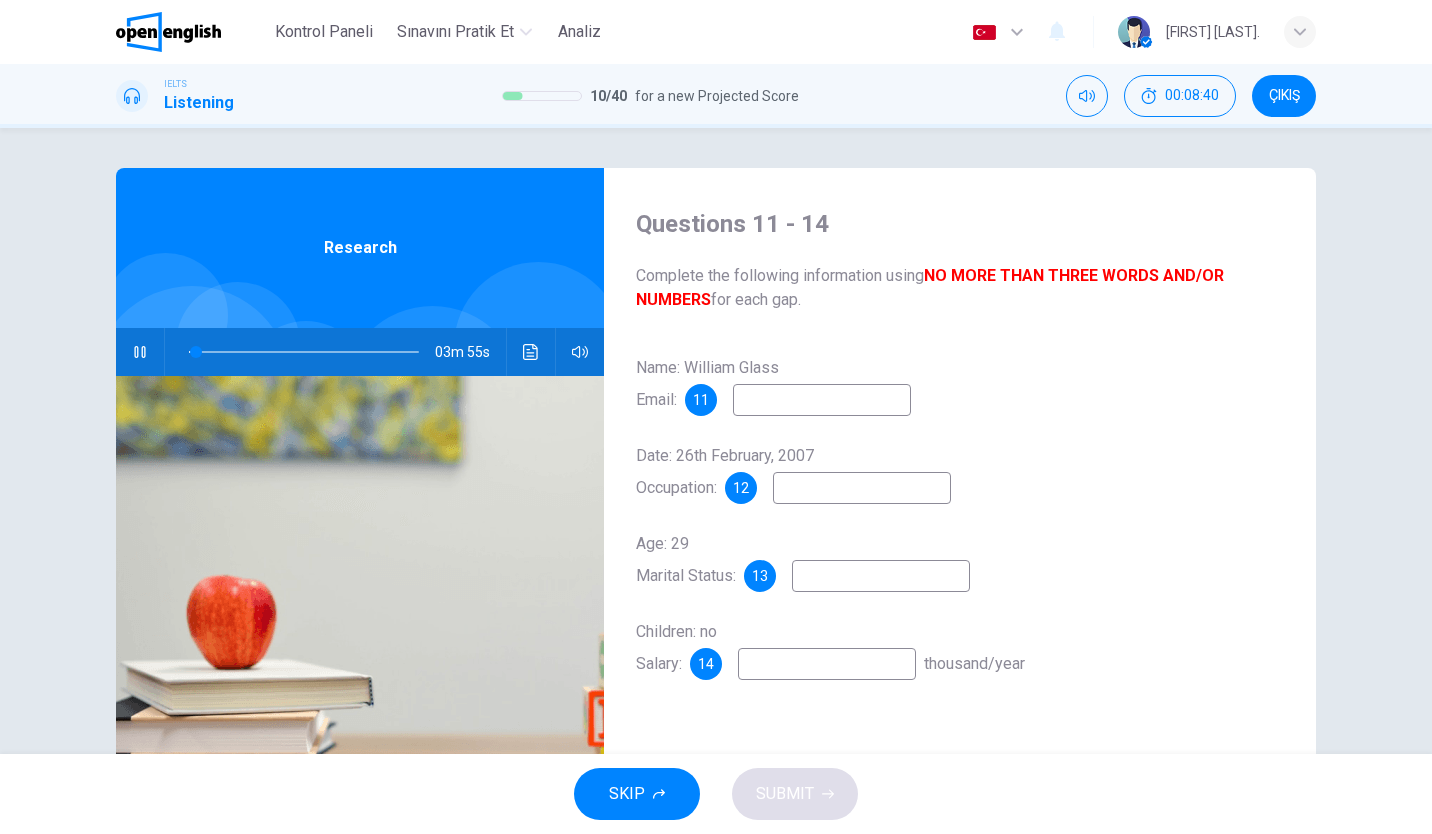 type 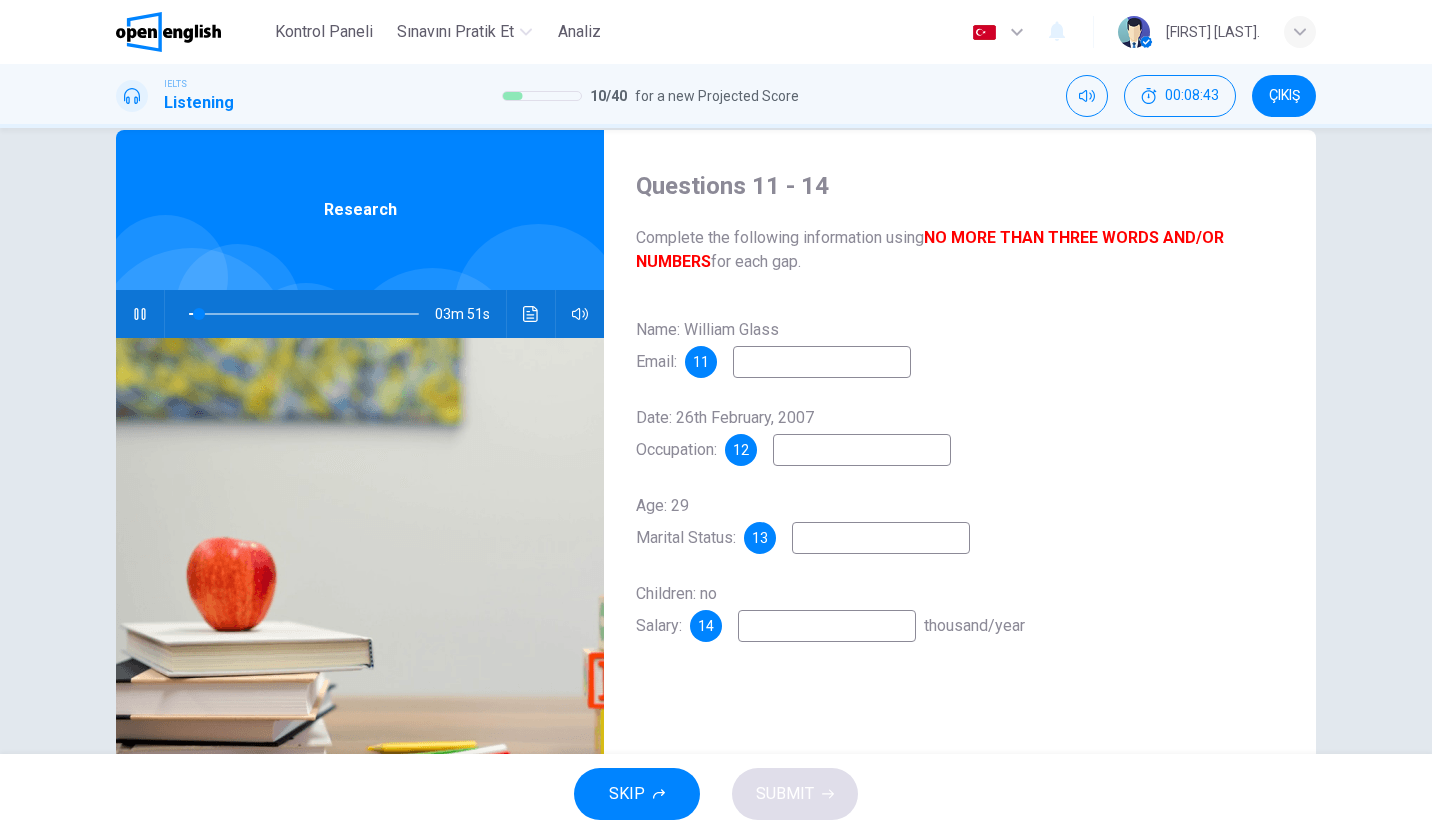 scroll, scrollTop: 32, scrollLeft: 0, axis: vertical 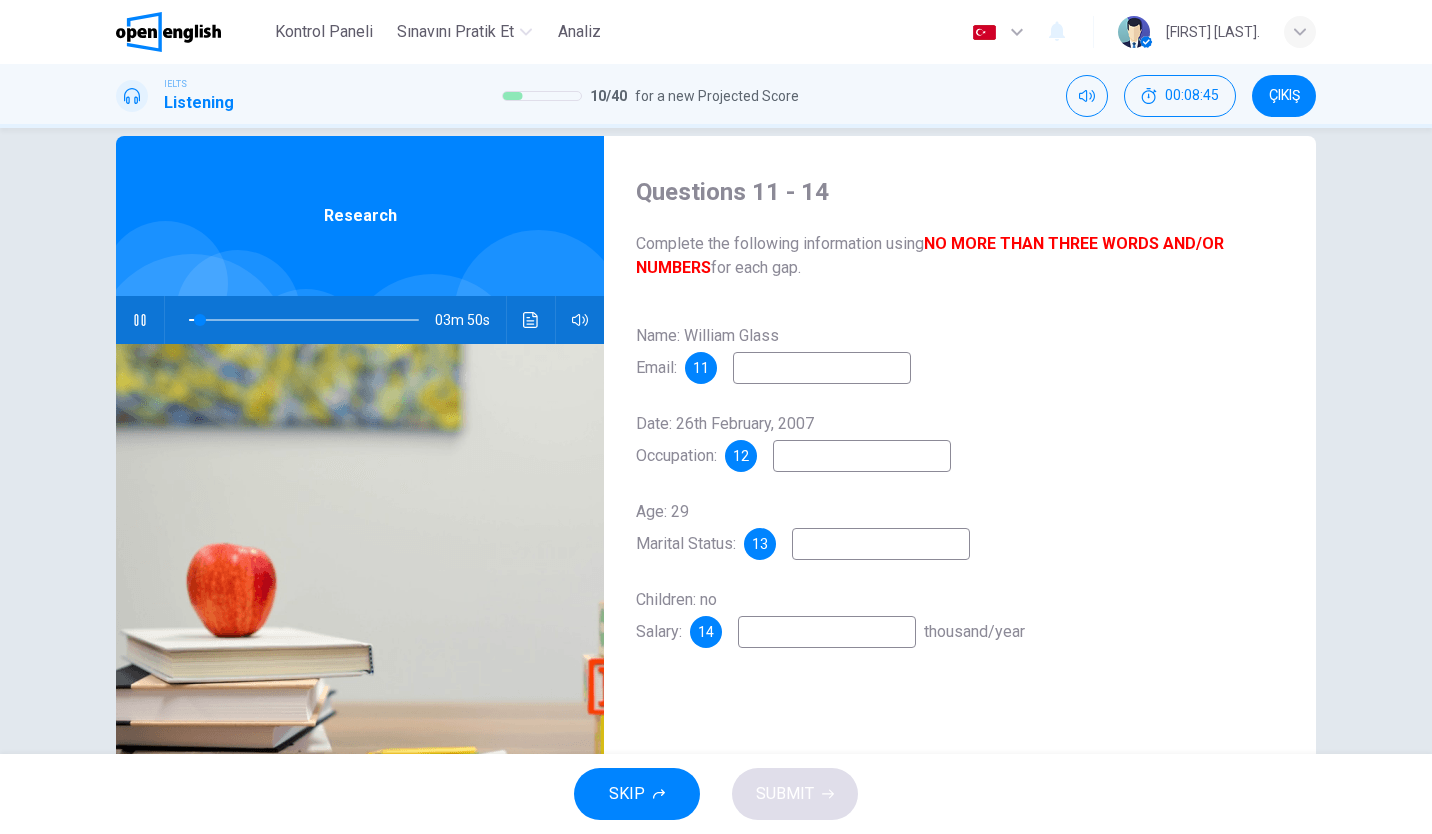 click at bounding box center (822, 368) 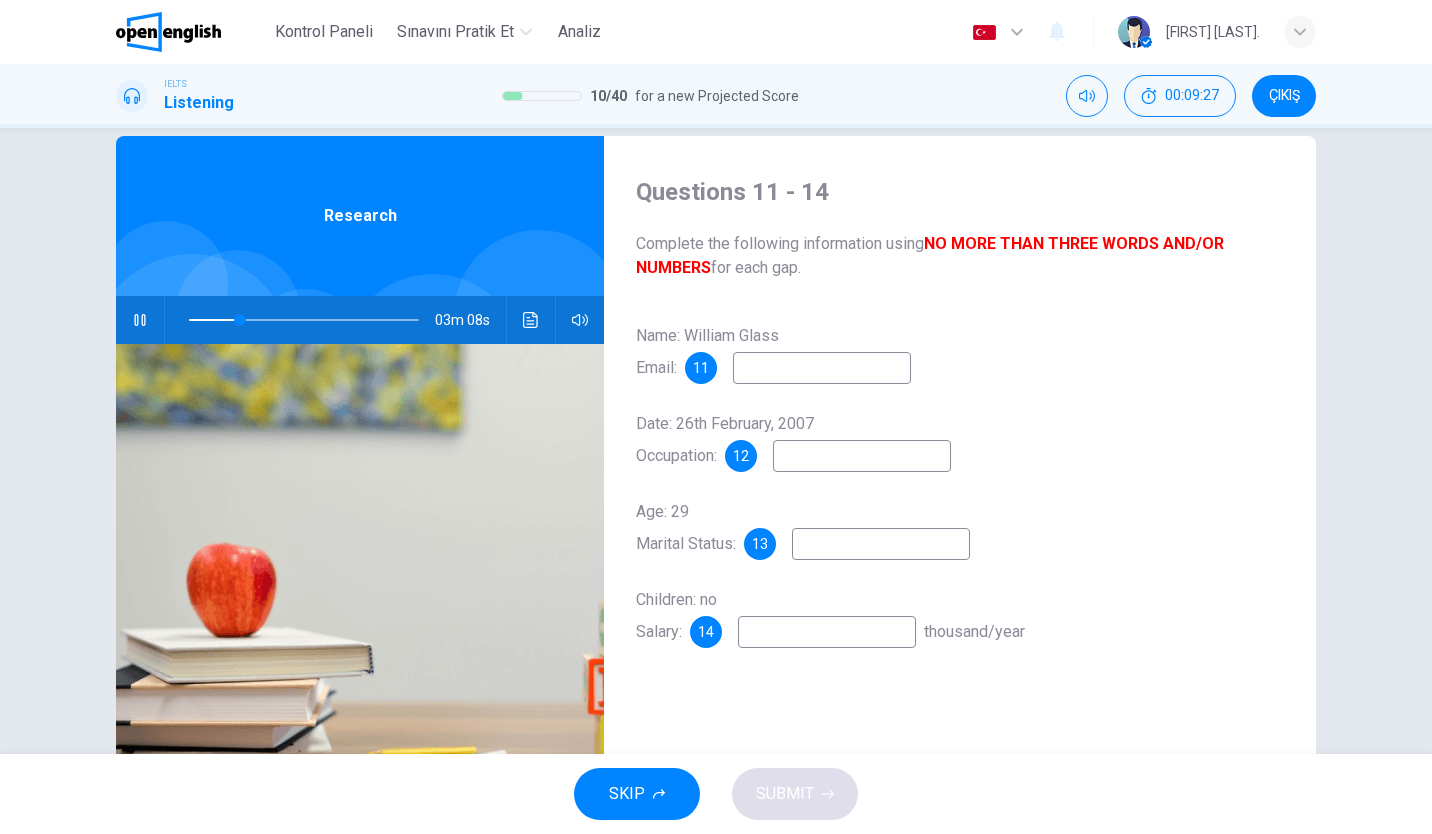 type on "**" 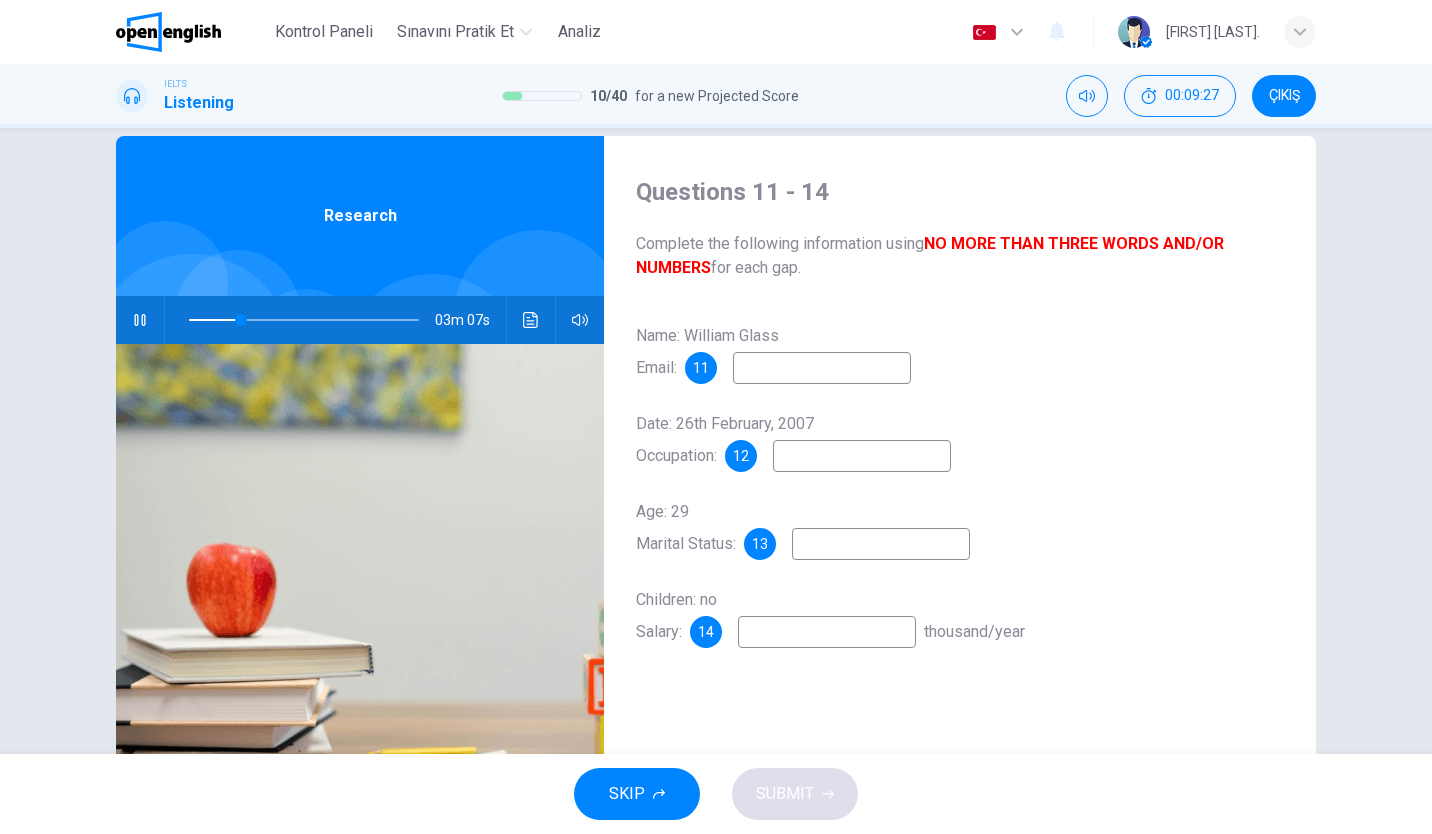 type on "*" 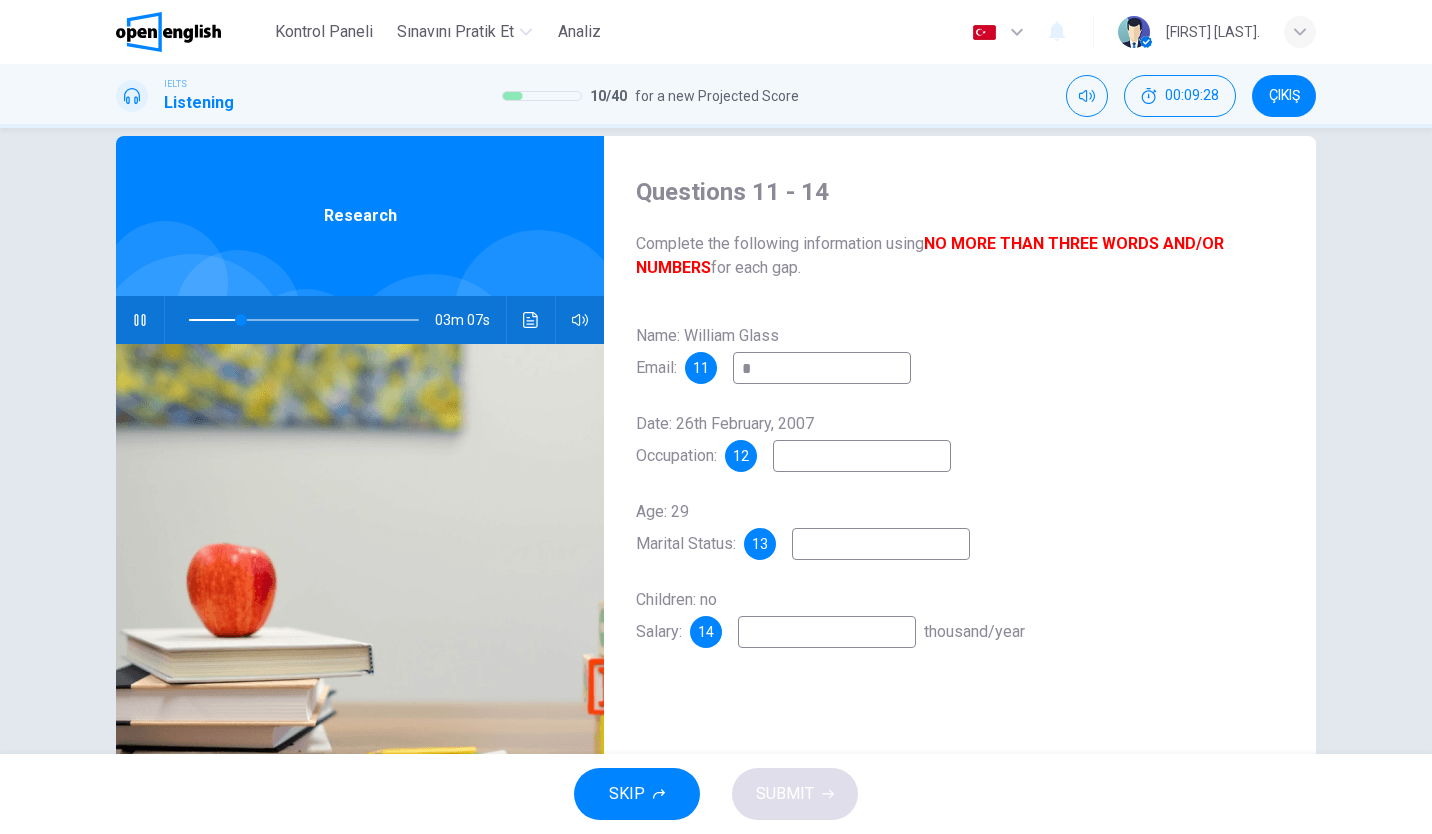 type on "**" 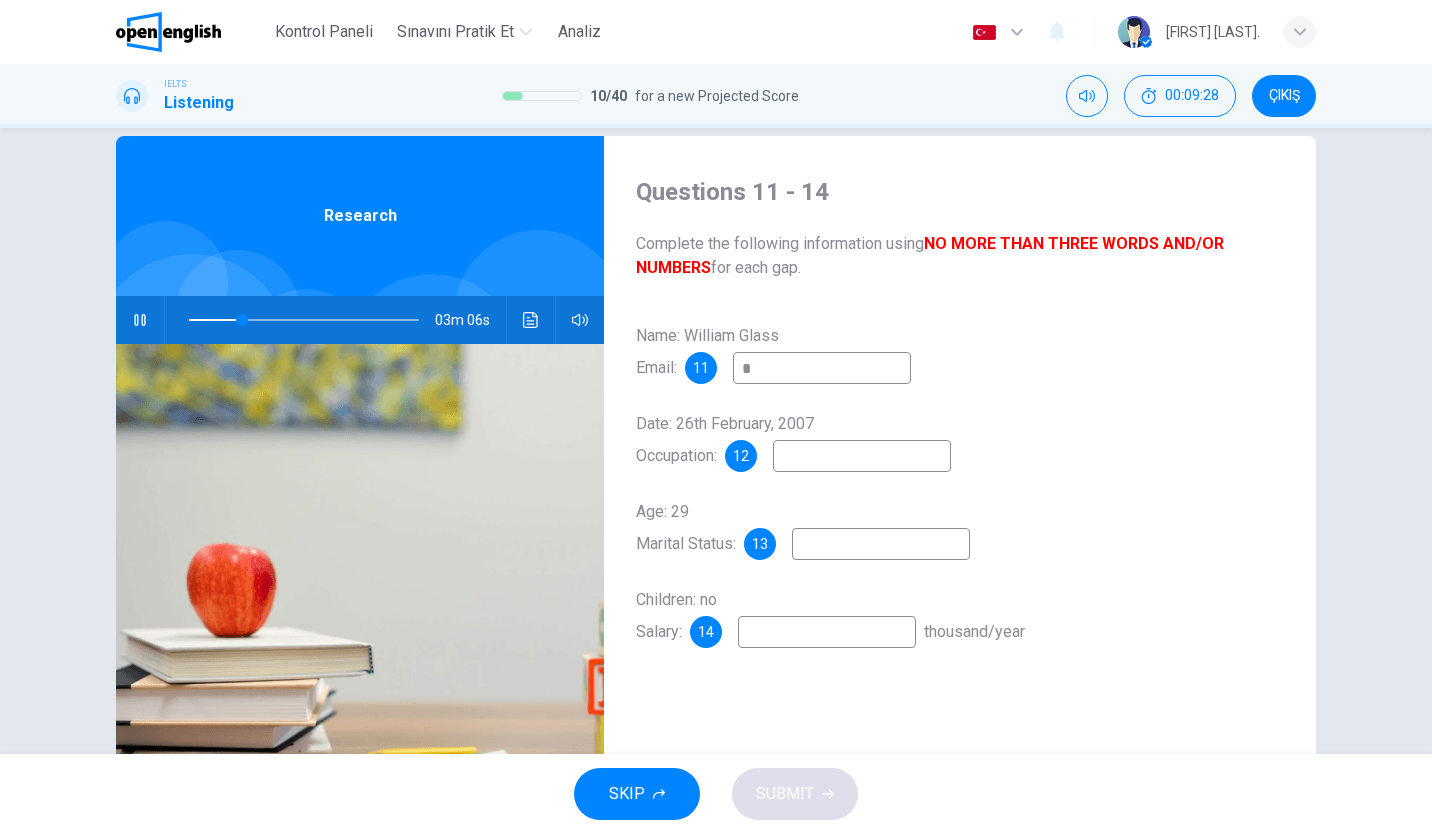 type on "**" 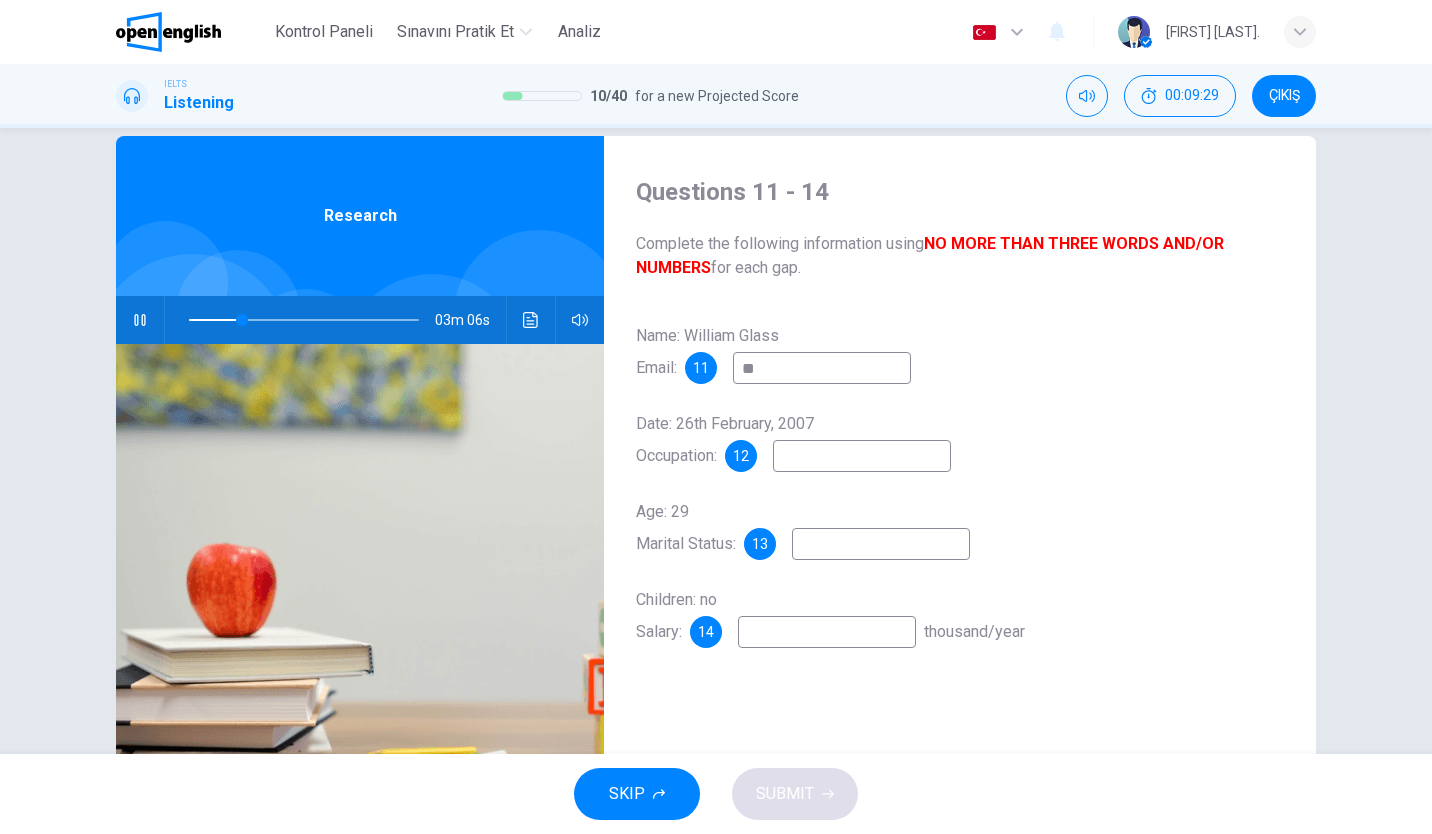 type on "**" 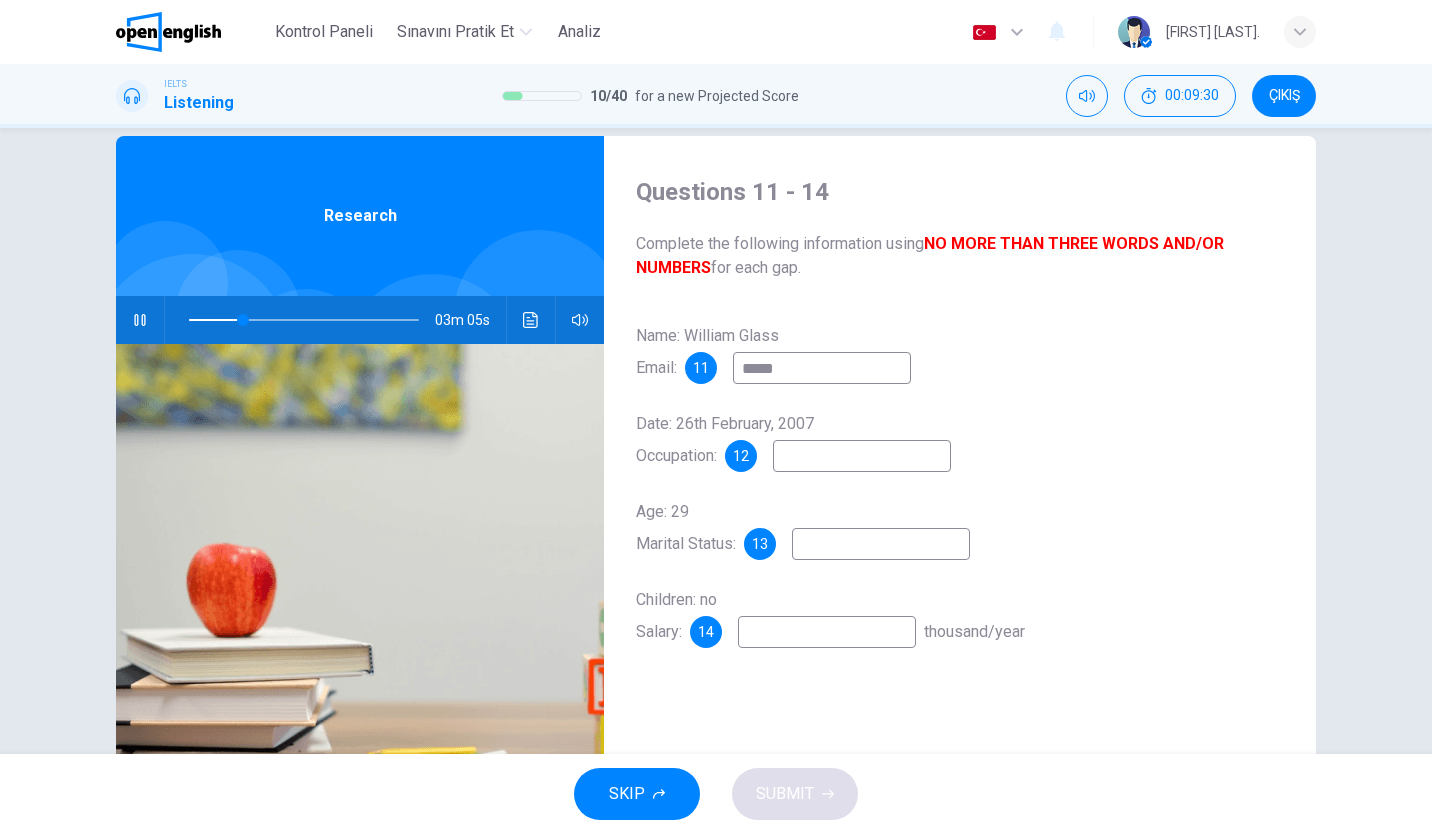 type on "******" 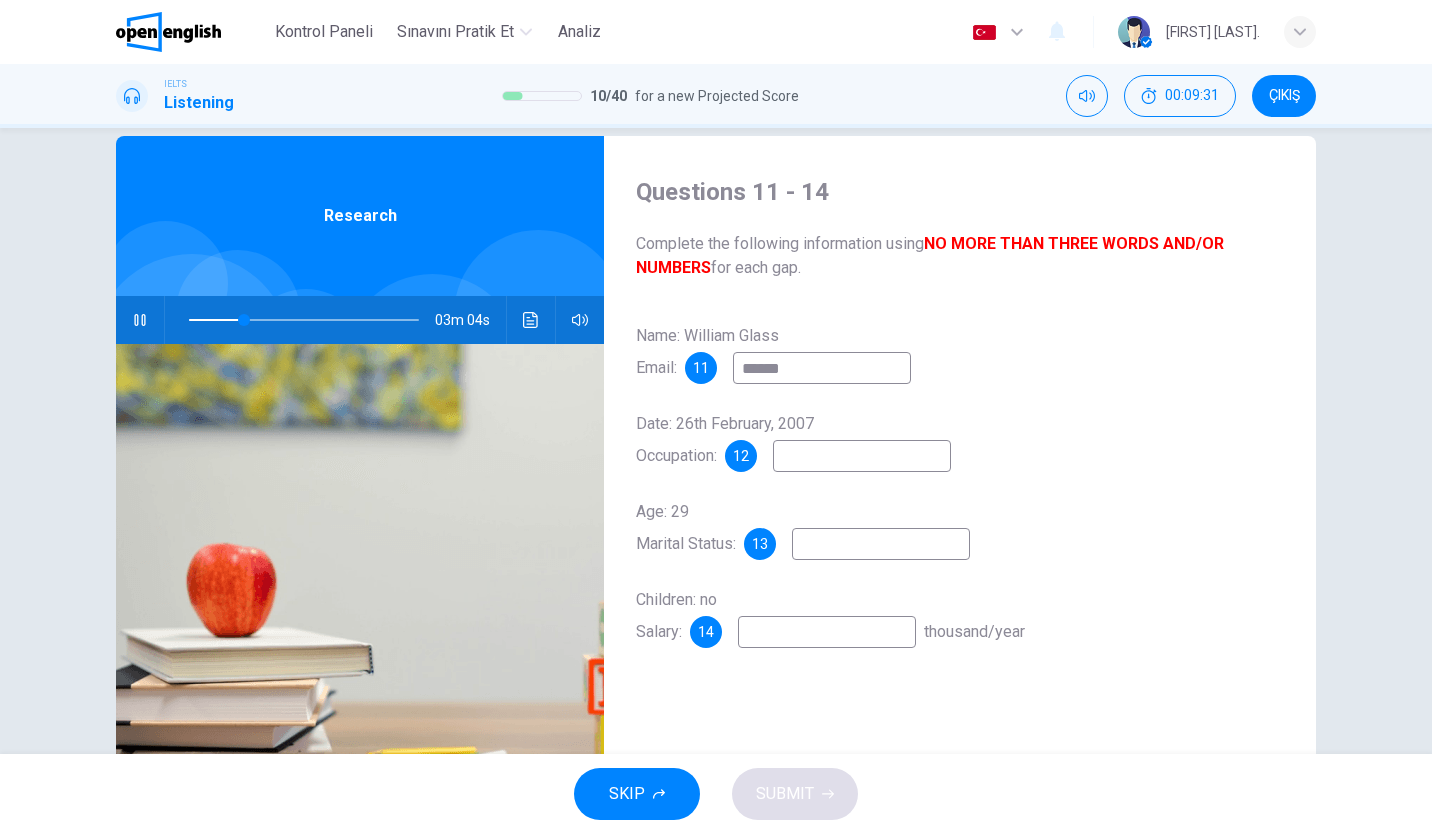 type on "**" 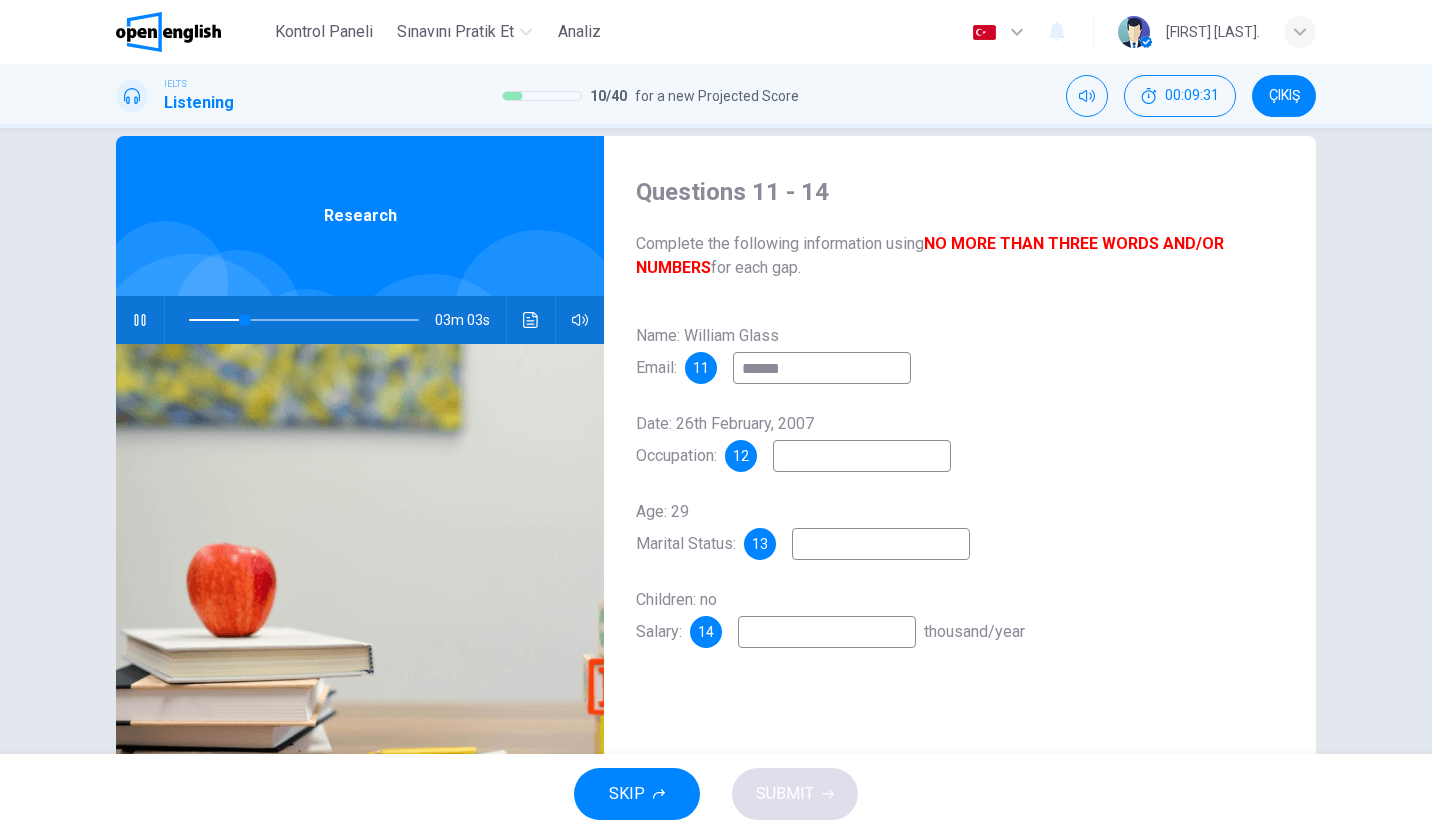 type on "*******" 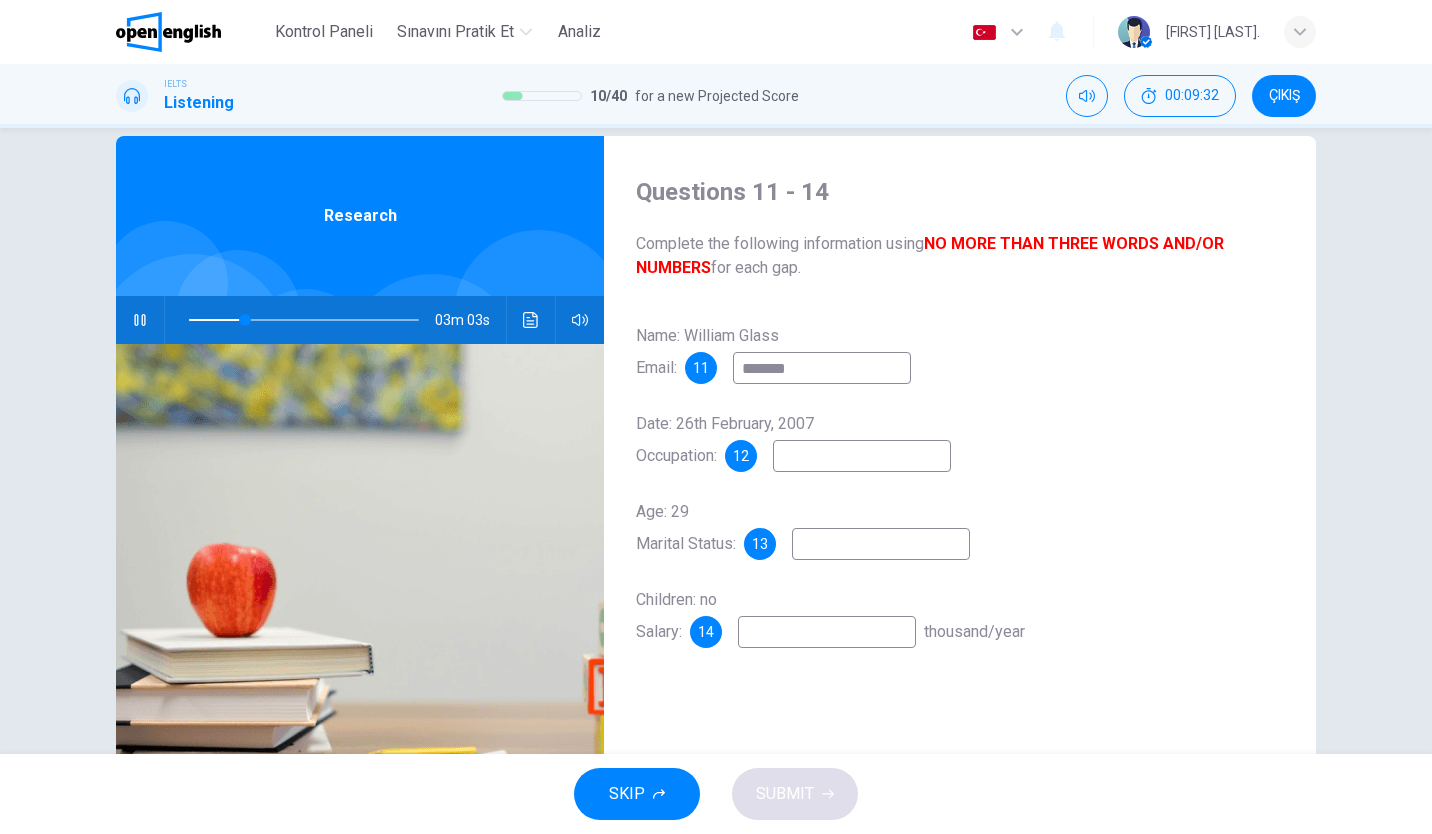 type on "**" 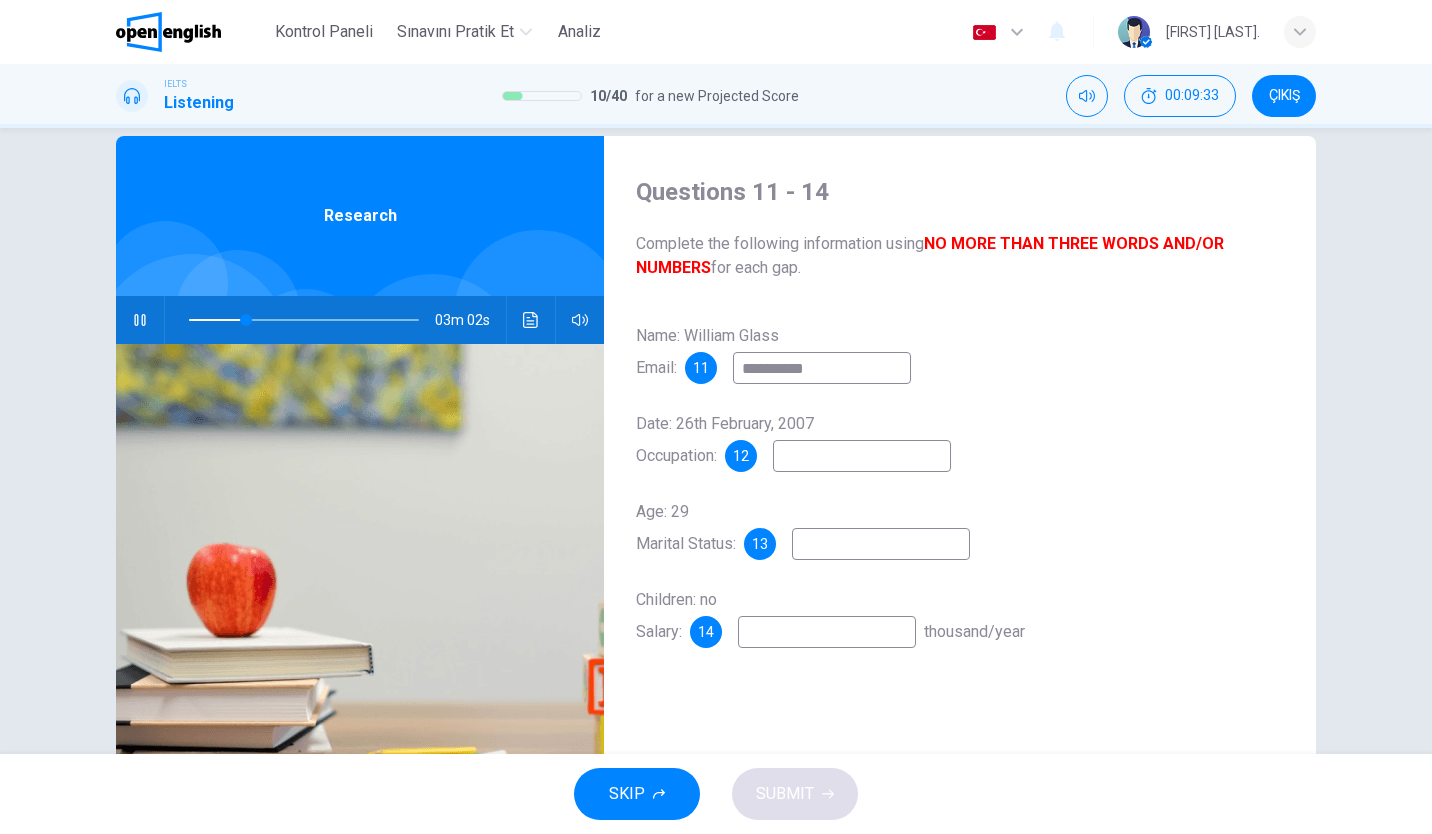 type on "**********" 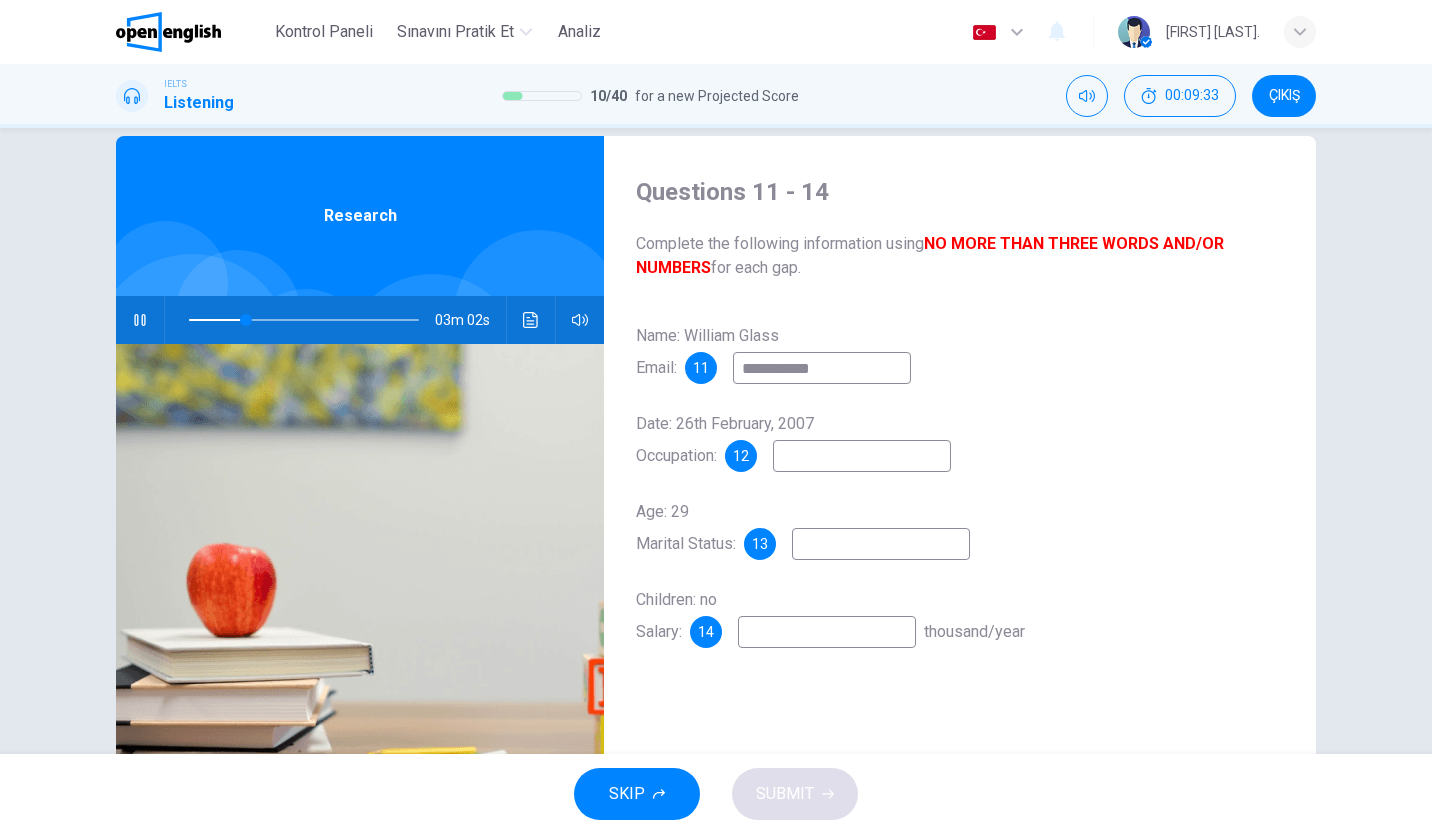 type on "**" 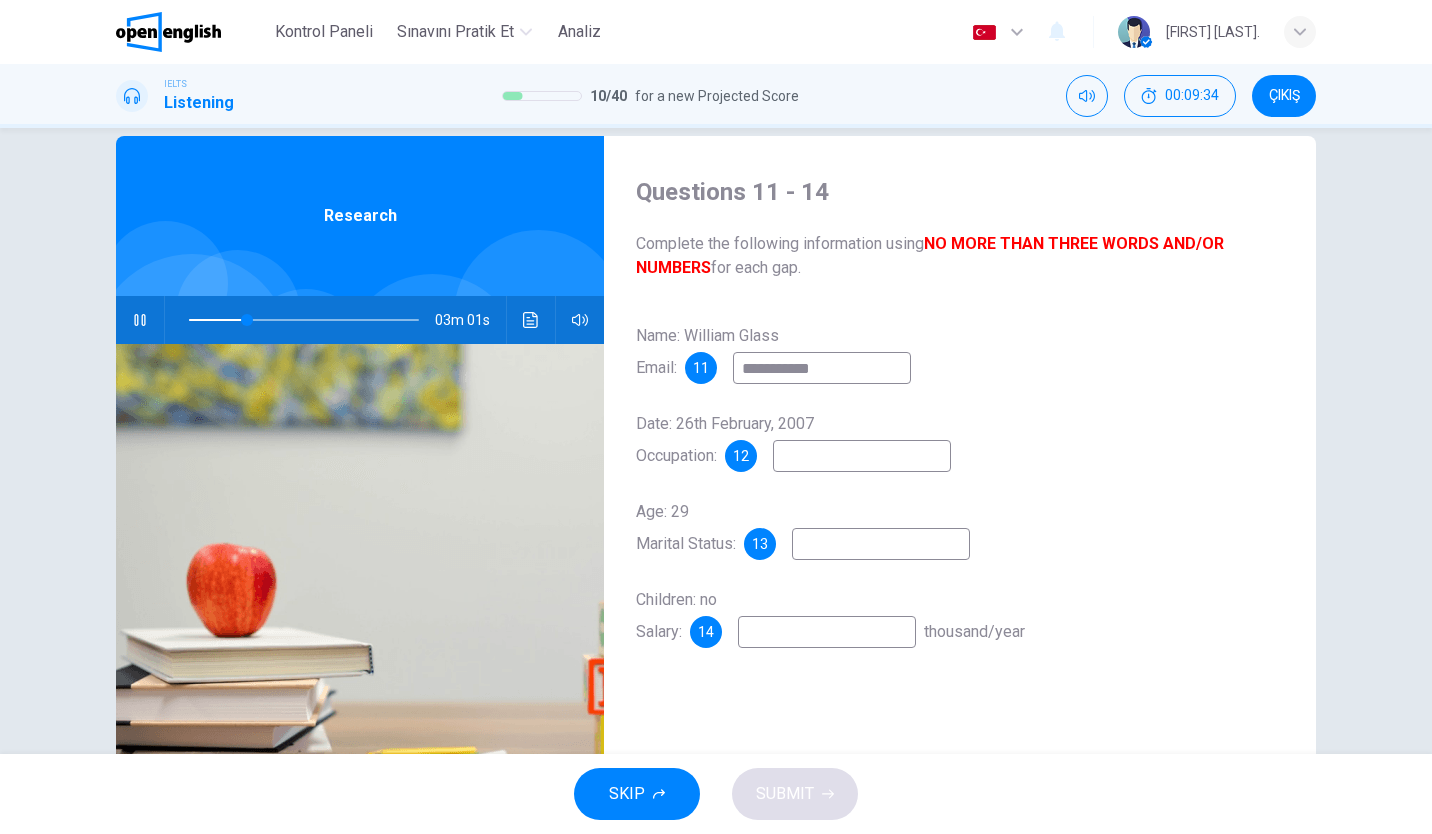 type on "**********" 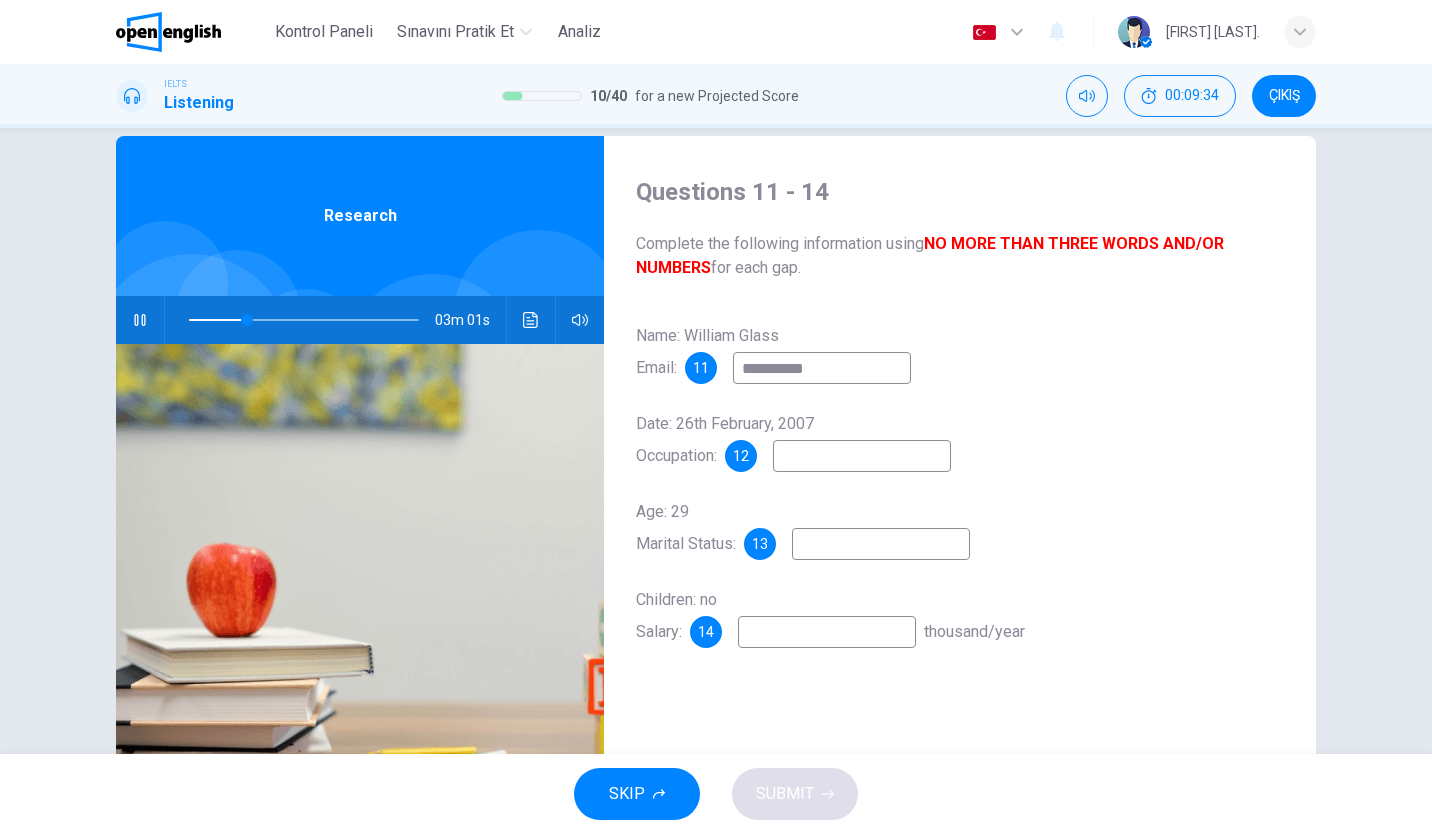 type on "**" 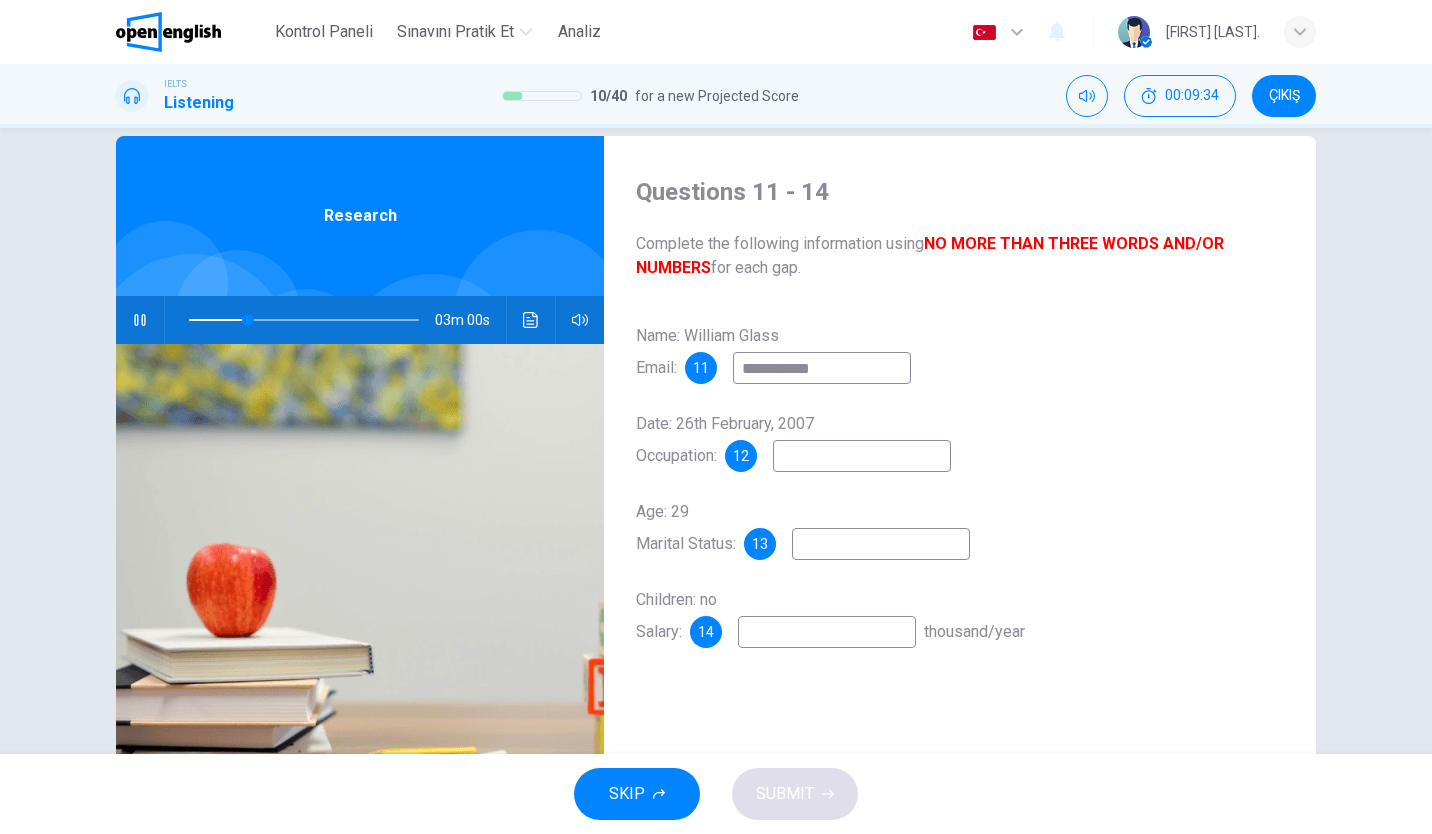 type on "**********" 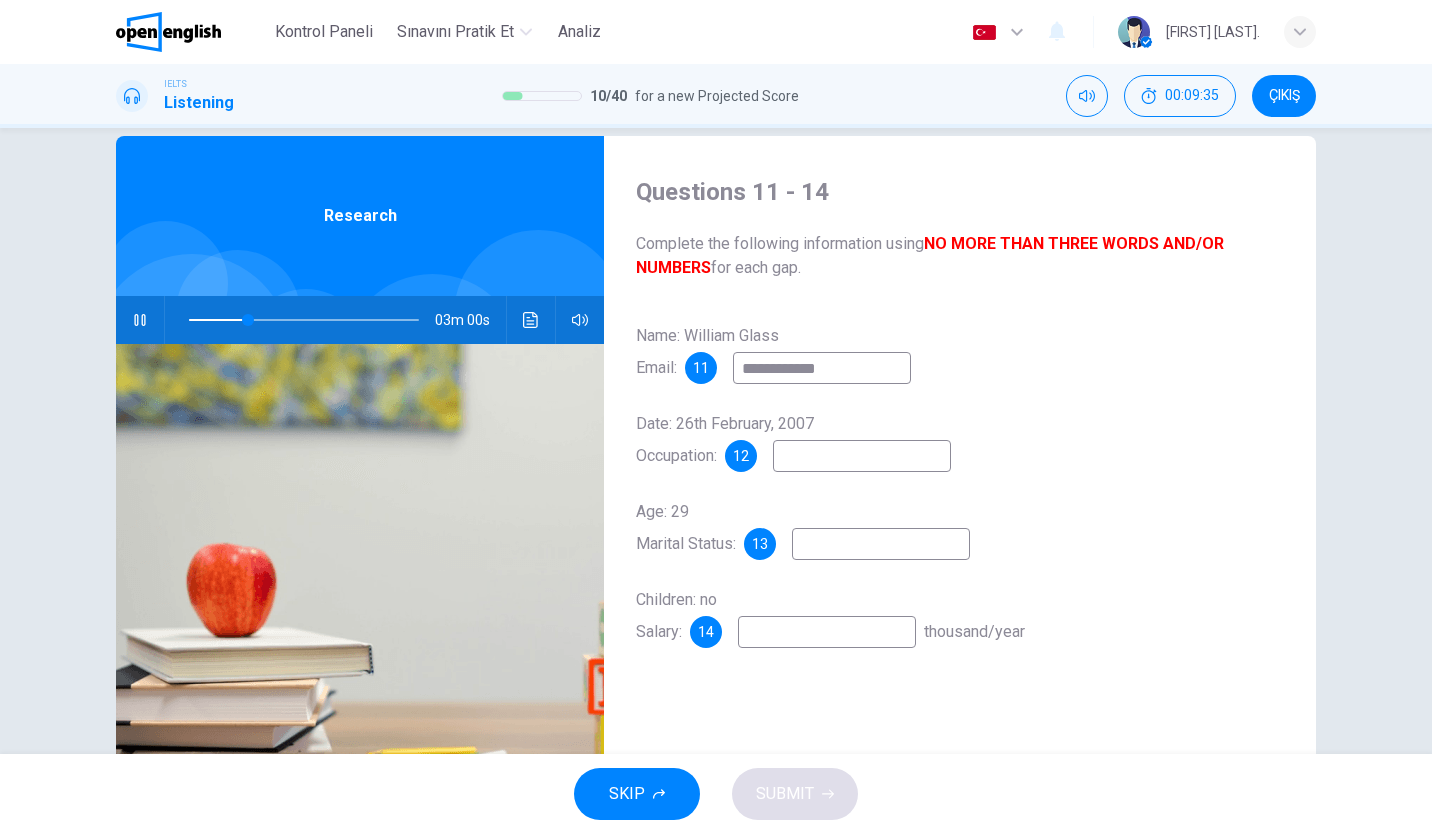 type on "**" 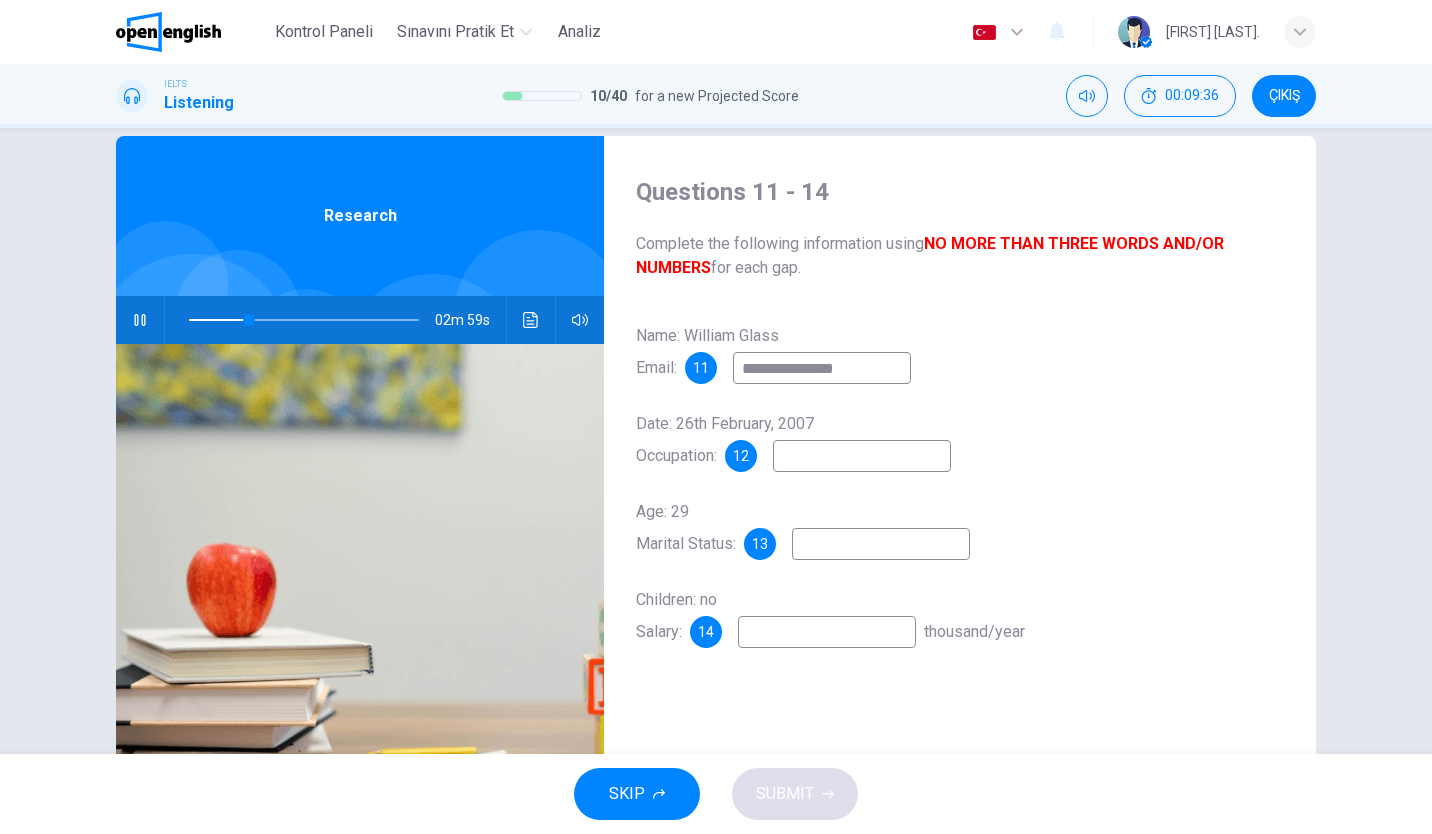 type on "**********" 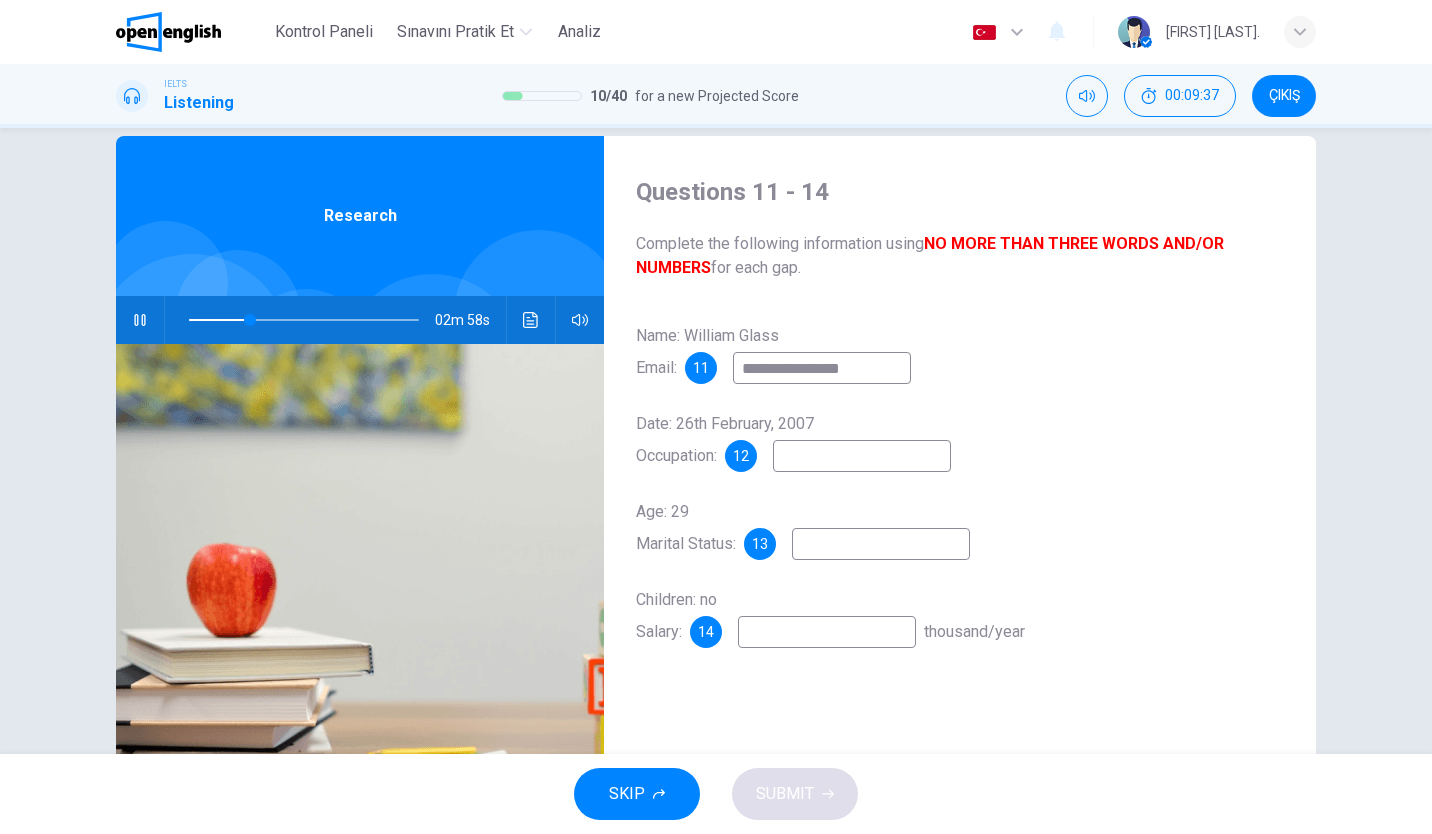 type on "**" 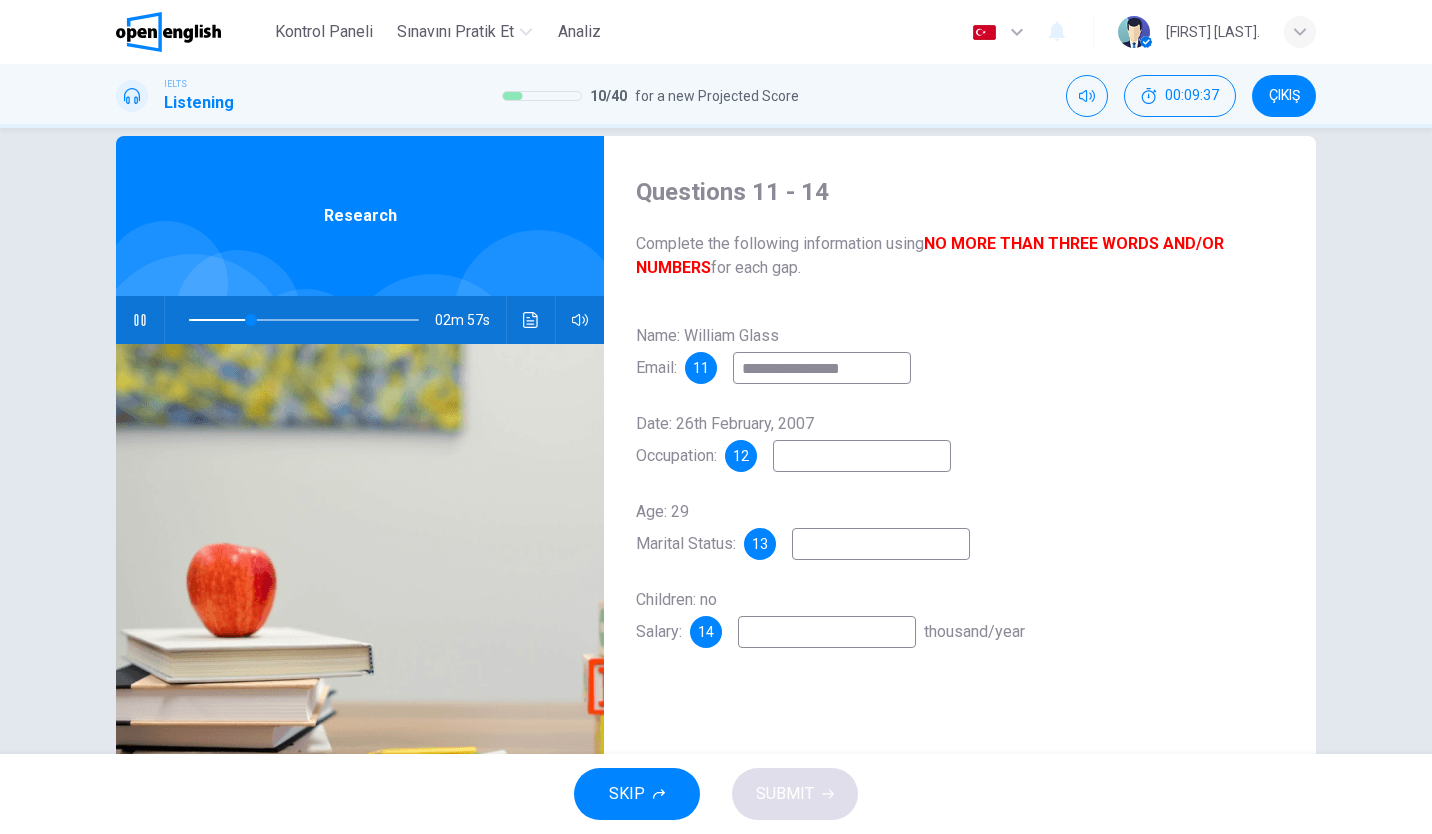 click at bounding box center [862, 456] 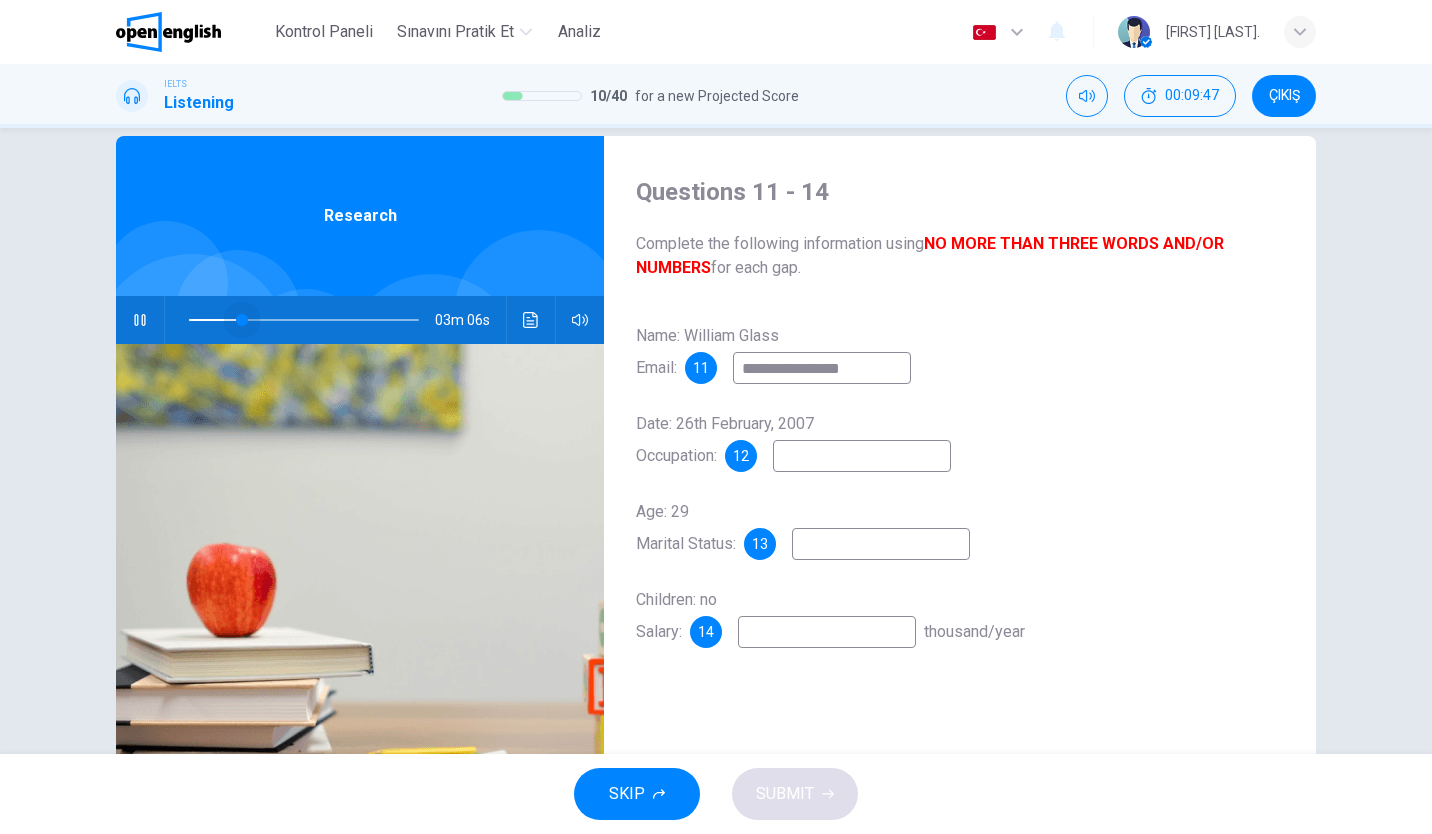 click at bounding box center [242, 320] 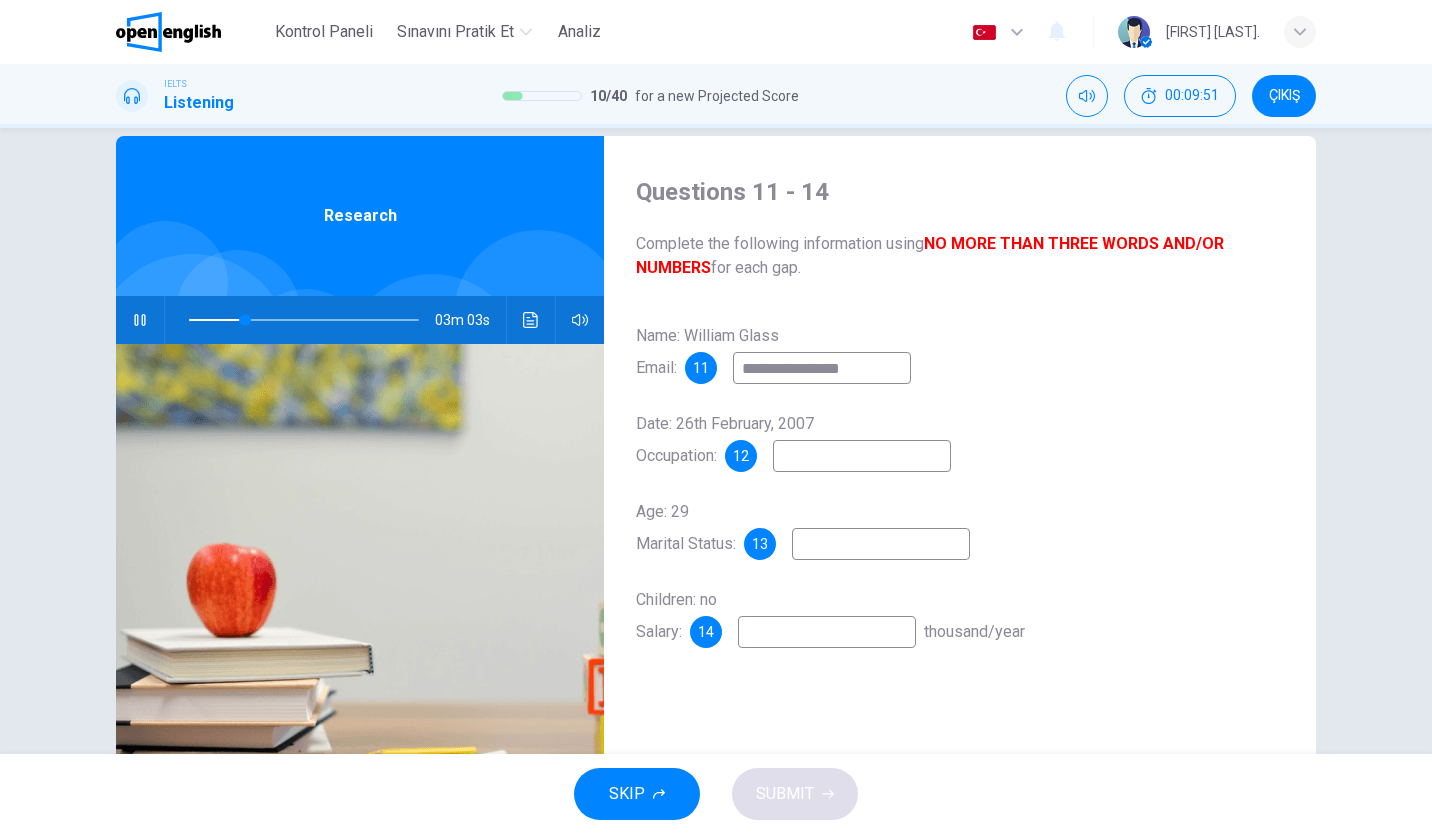 click at bounding box center [862, 456] 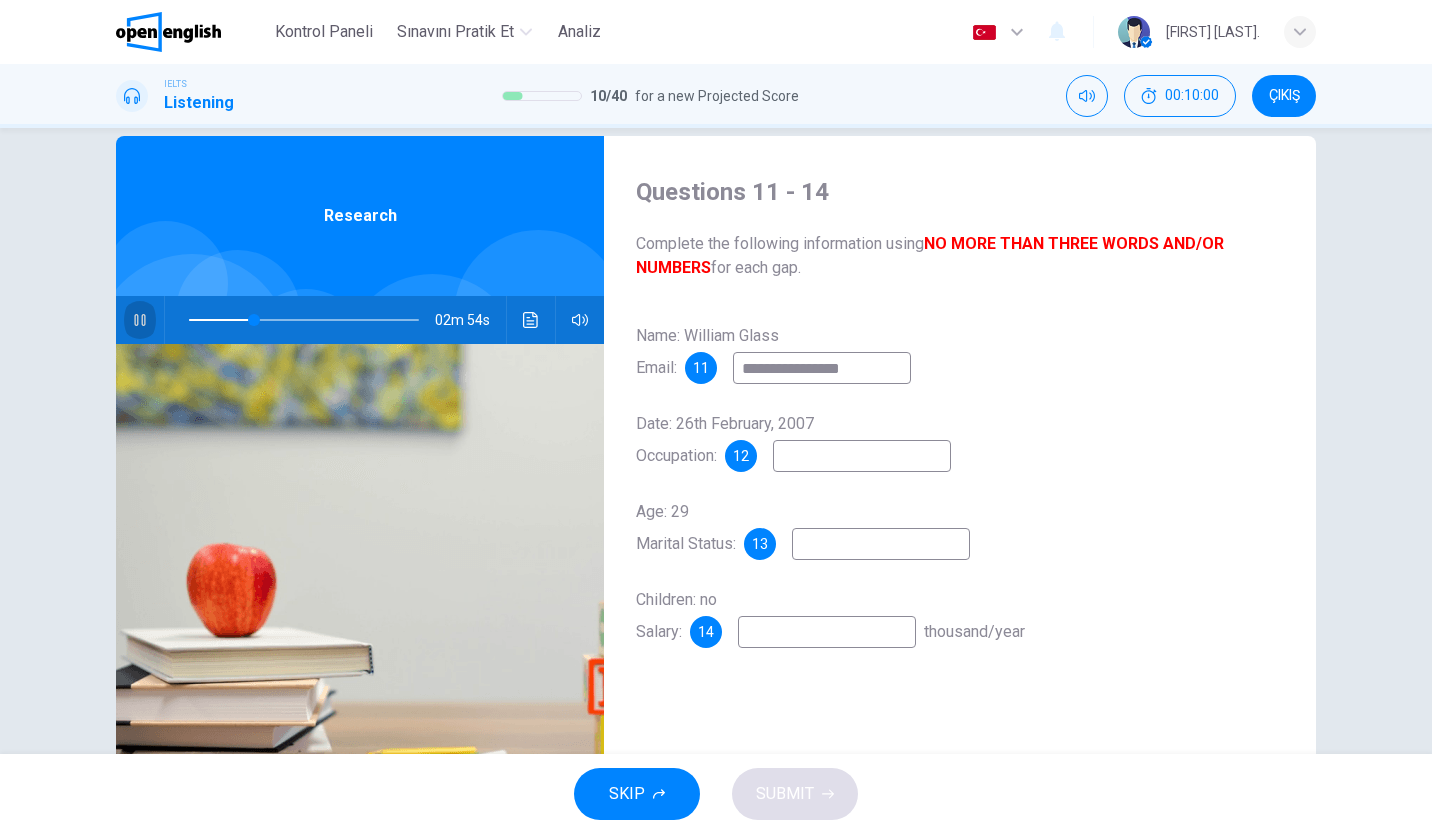 click at bounding box center (140, 320) 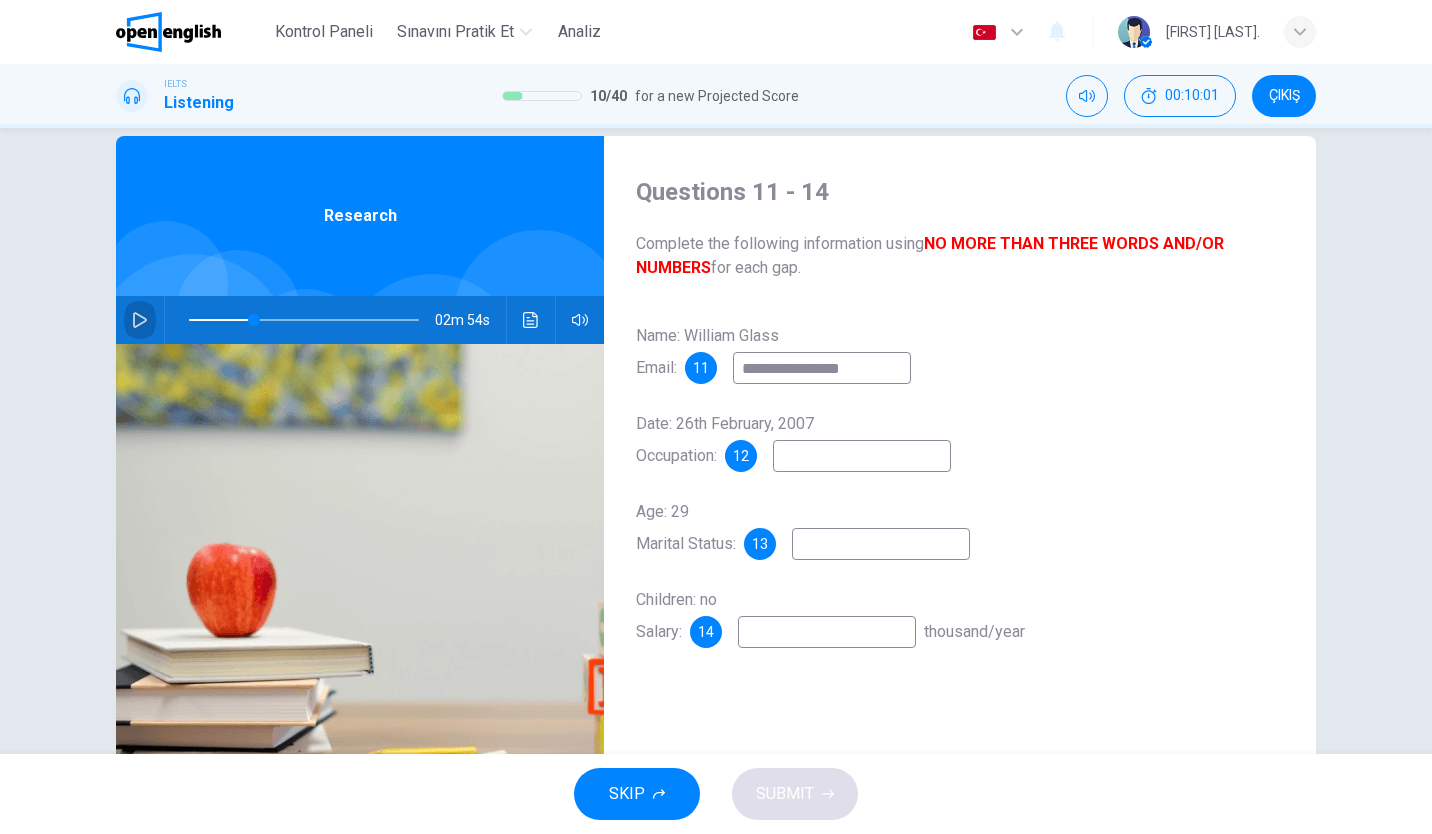 click at bounding box center [140, 320] 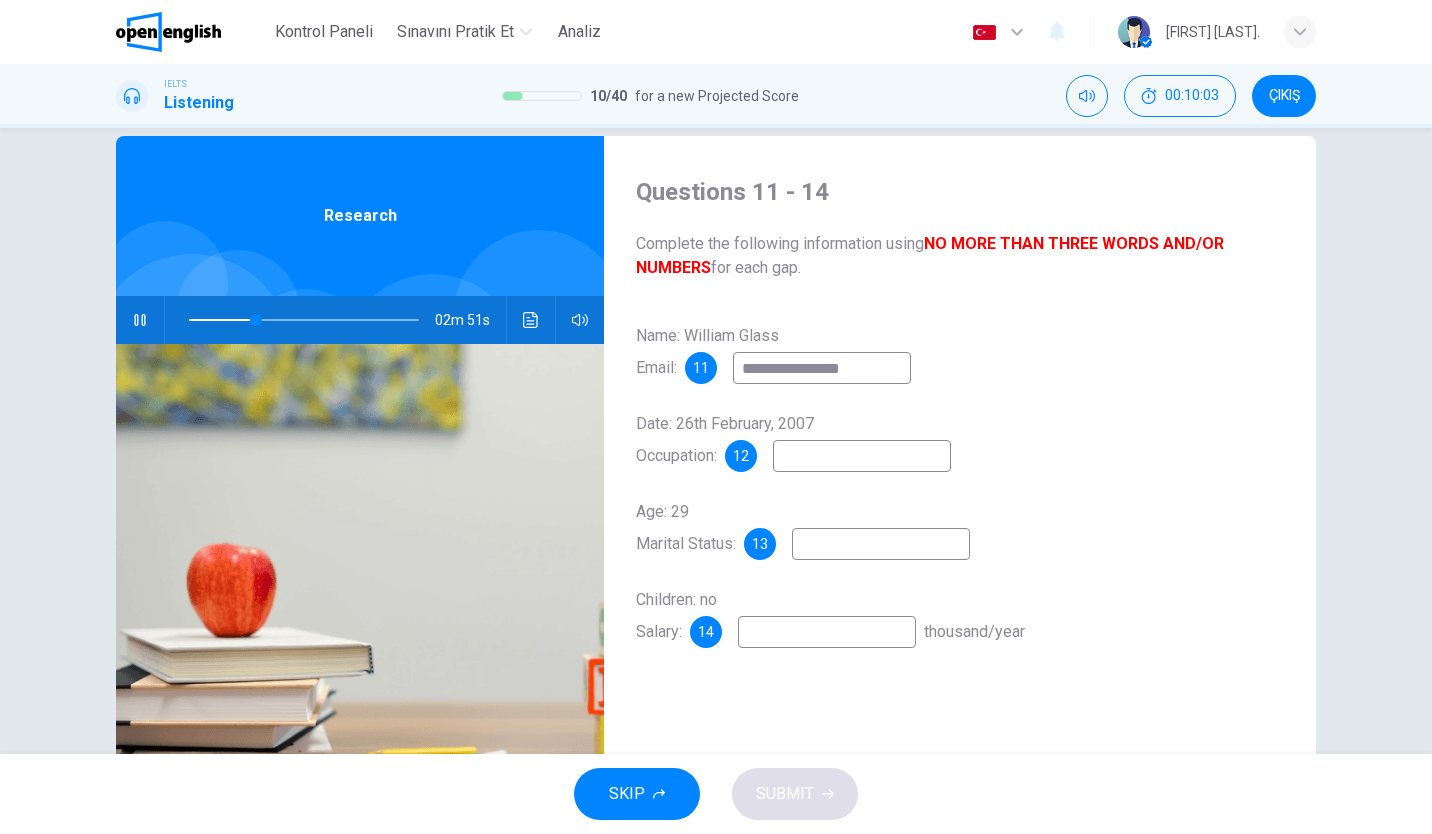 click at bounding box center [862, 456] 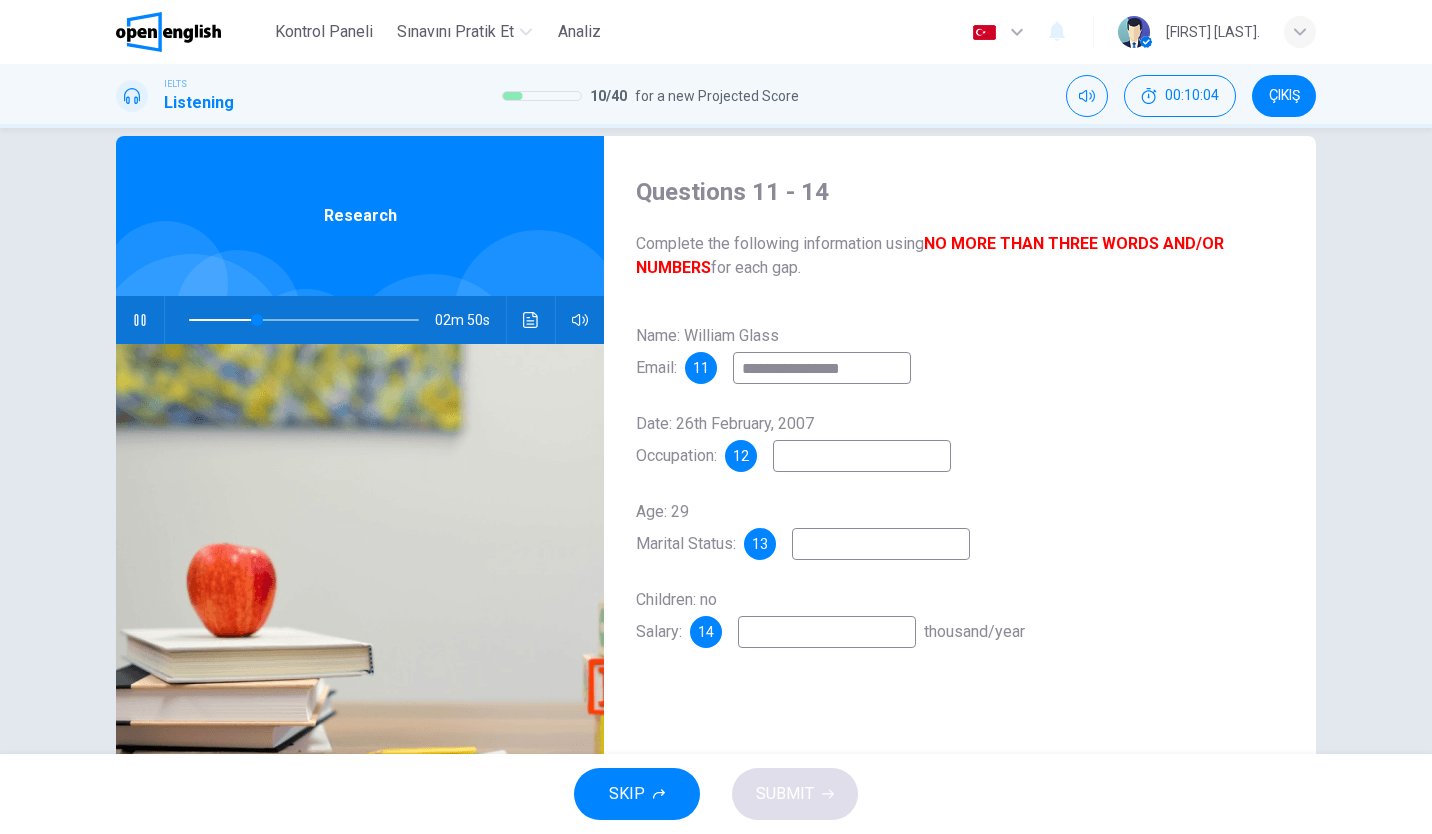 type on "**" 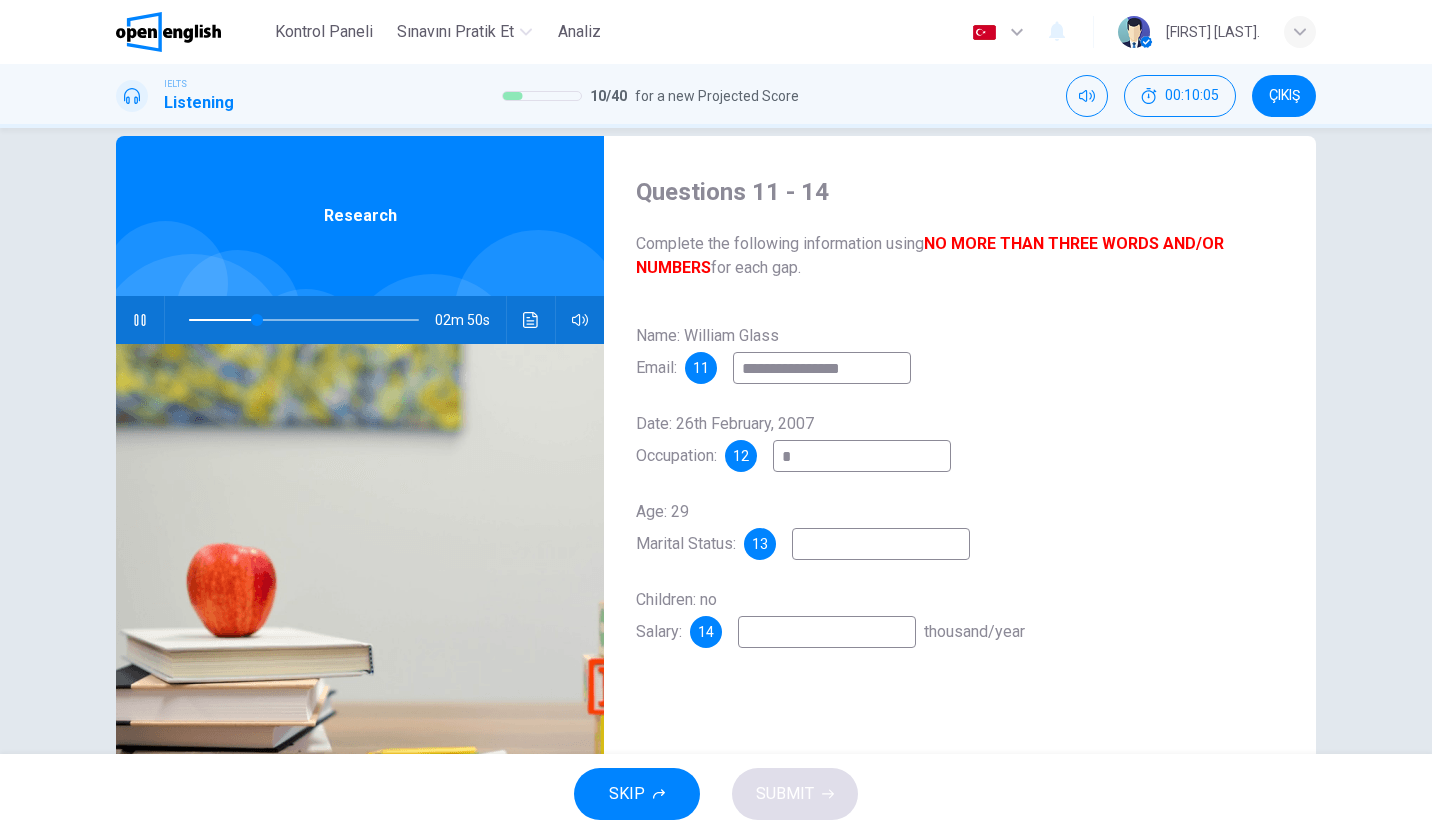type on "**" 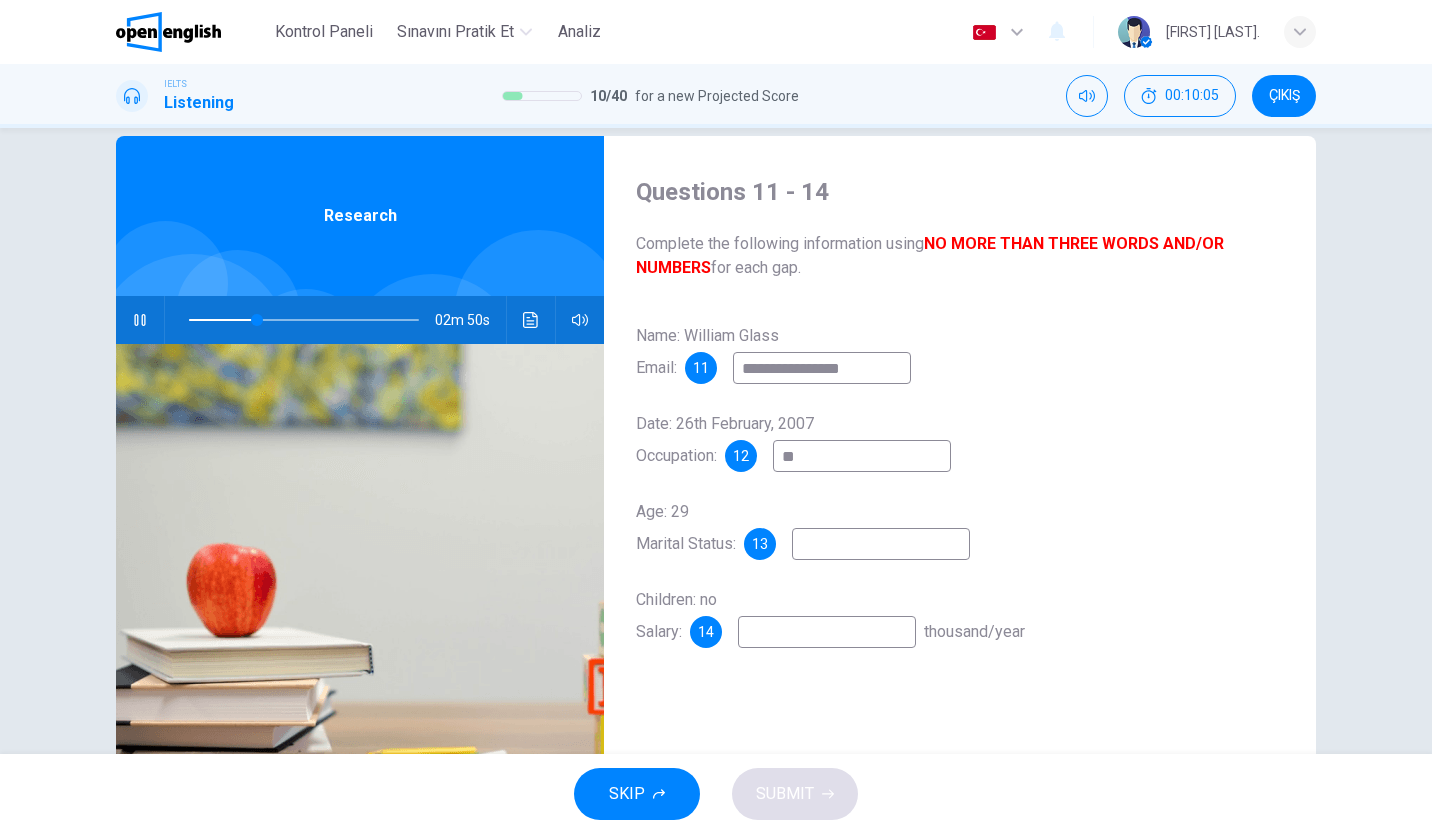 type on "**" 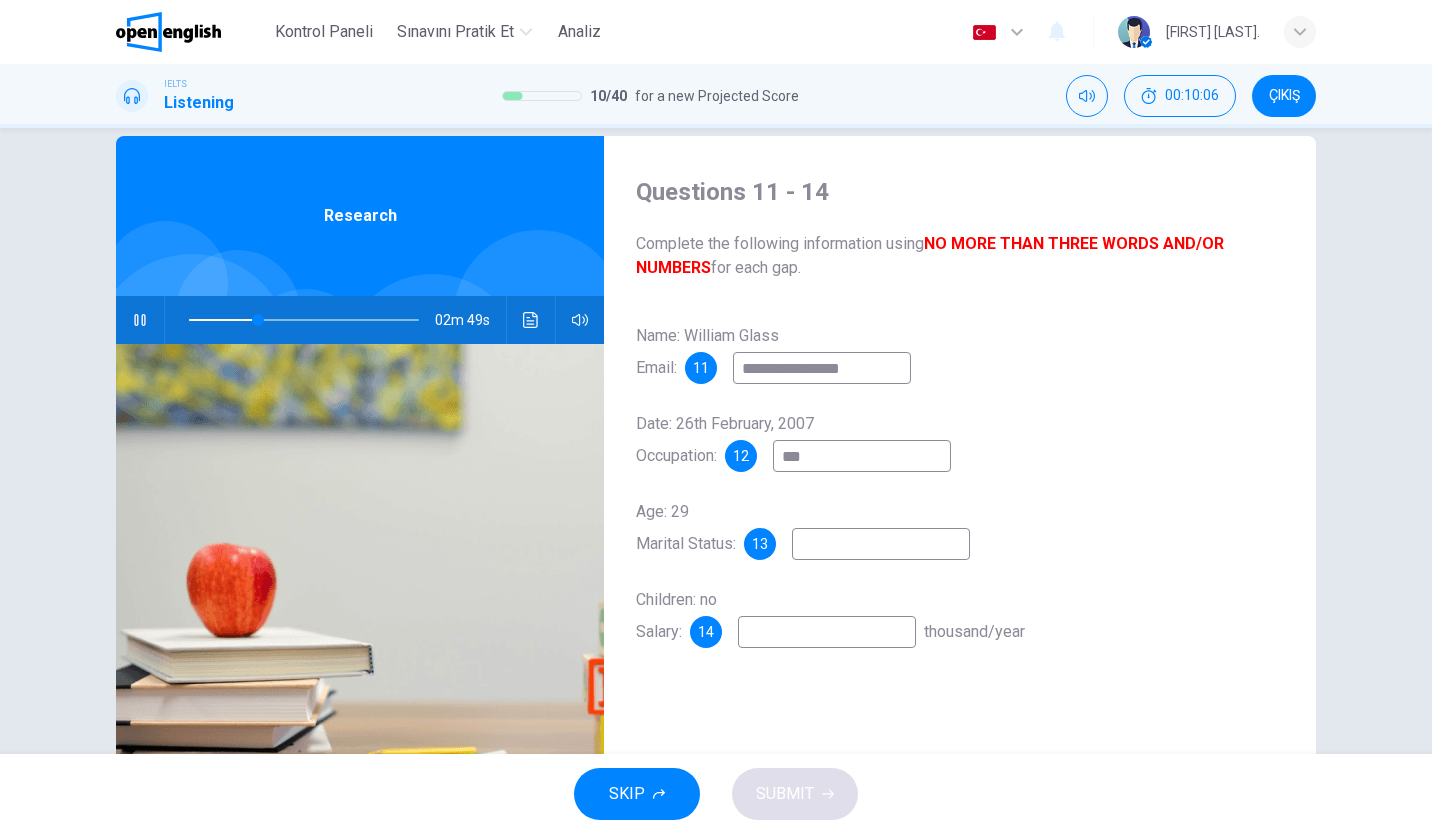 type on "****" 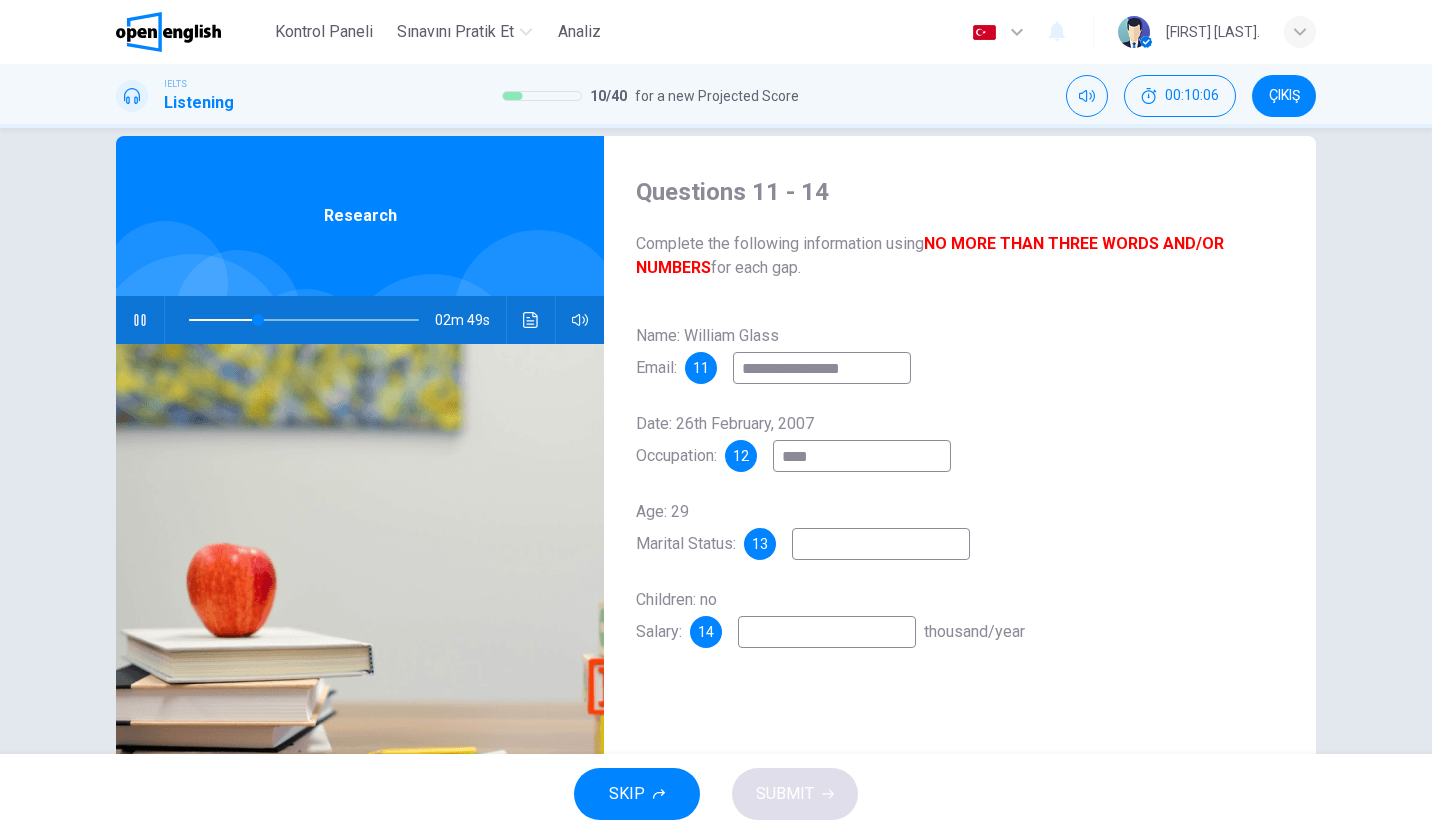 type on "**" 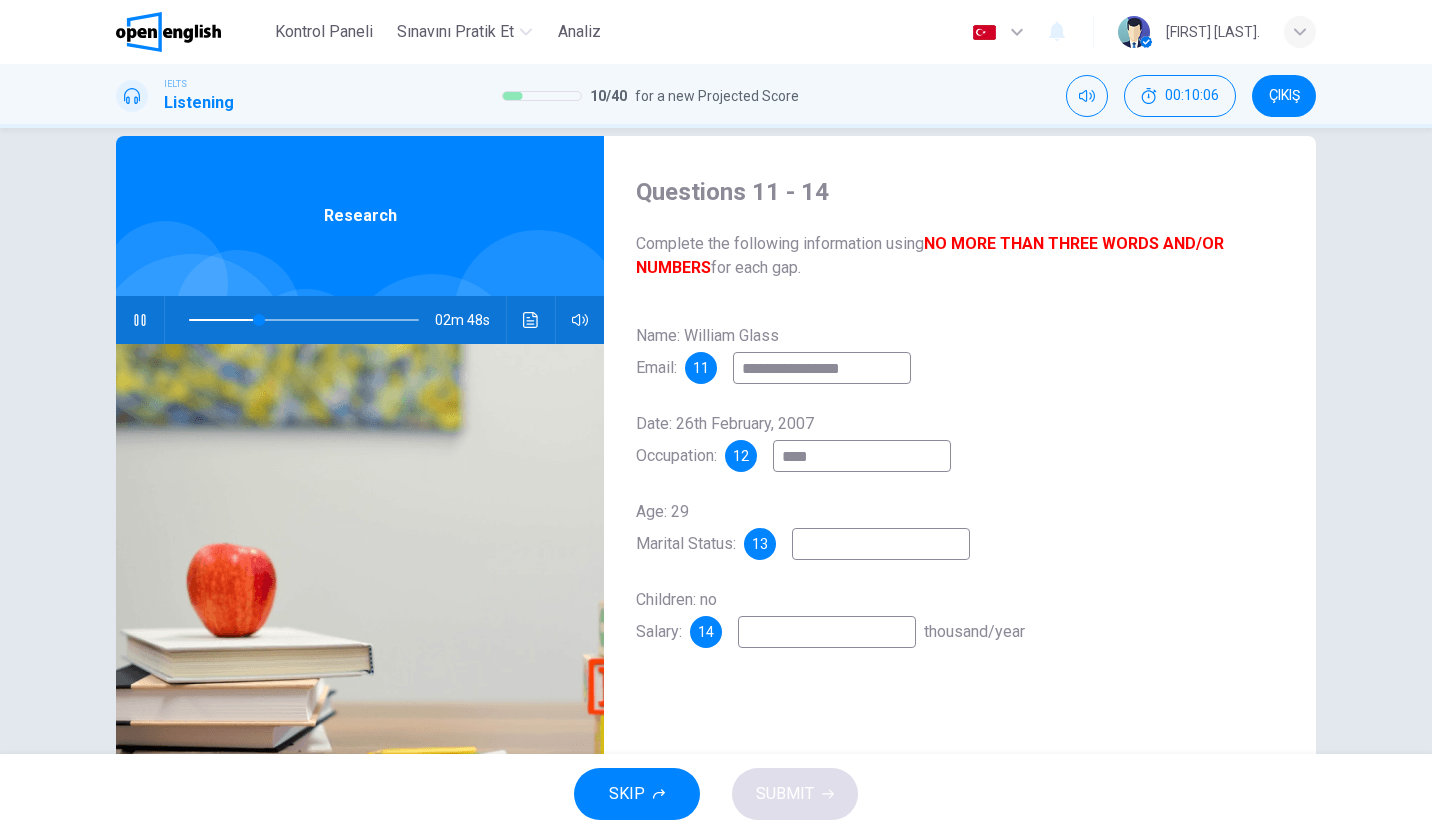 type on "*****" 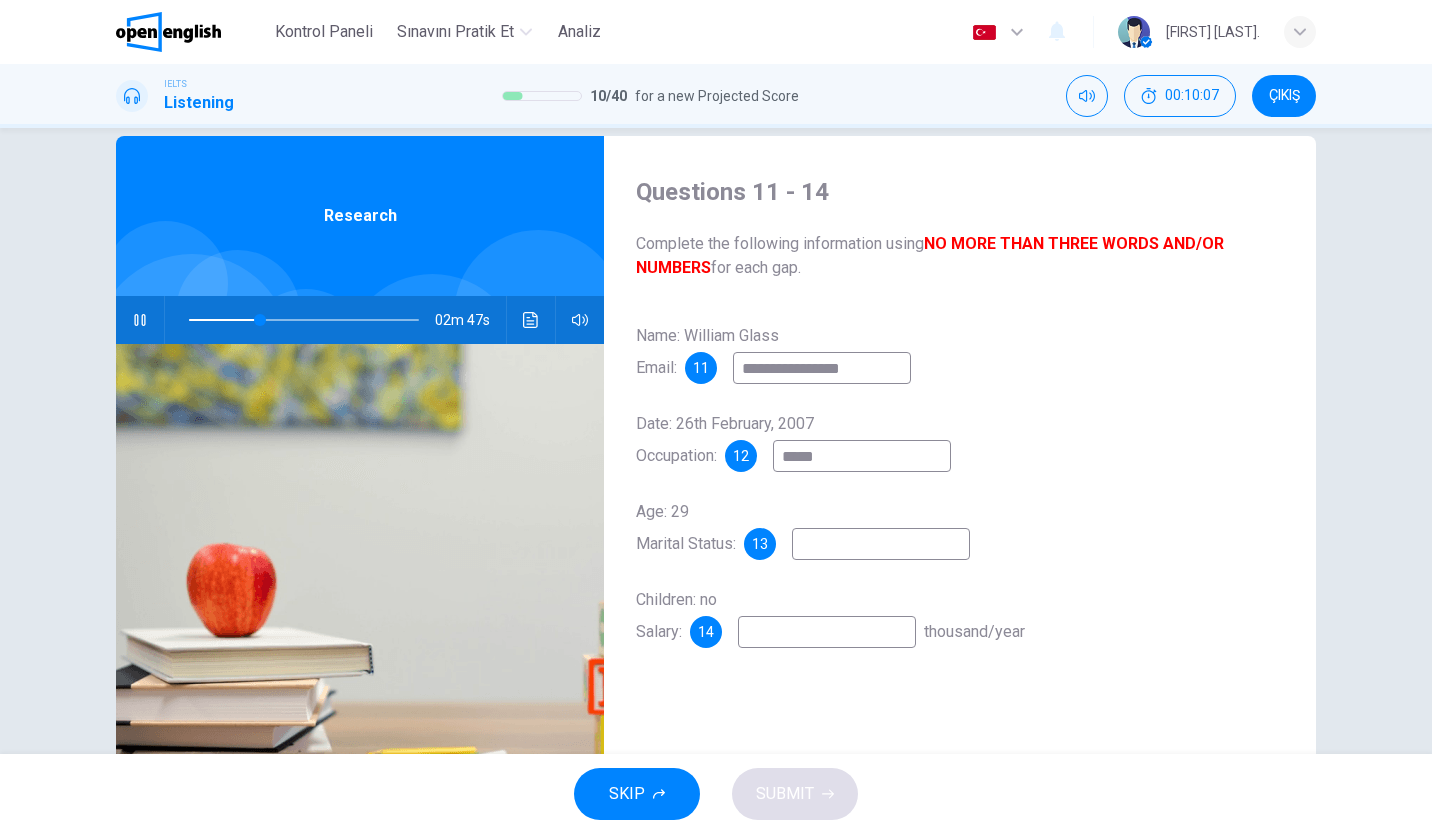 type on "**" 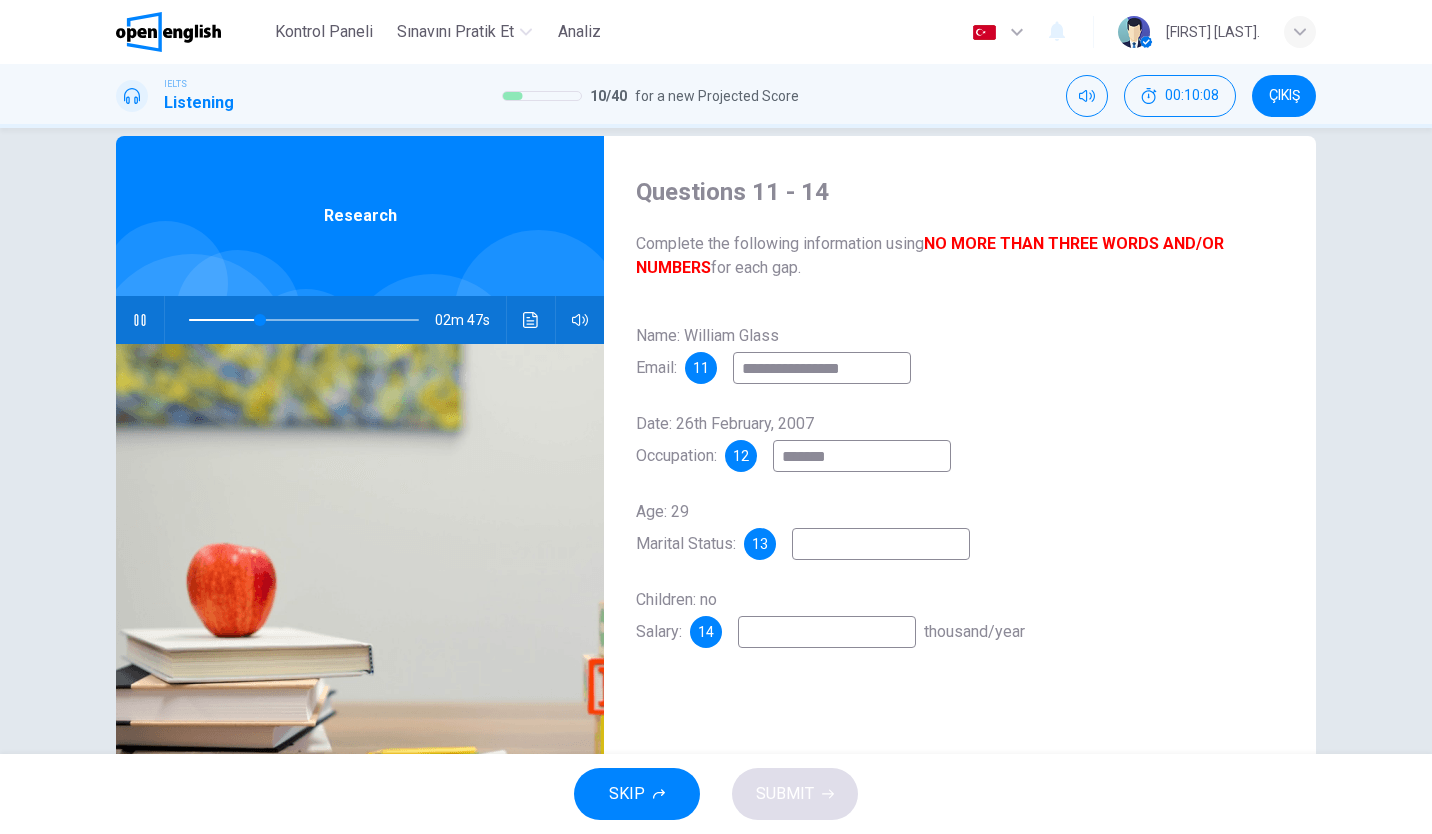 type on "********" 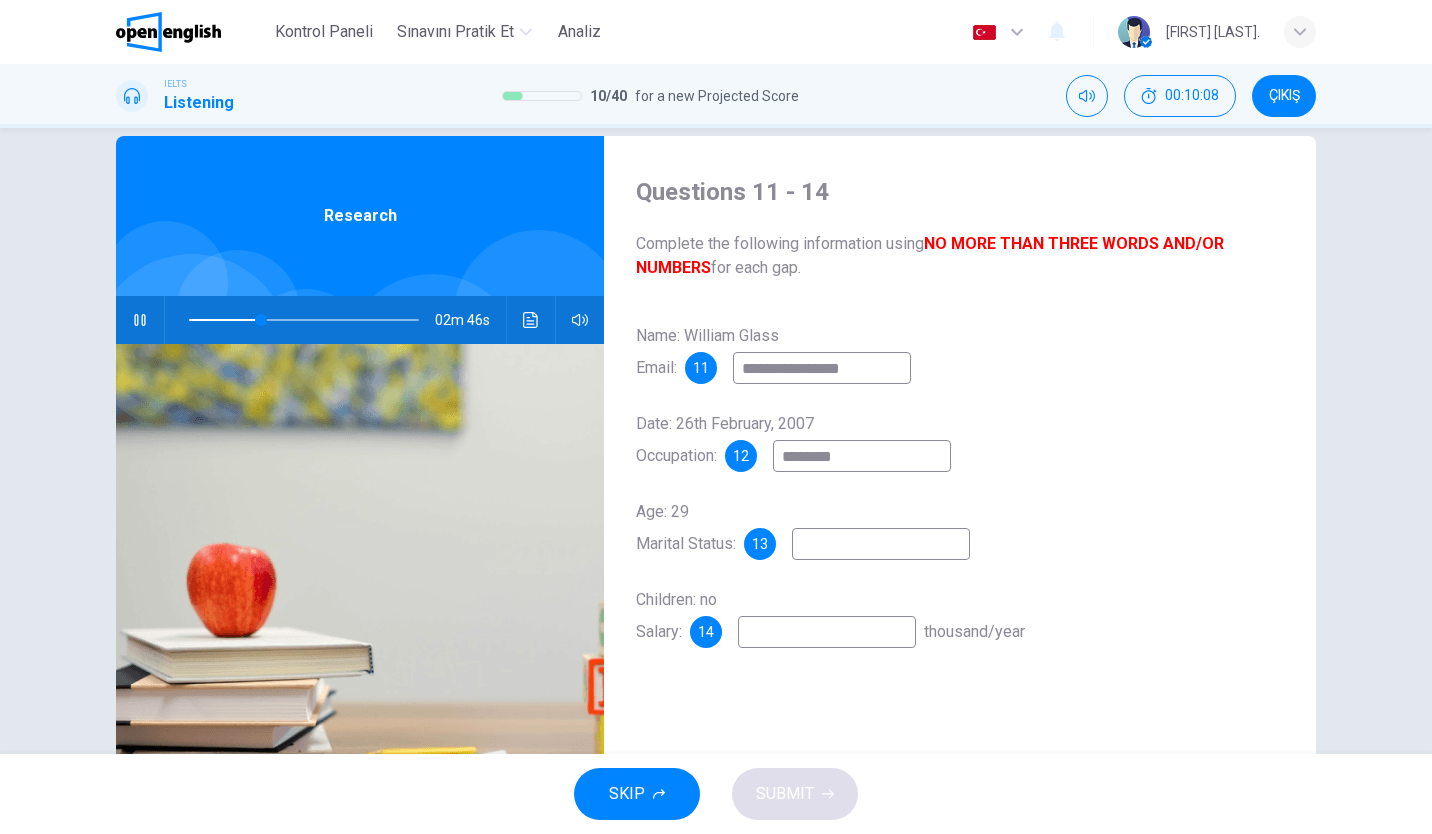 type on "**" 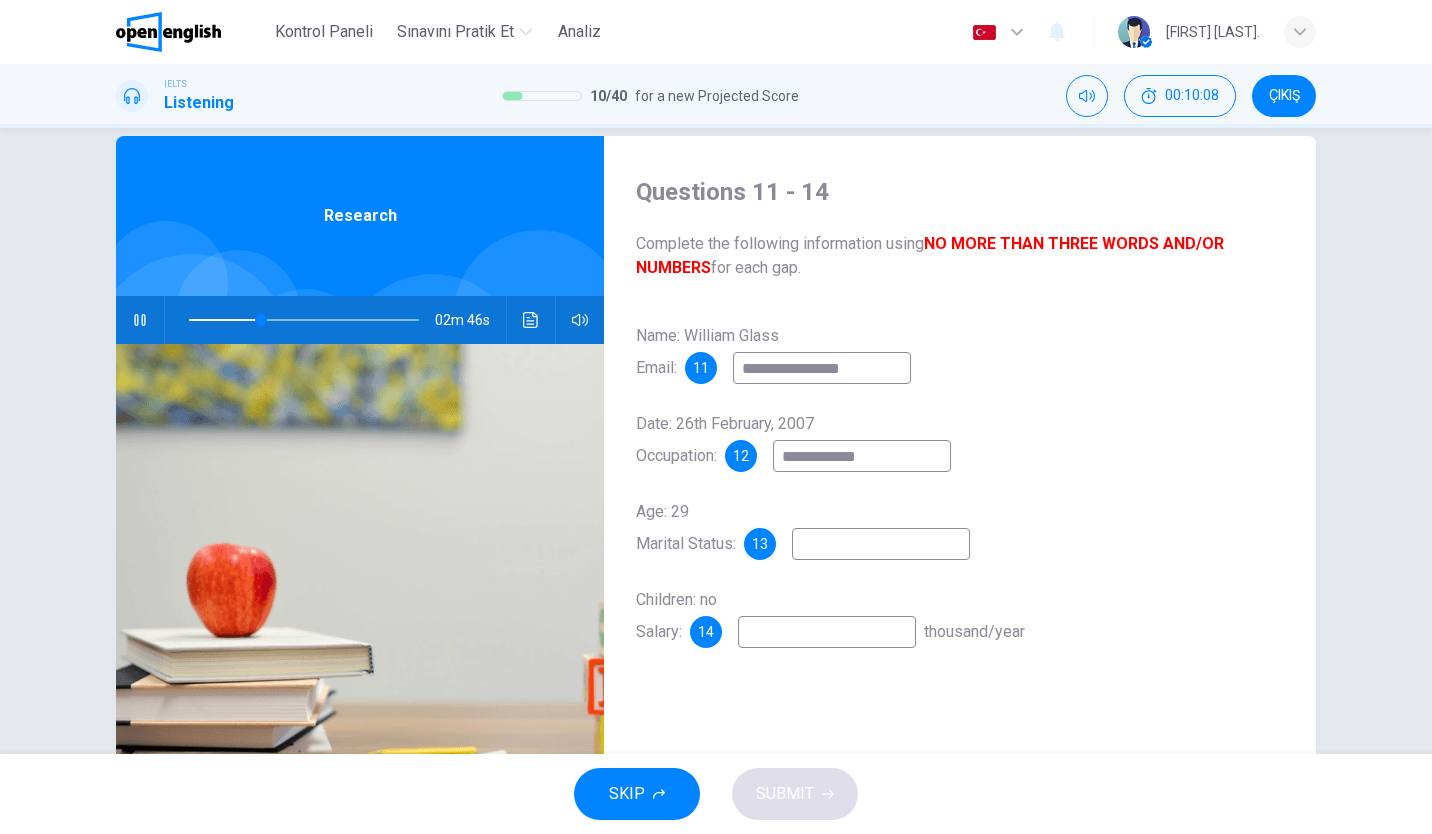 type on "**********" 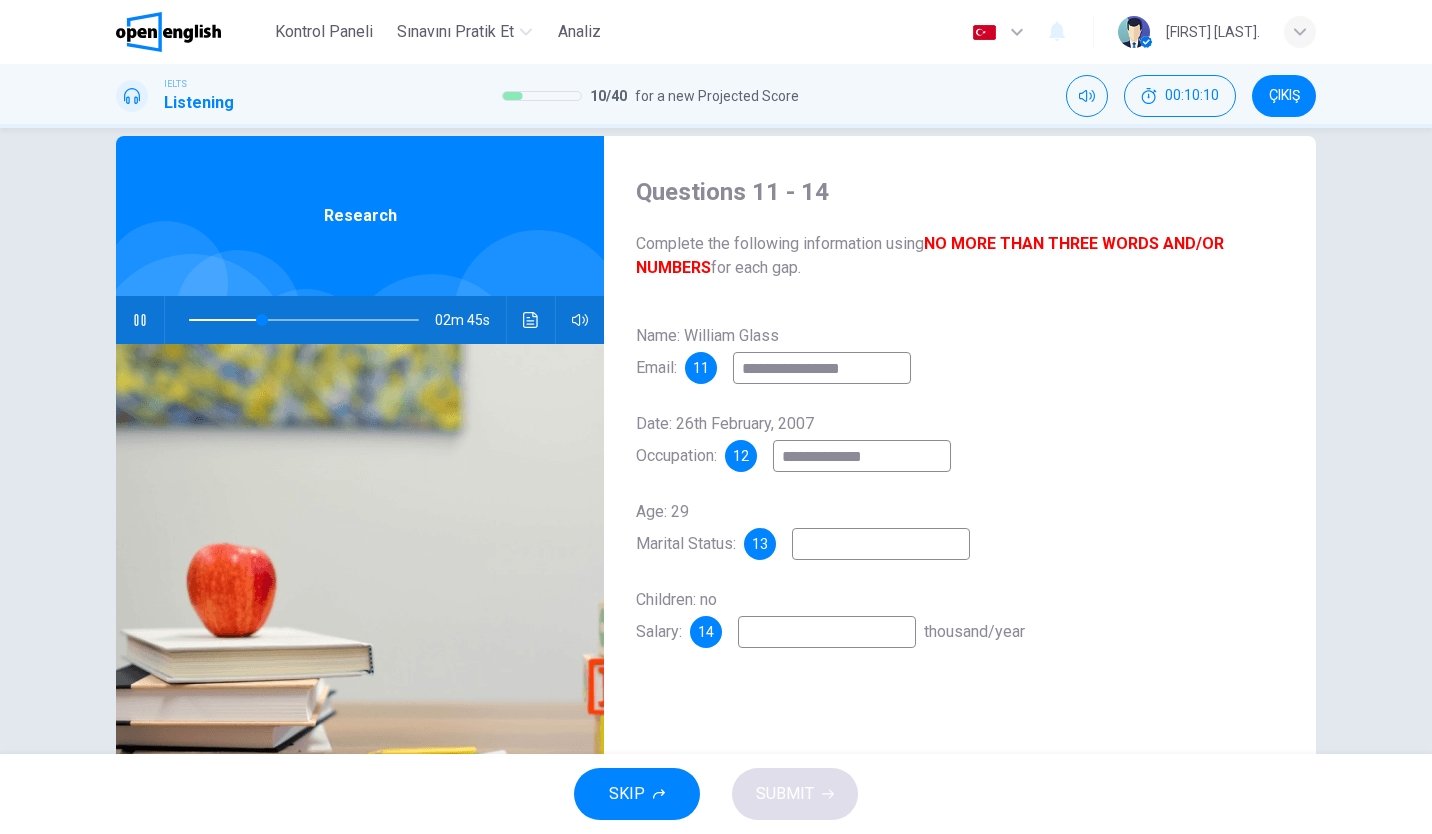 type on "**" 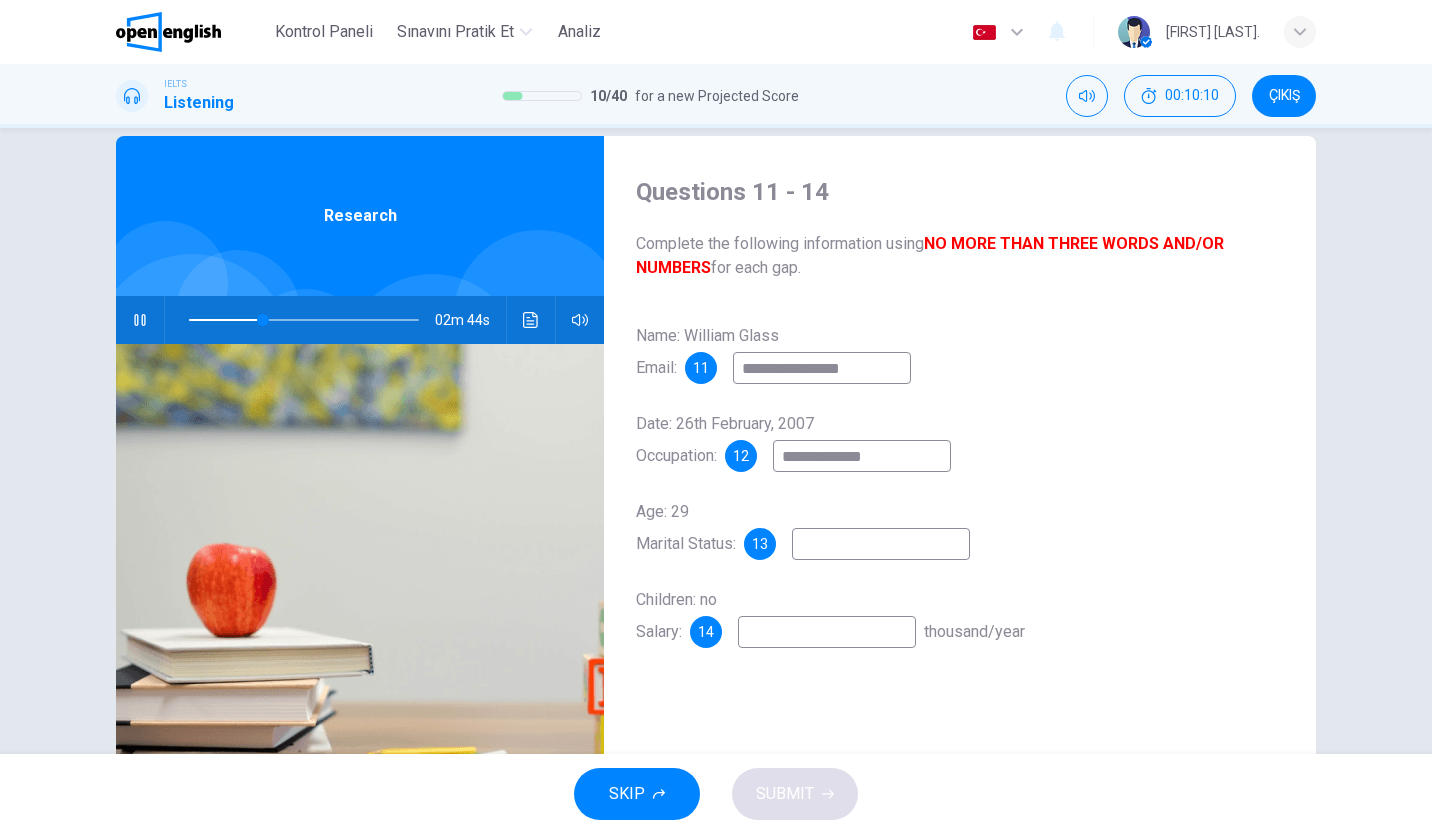 type on "**********" 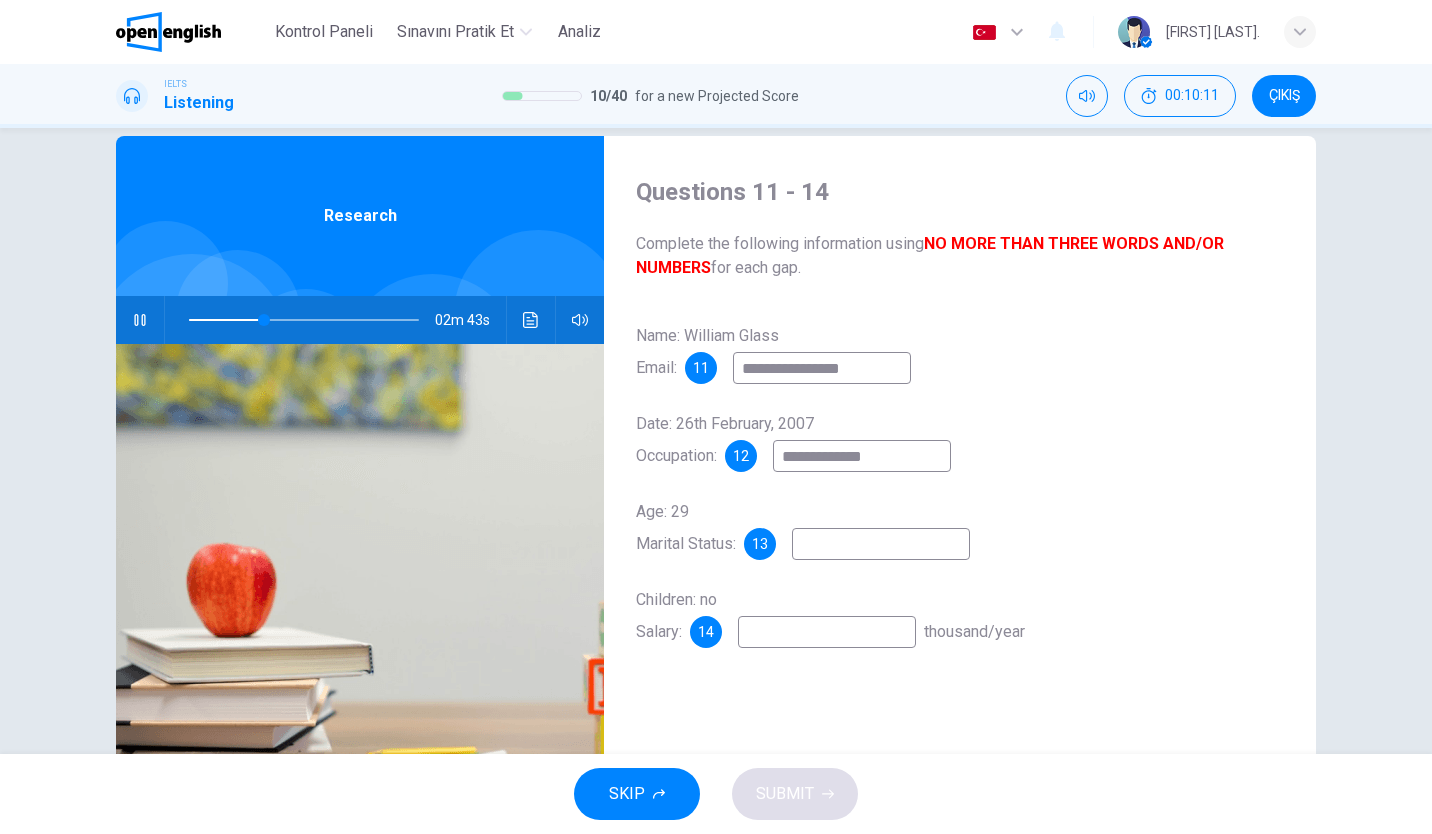 type on "**" 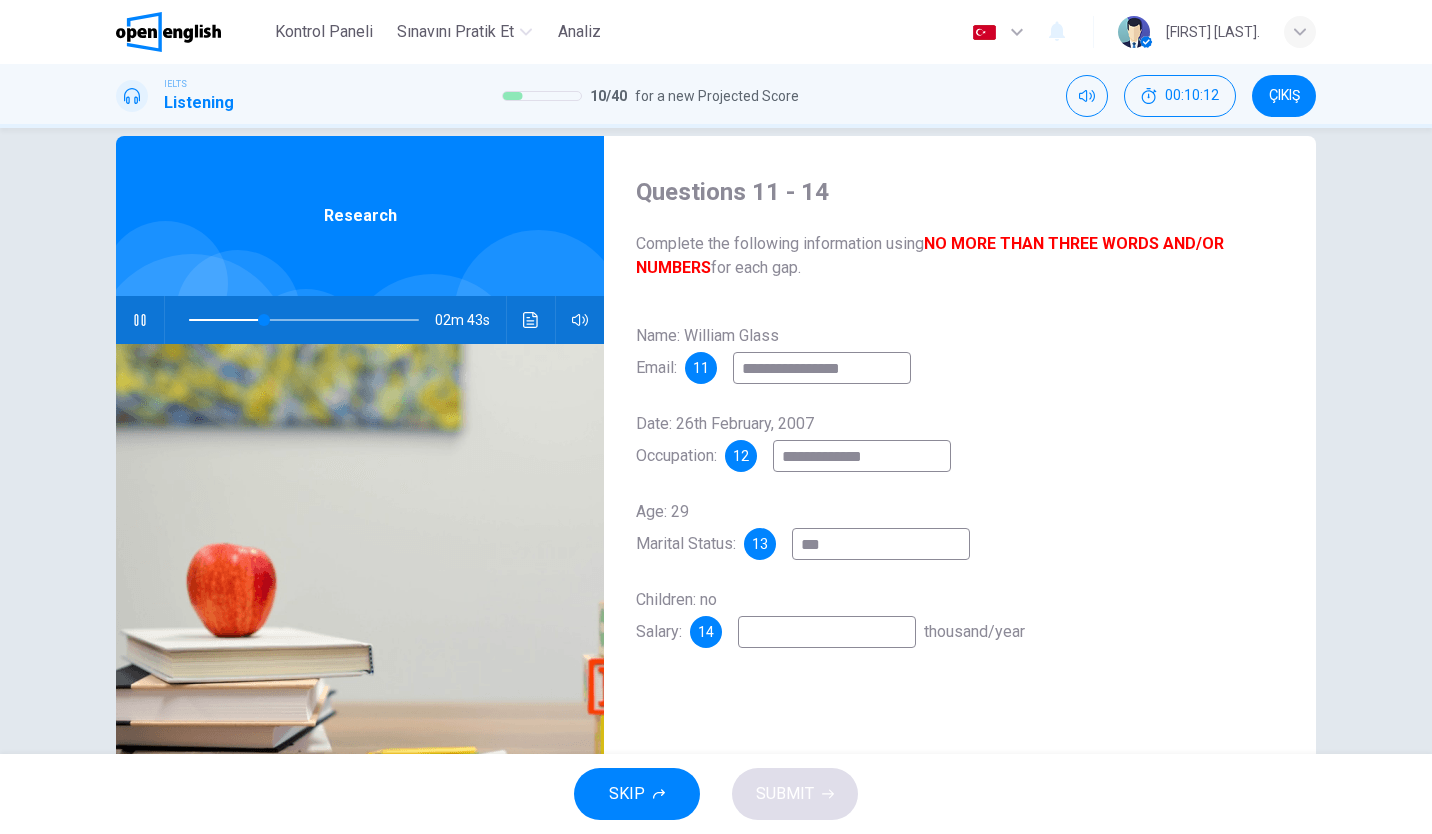 type on "****" 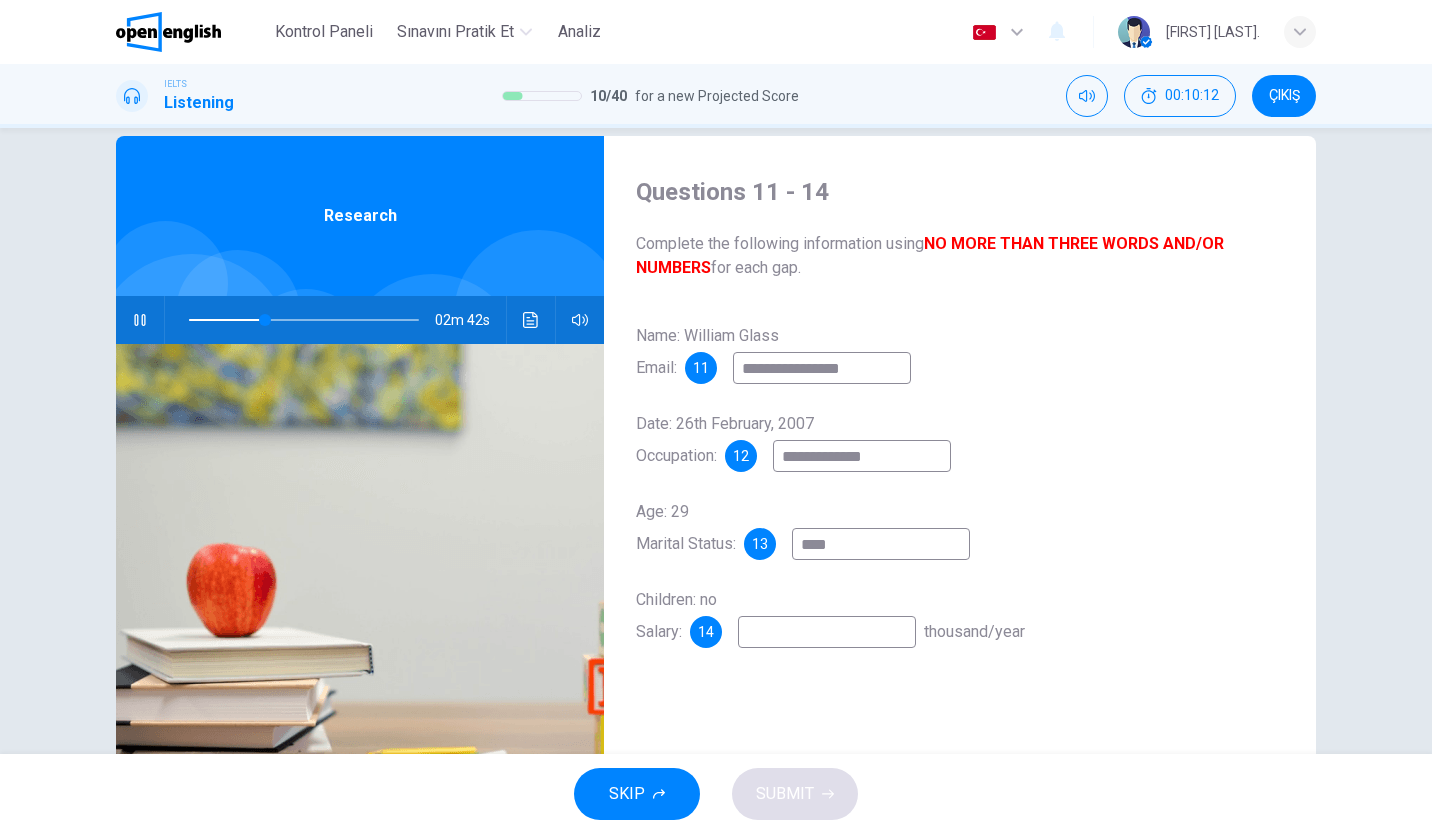 type on "**" 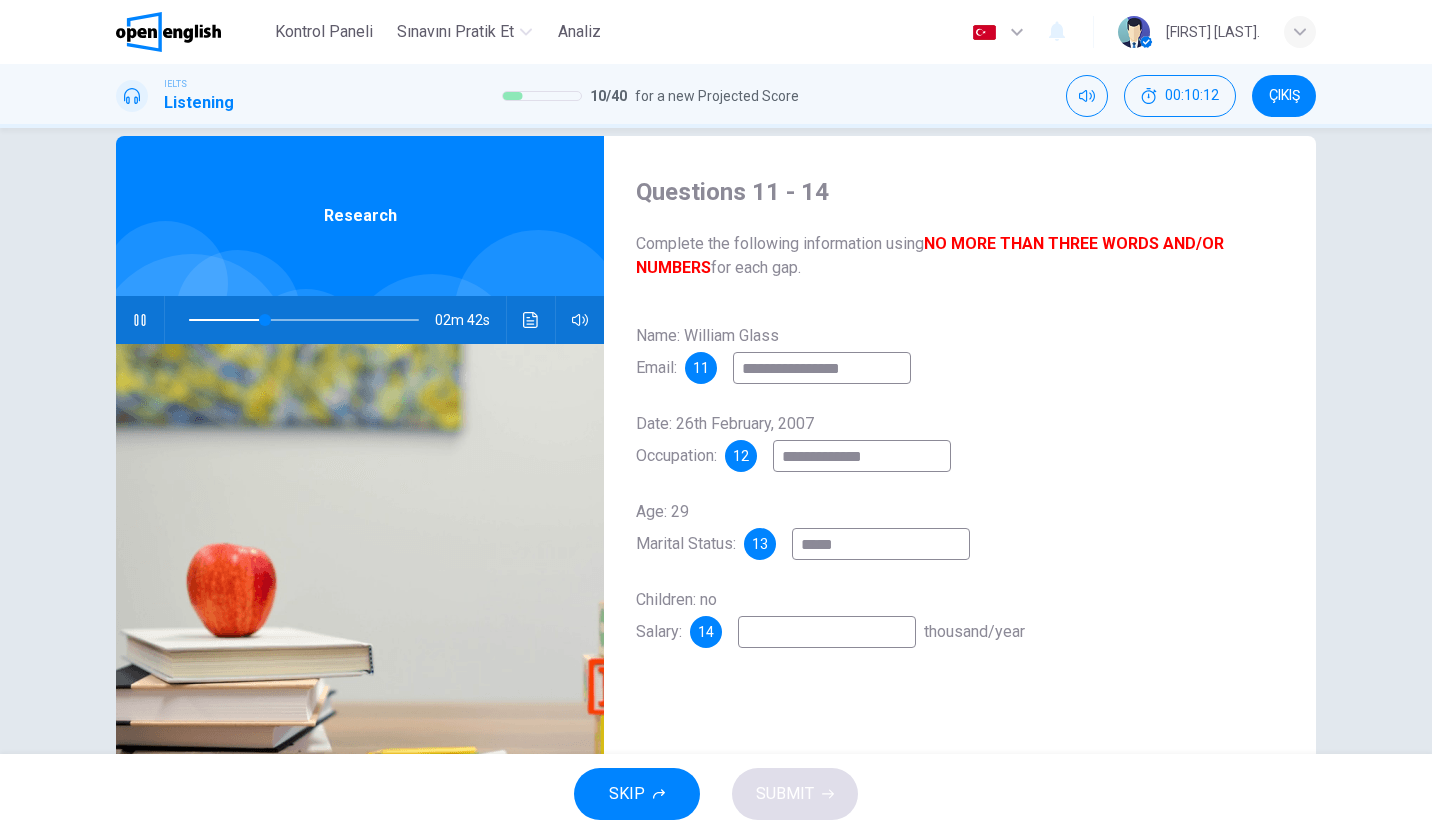 type on "******" 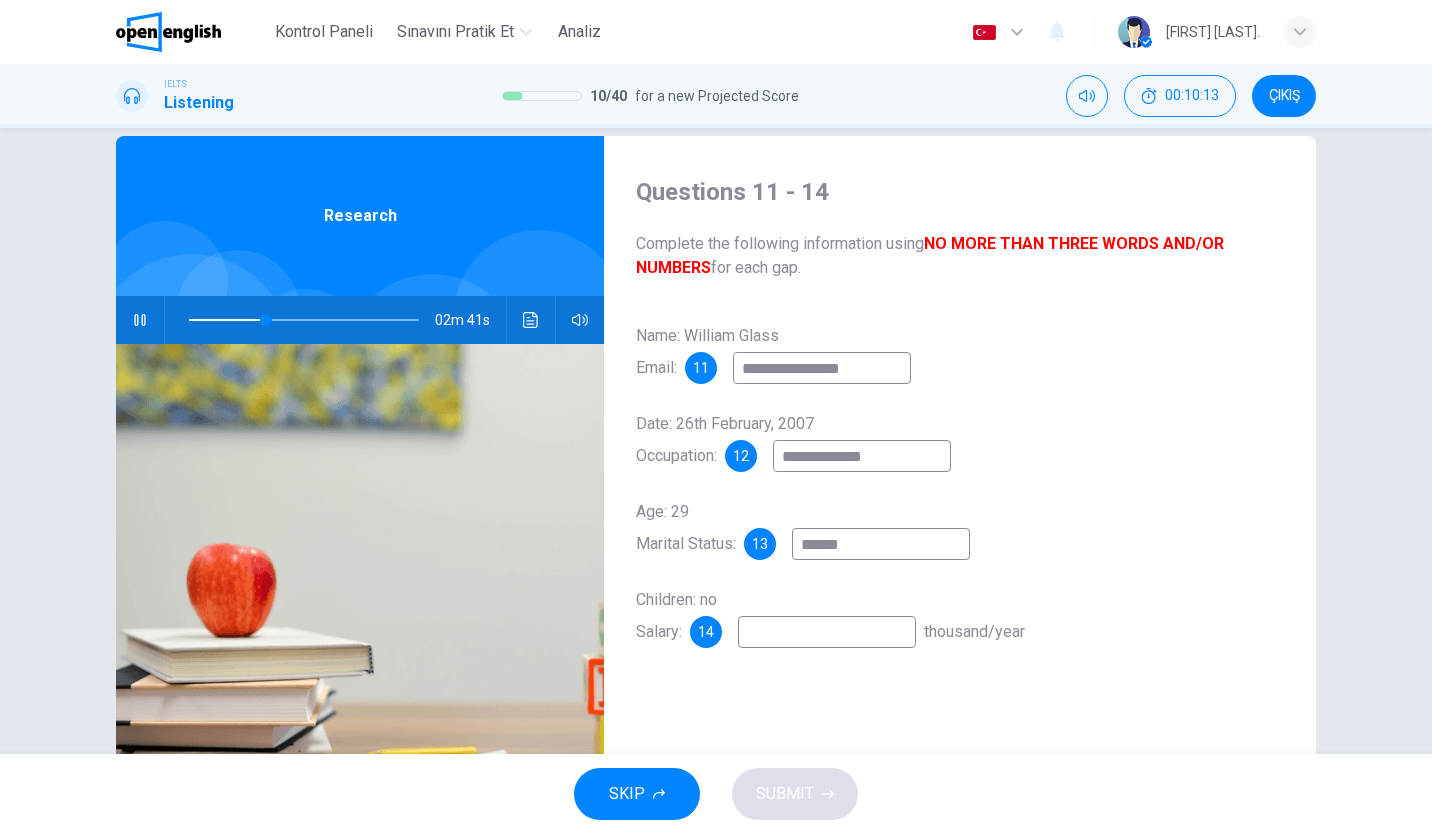 type on "**" 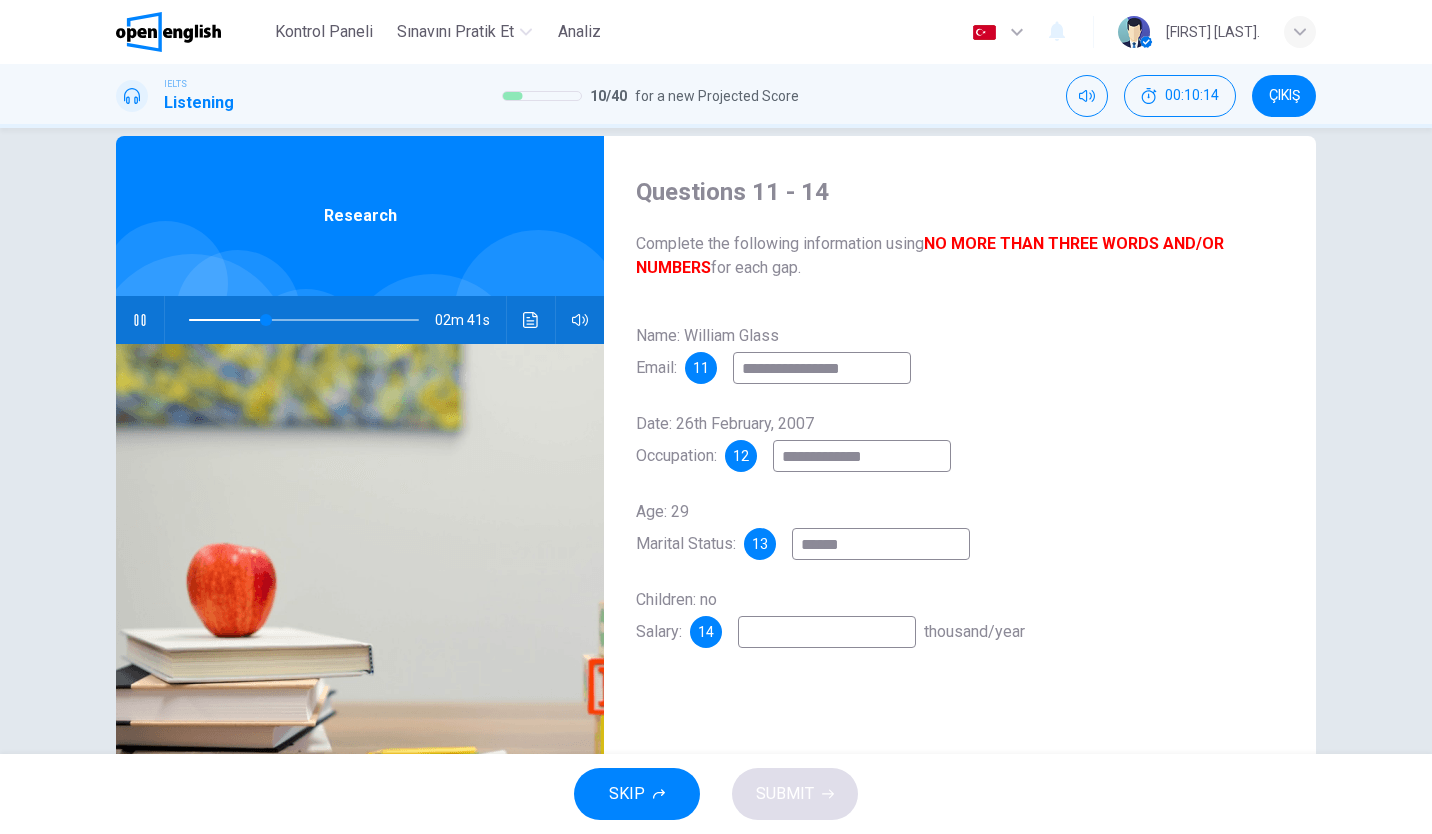 type on "******" 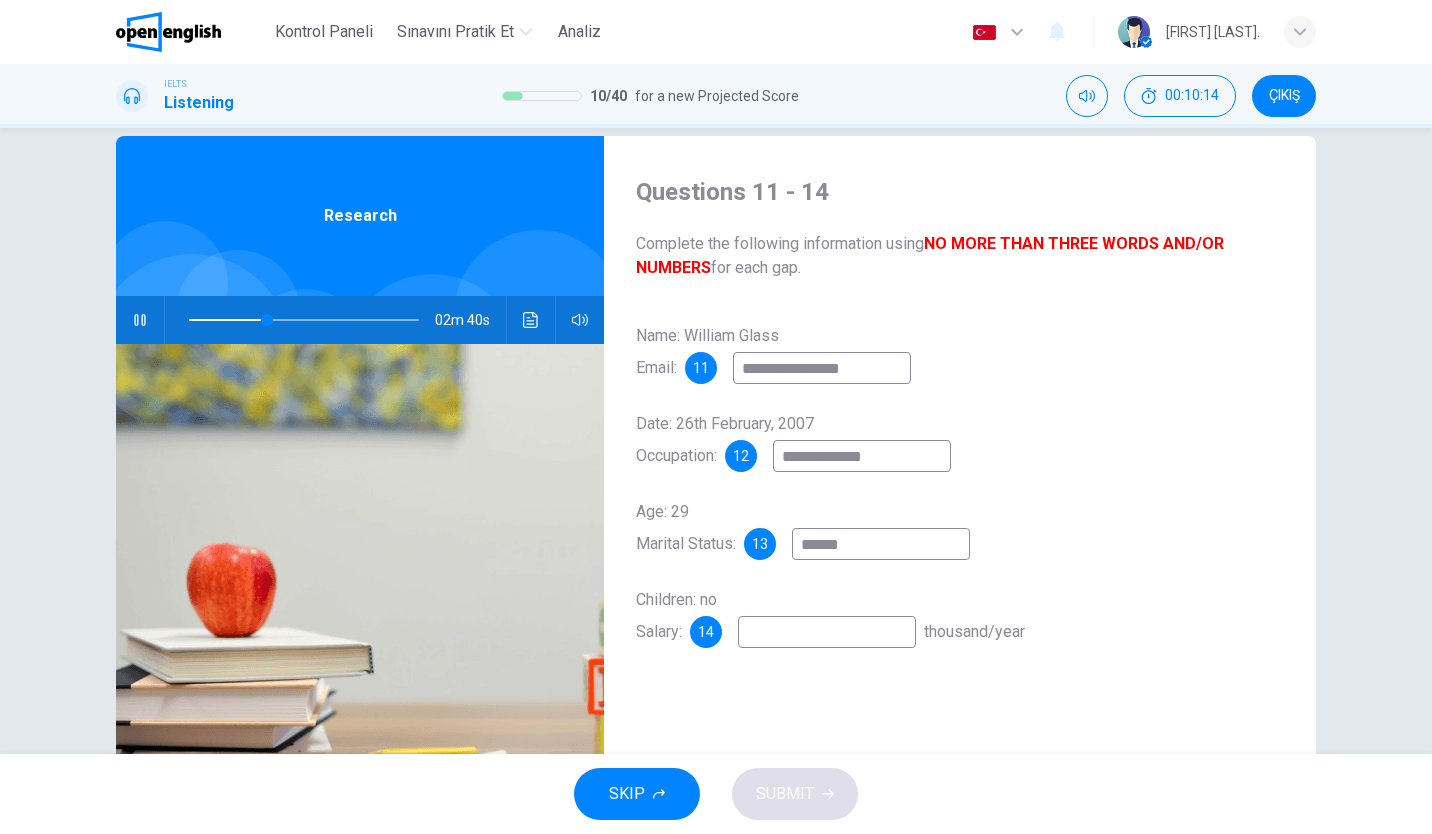 click at bounding box center [827, 632] 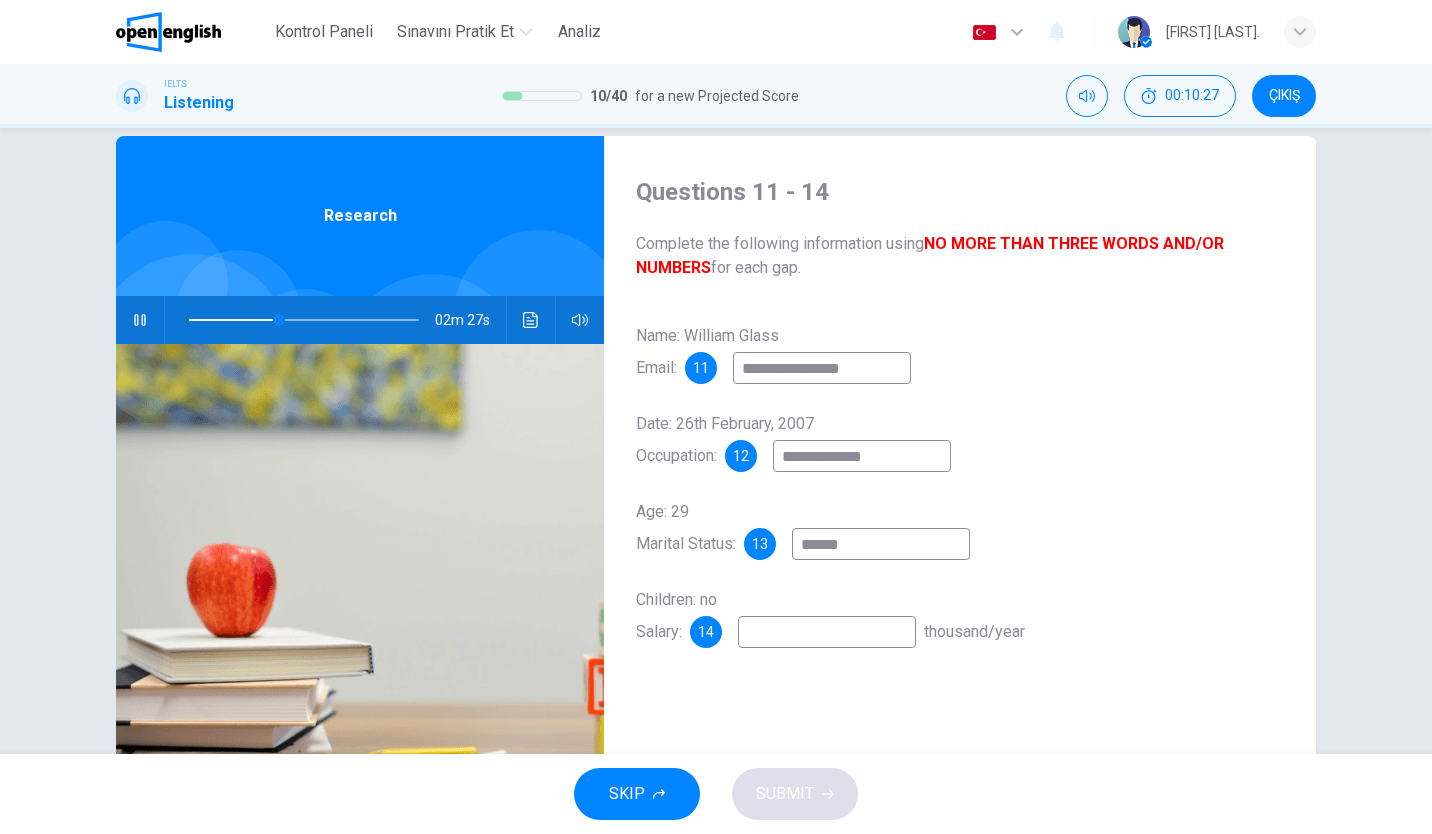type on "**" 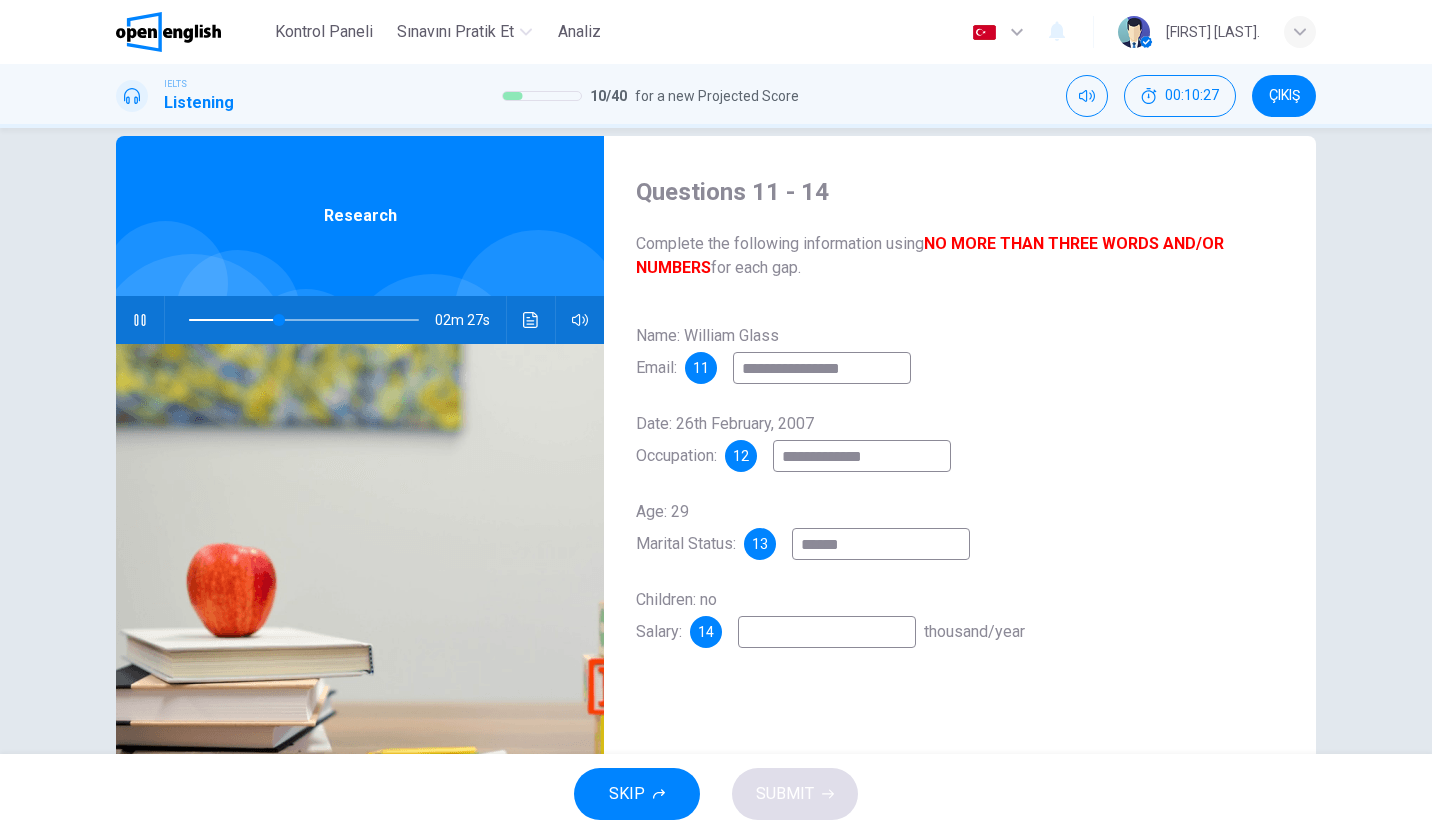 type on "*" 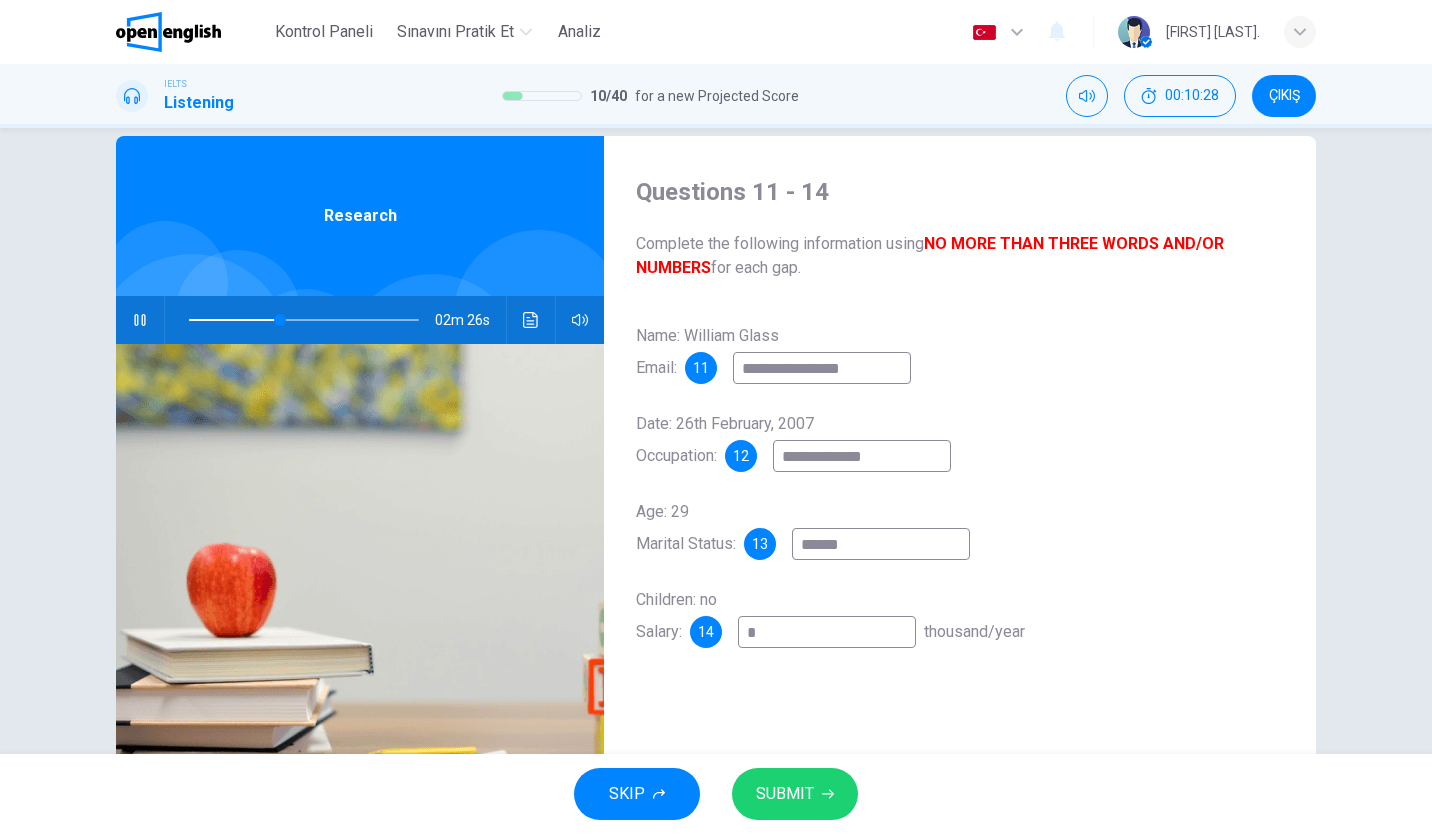 type on "**" 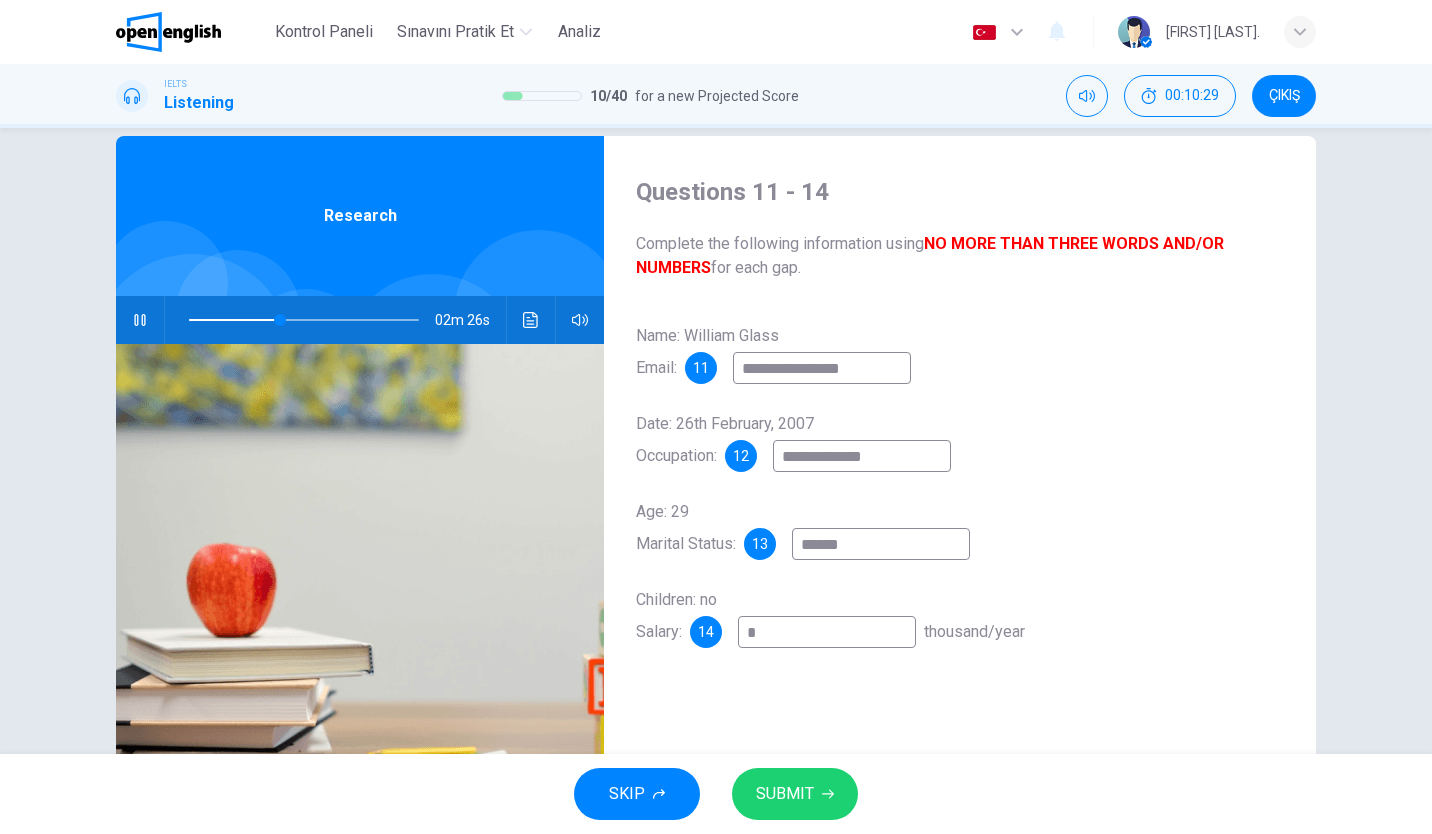 type on "**" 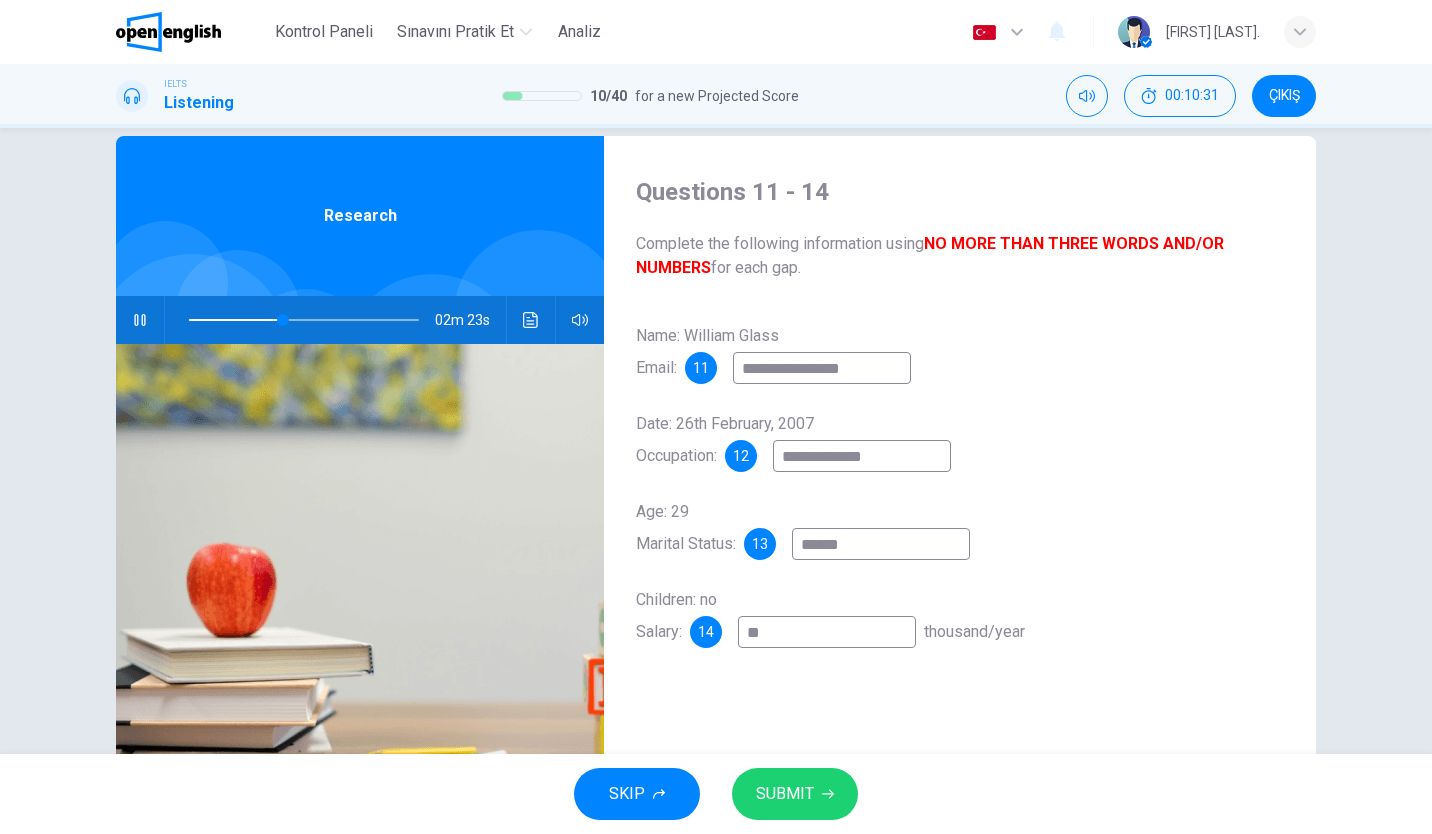 type on "**" 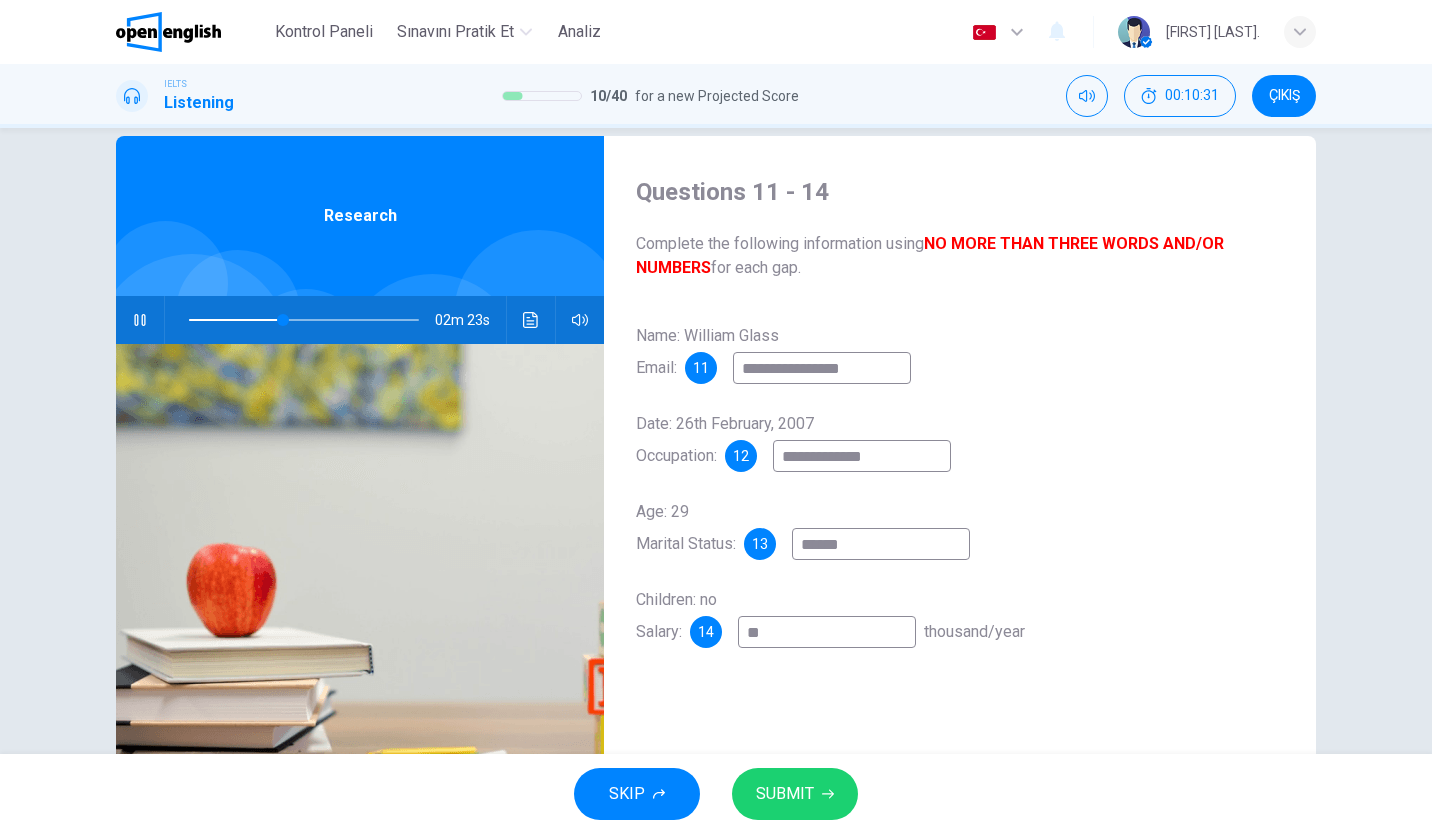 type on "***" 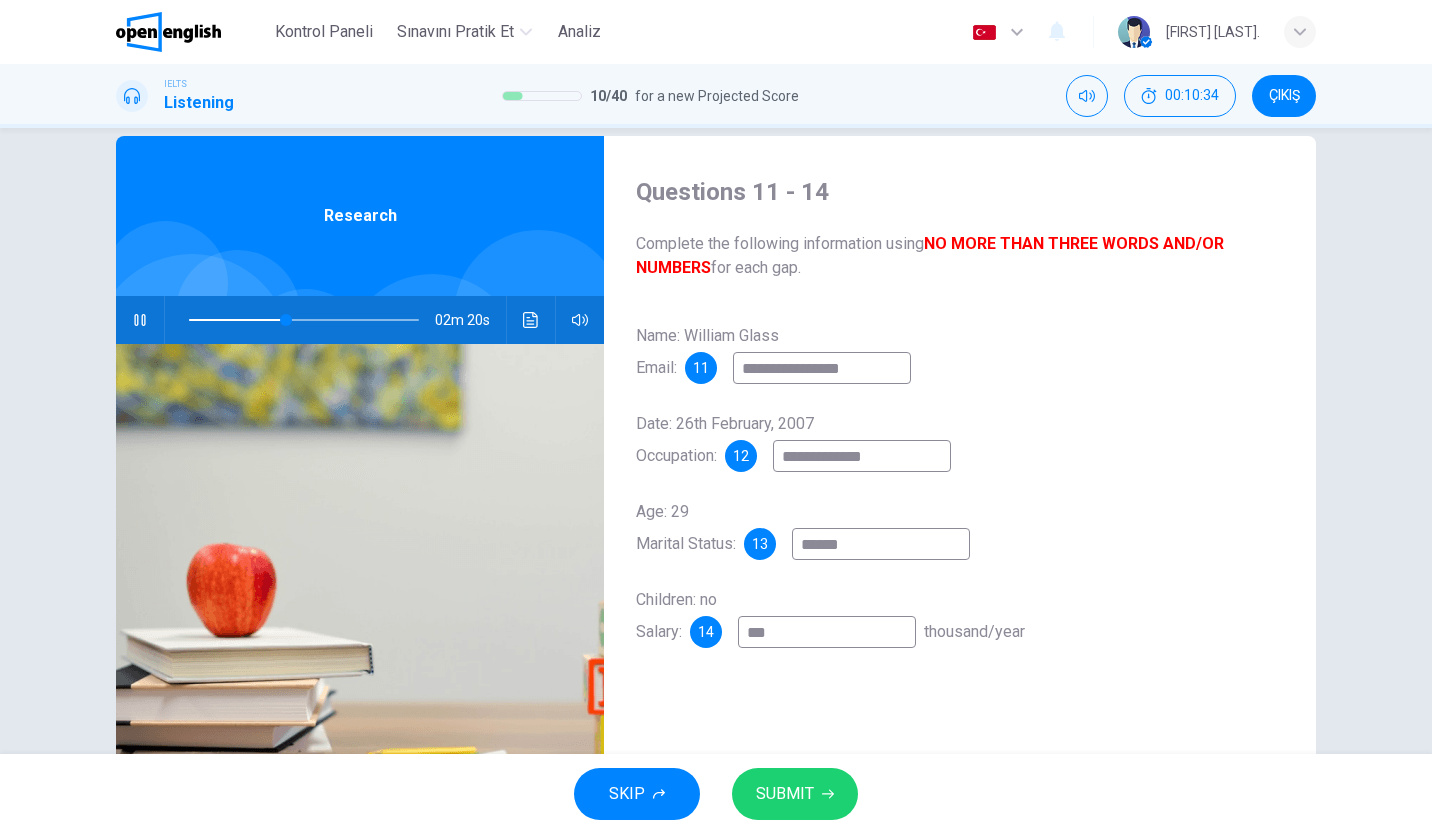type on "**" 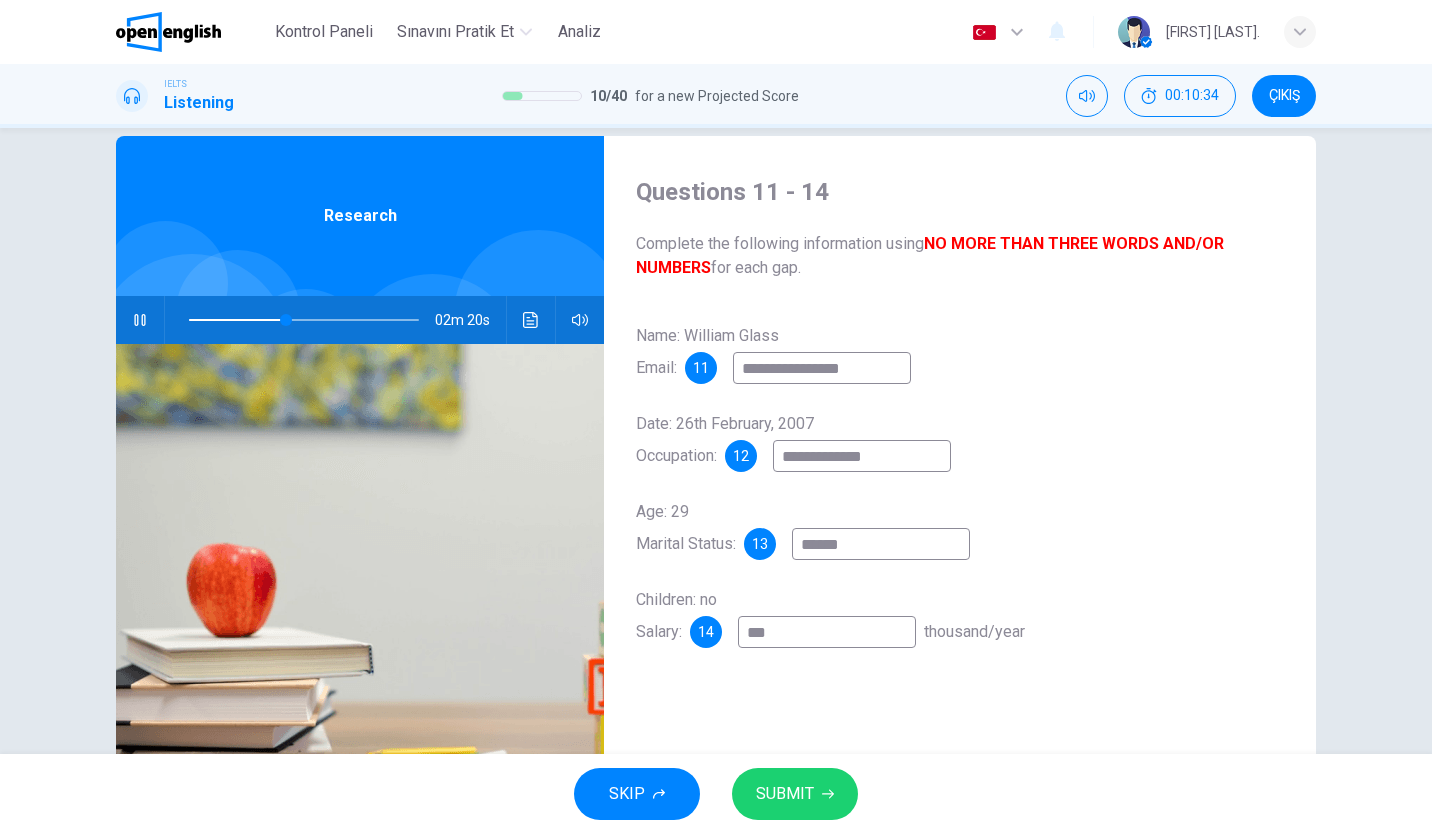 type on "****" 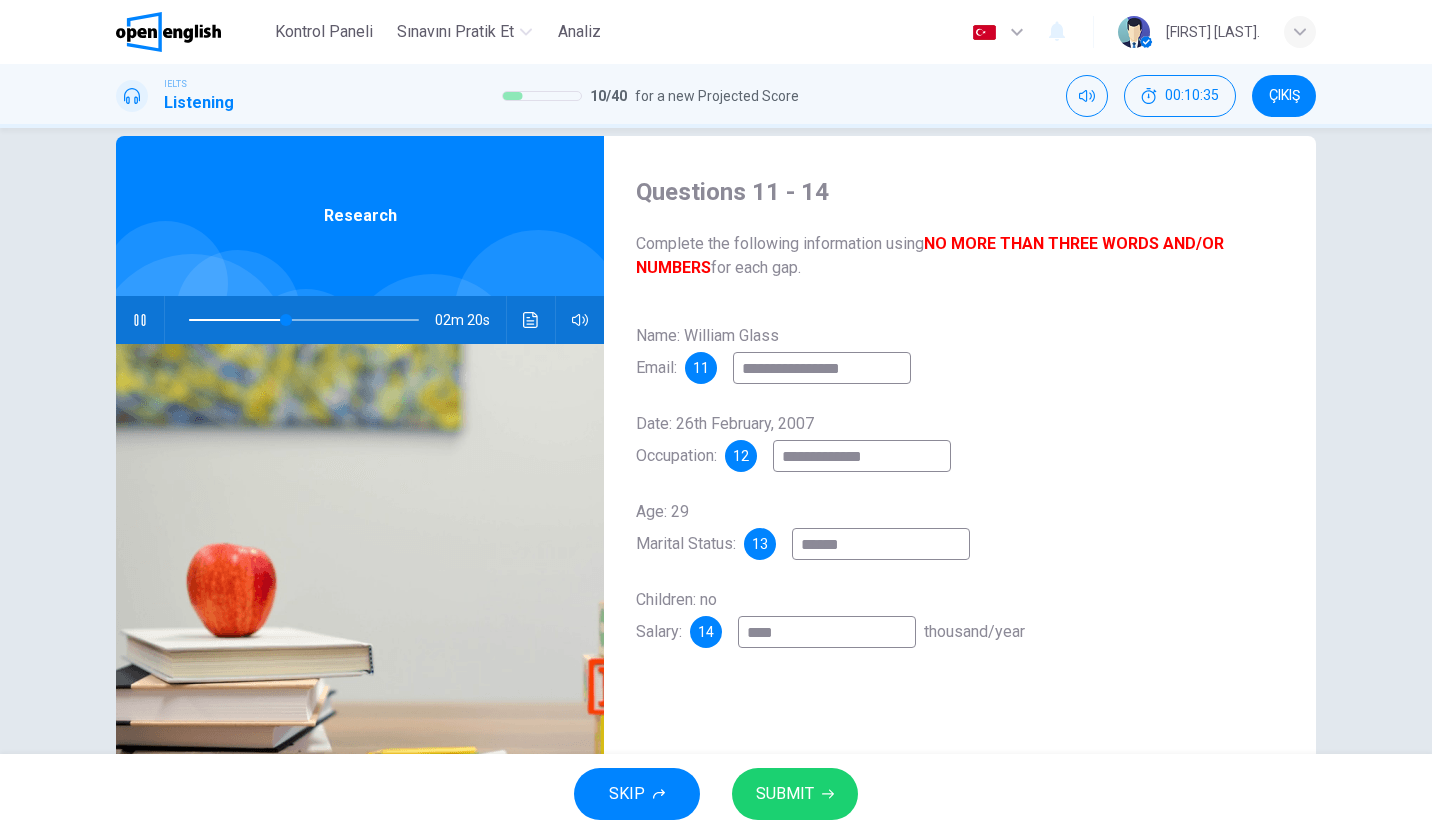 type on "*****" 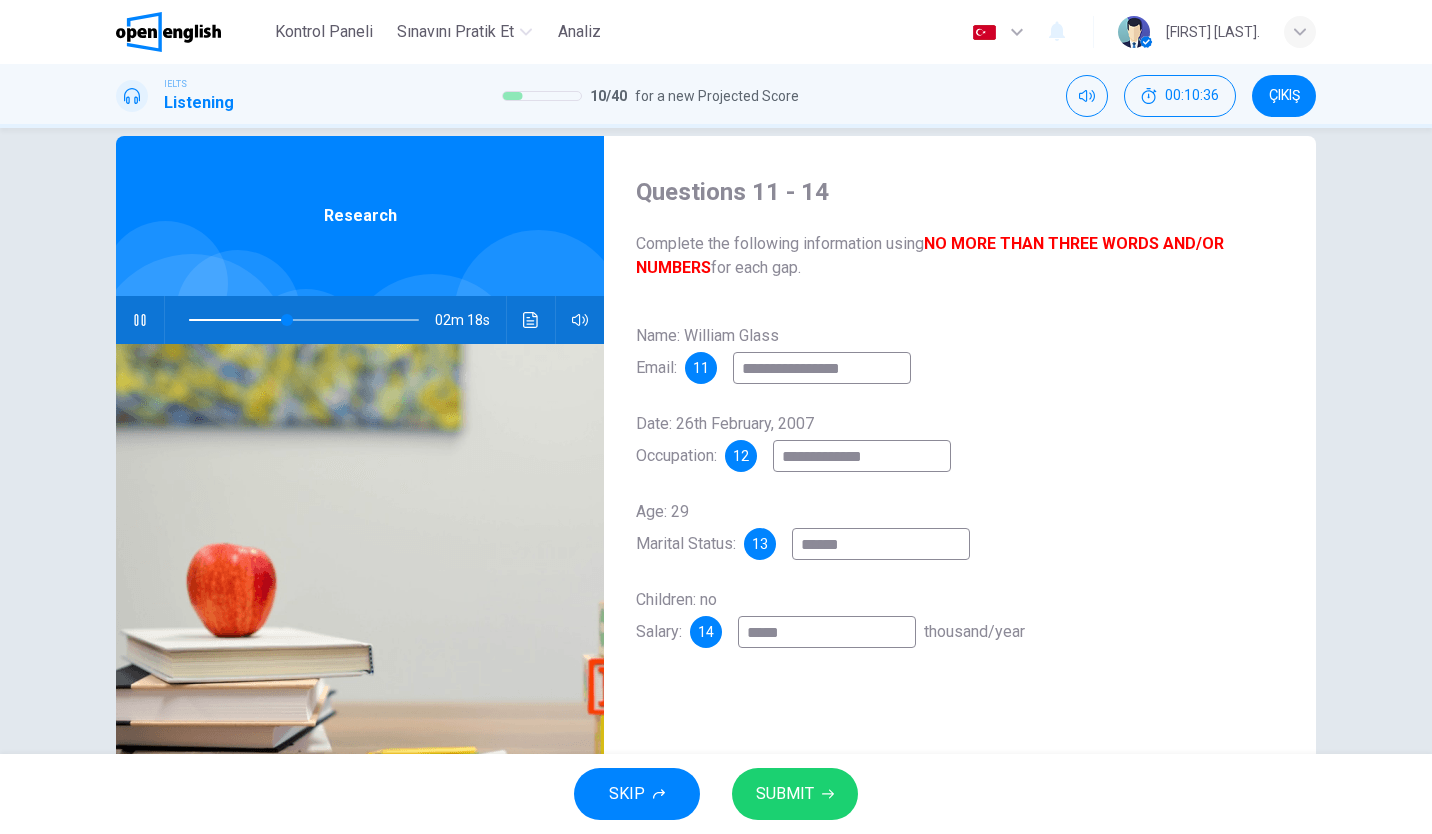 type on "**" 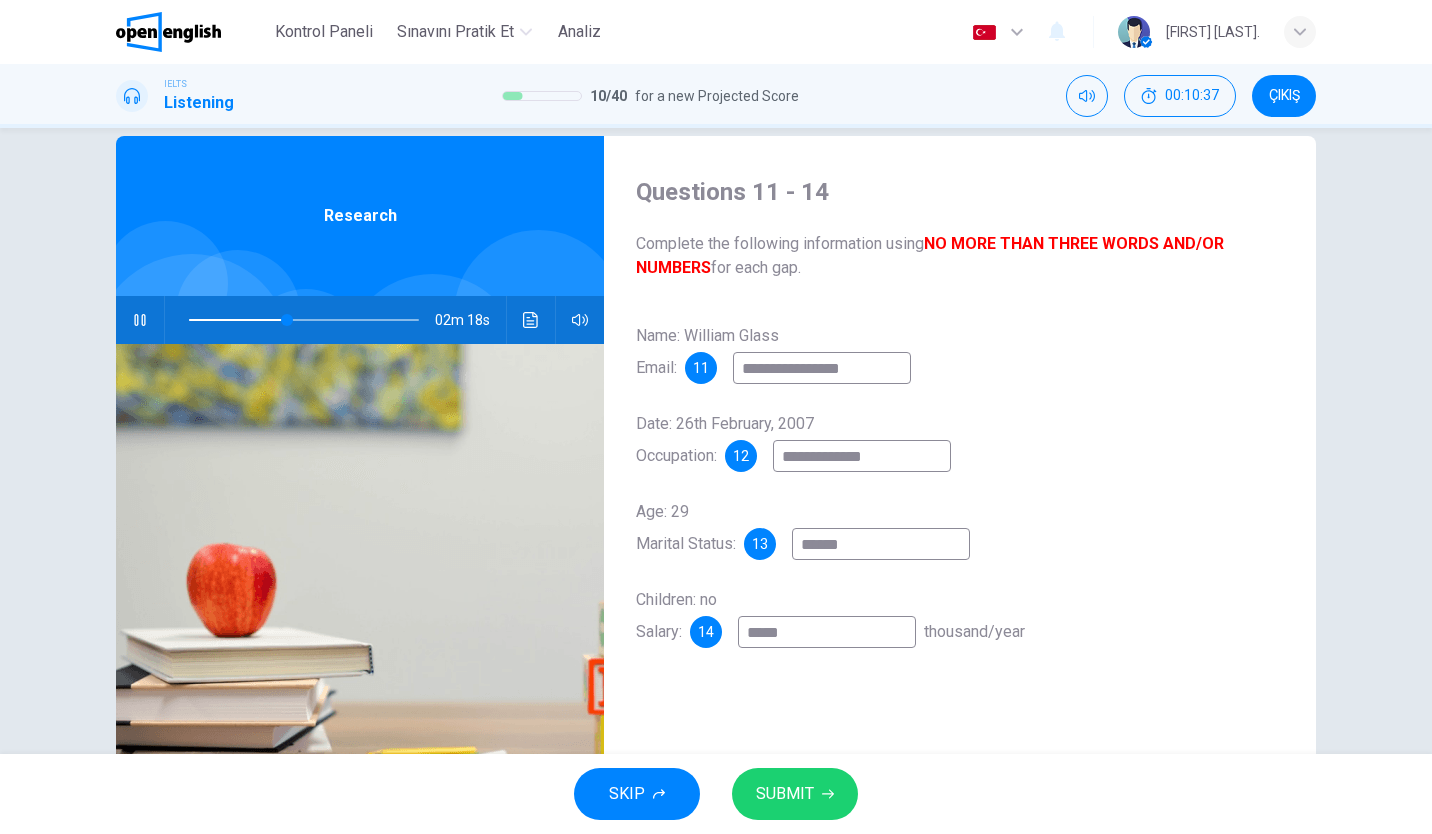 type on "*****" 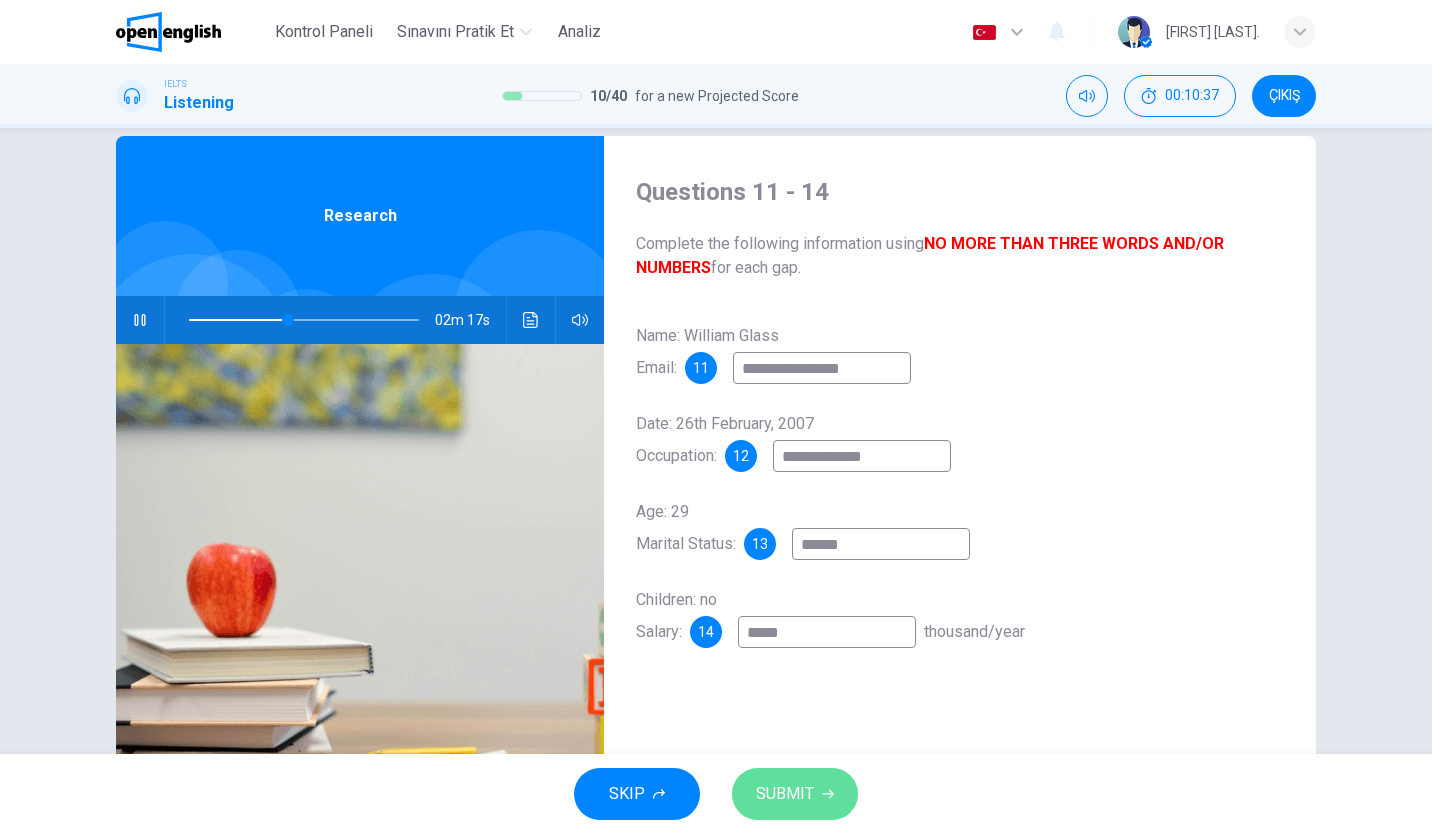 click on "SUBMIT" at bounding box center (785, 794) 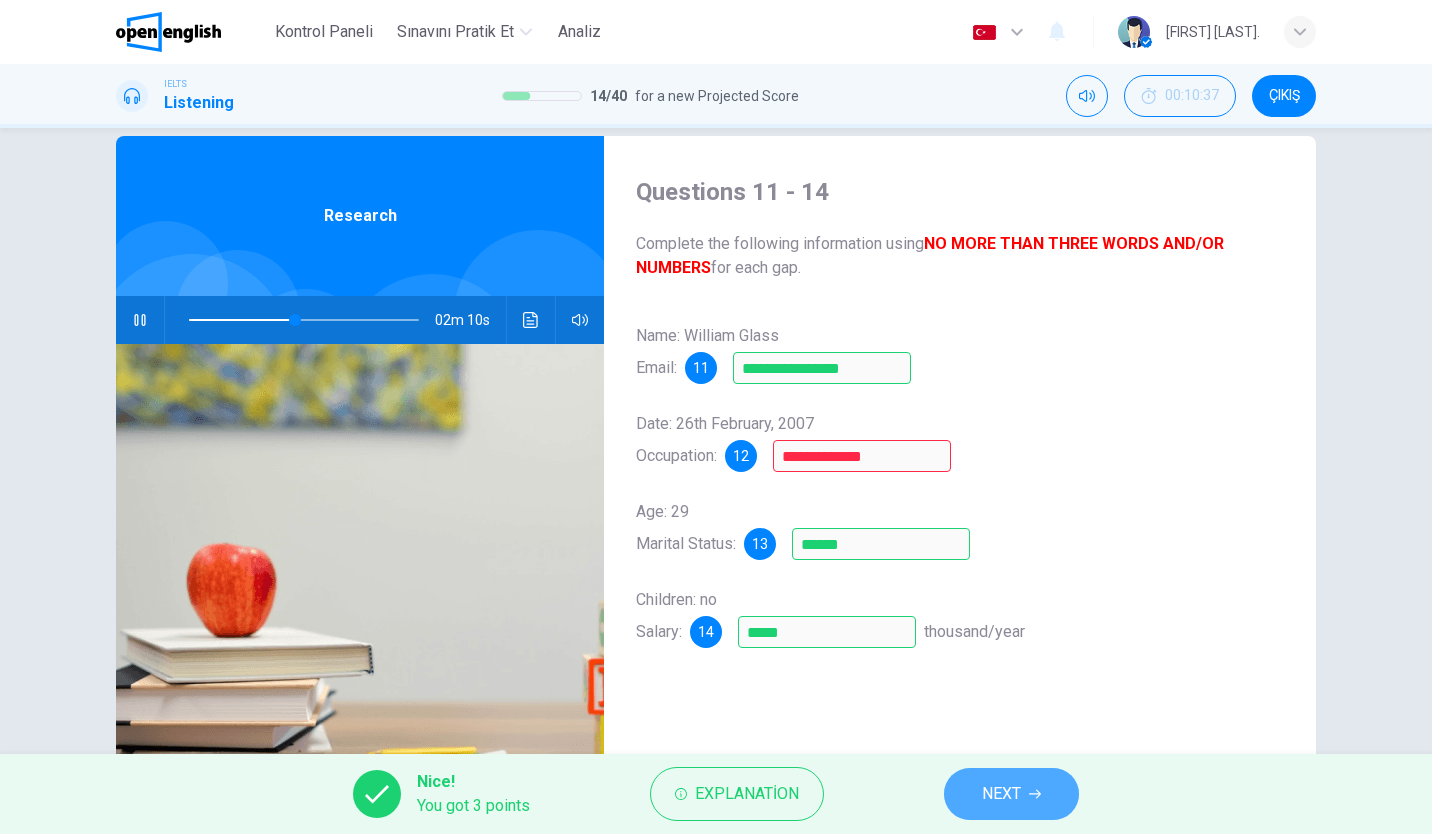 click on "NEXT" at bounding box center (1001, 794) 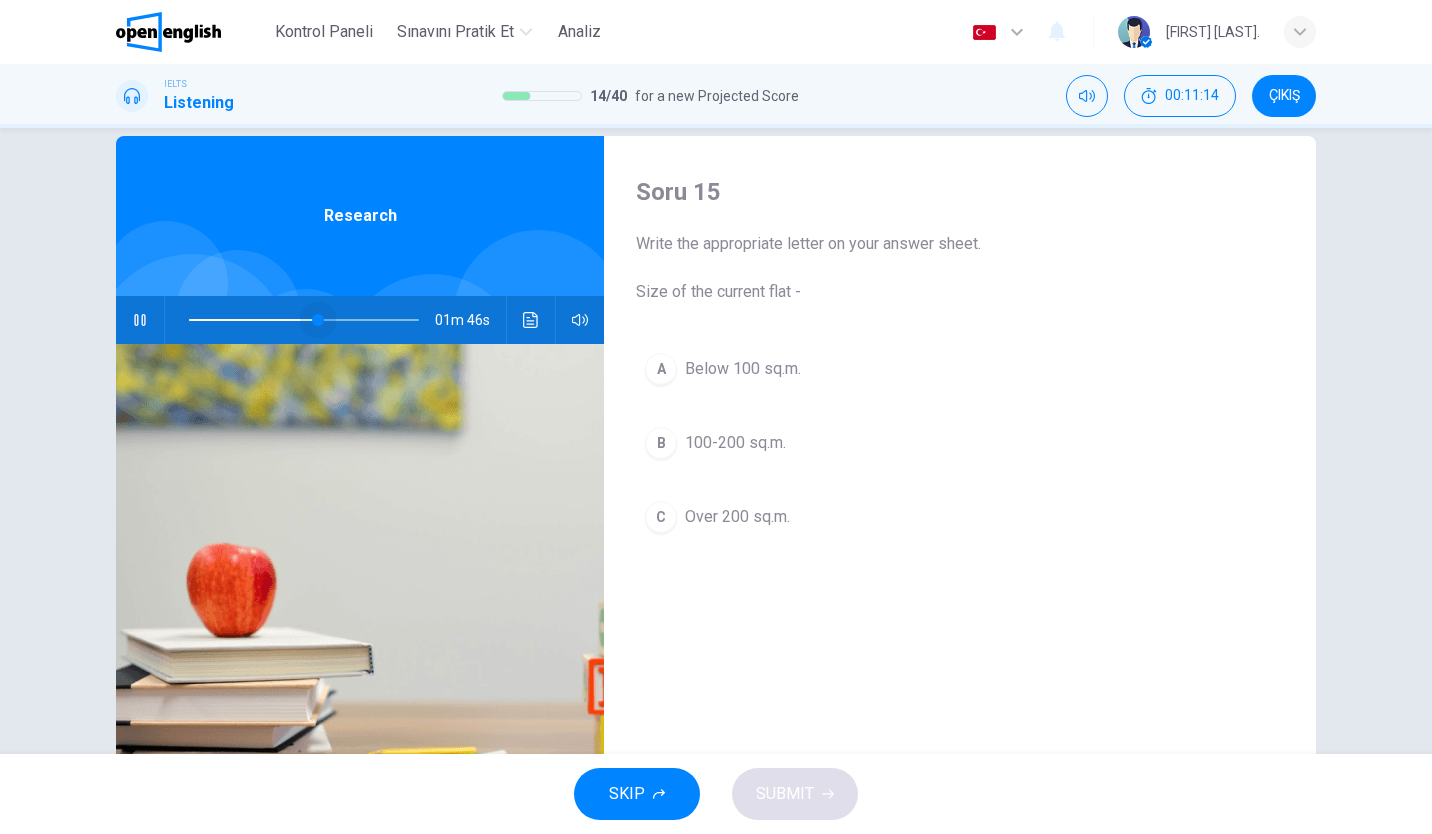 click at bounding box center (318, 320) 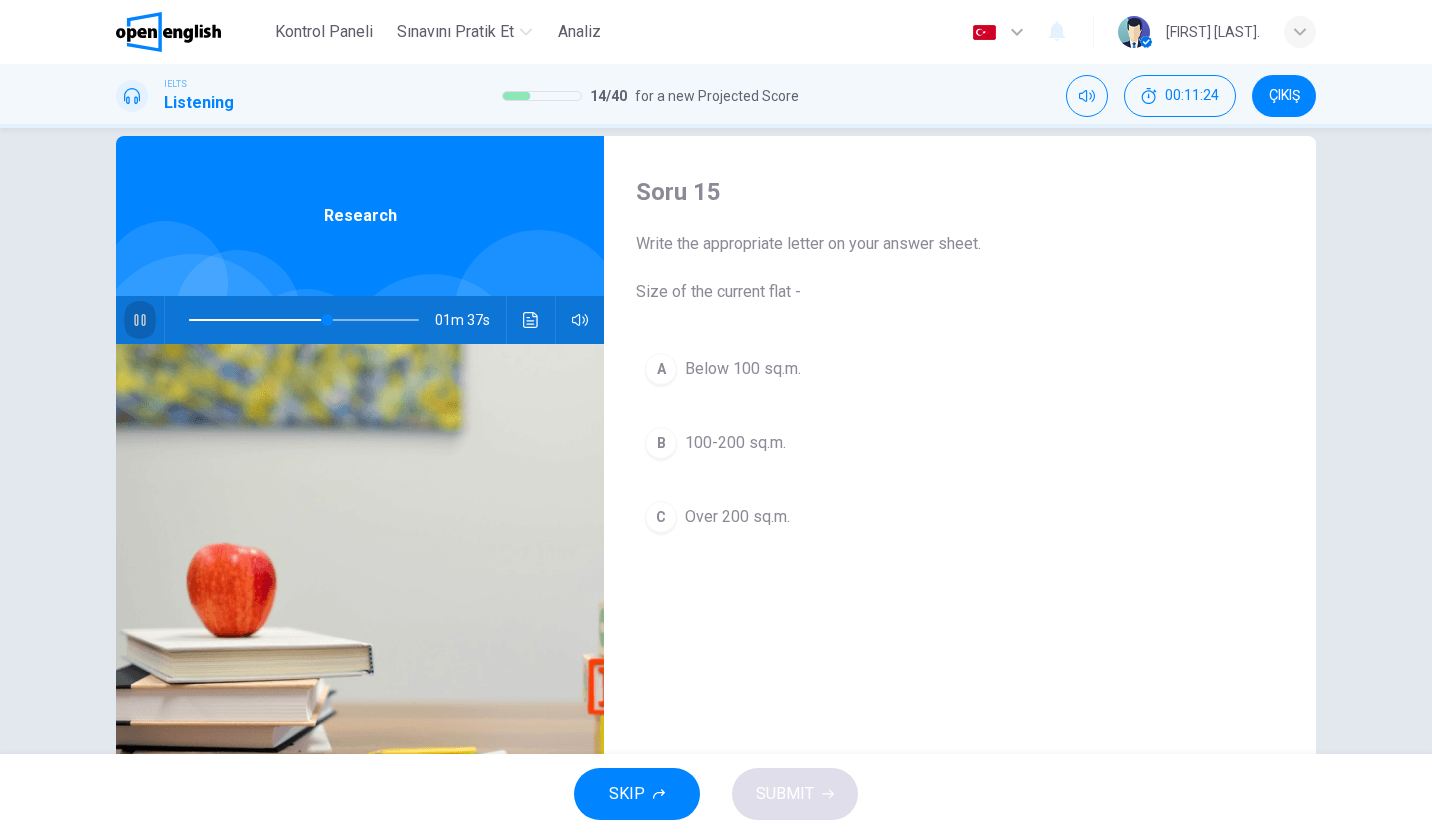 click 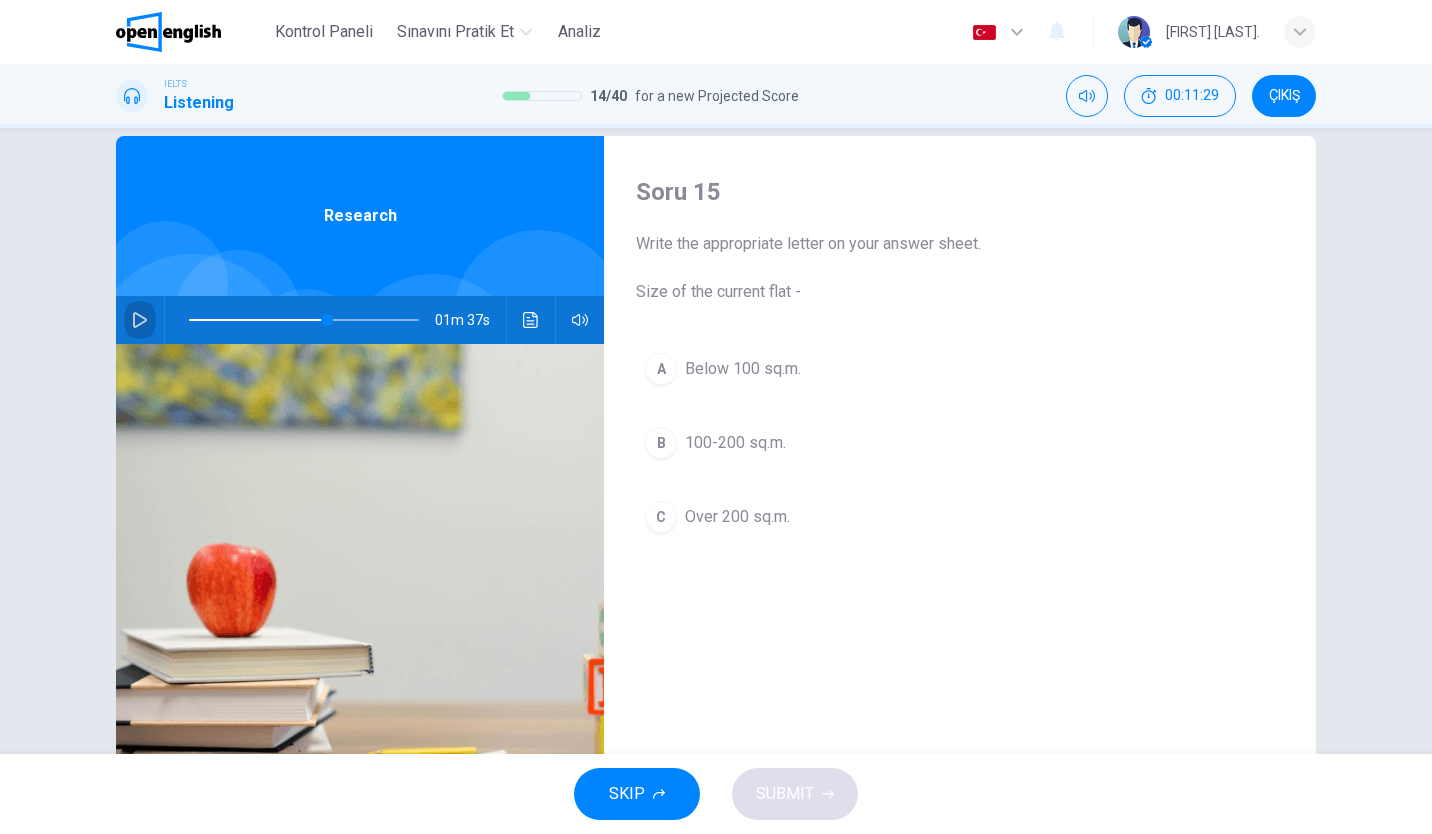 click 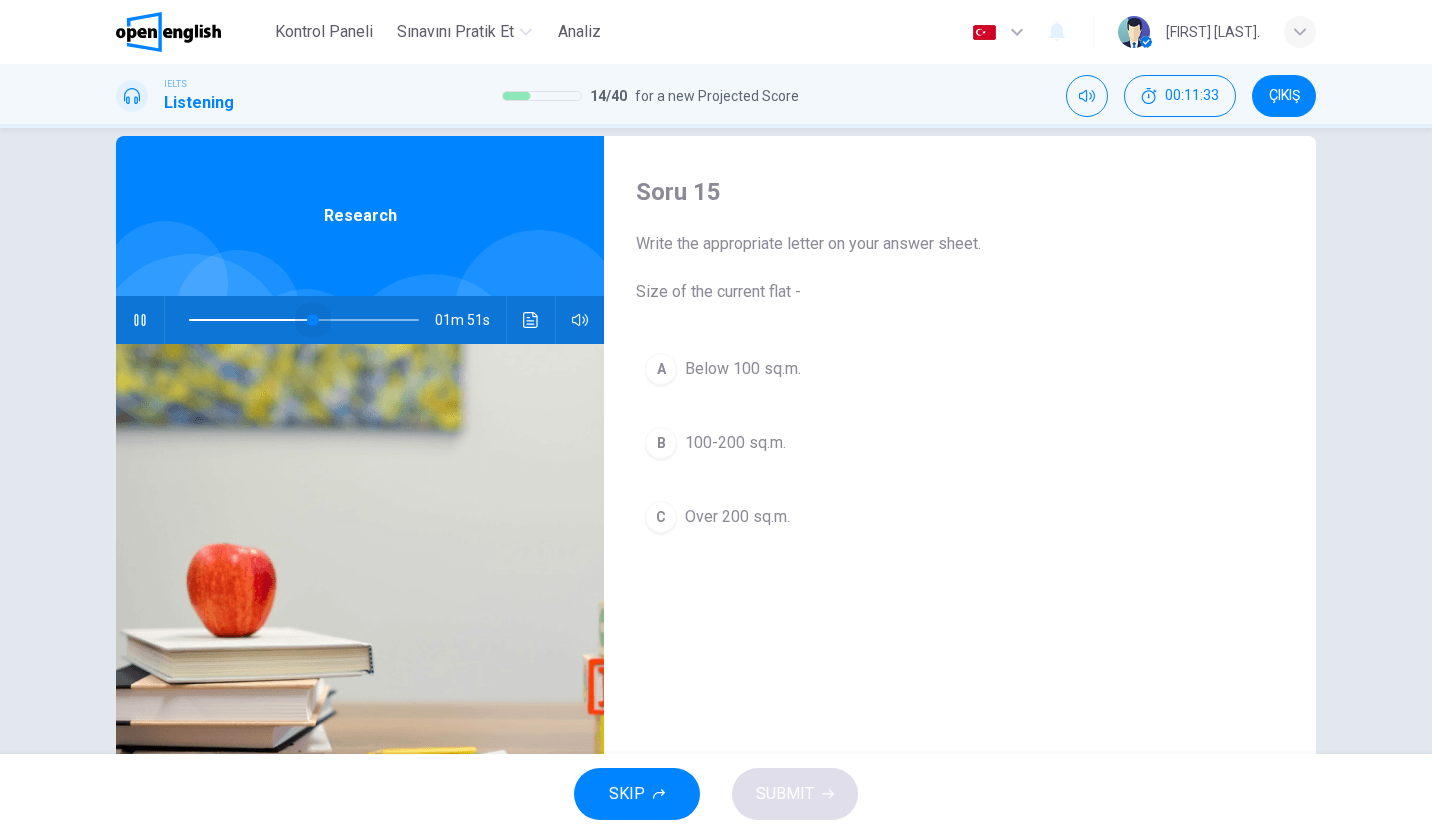 click at bounding box center (313, 320) 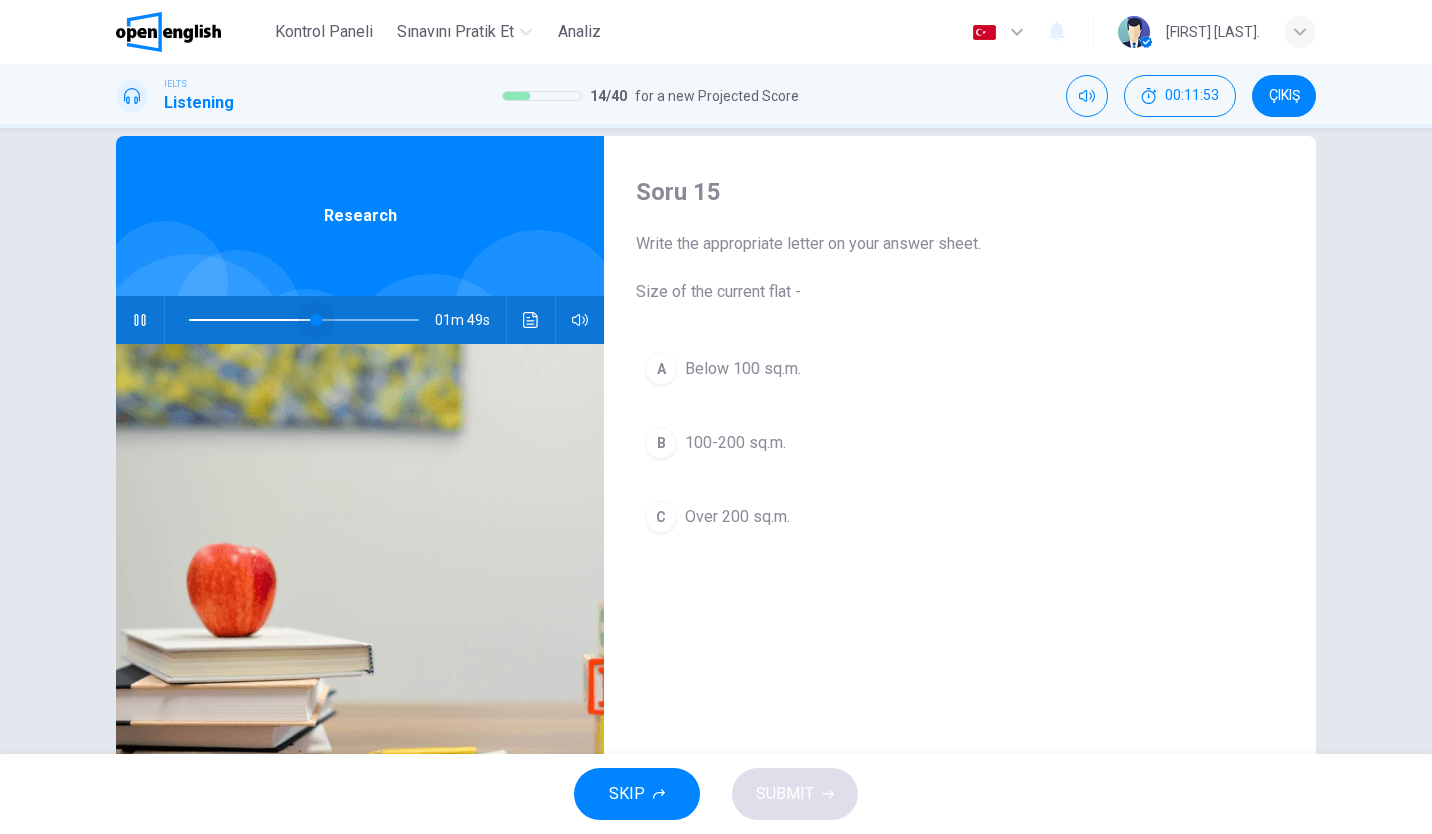 click at bounding box center [316, 320] 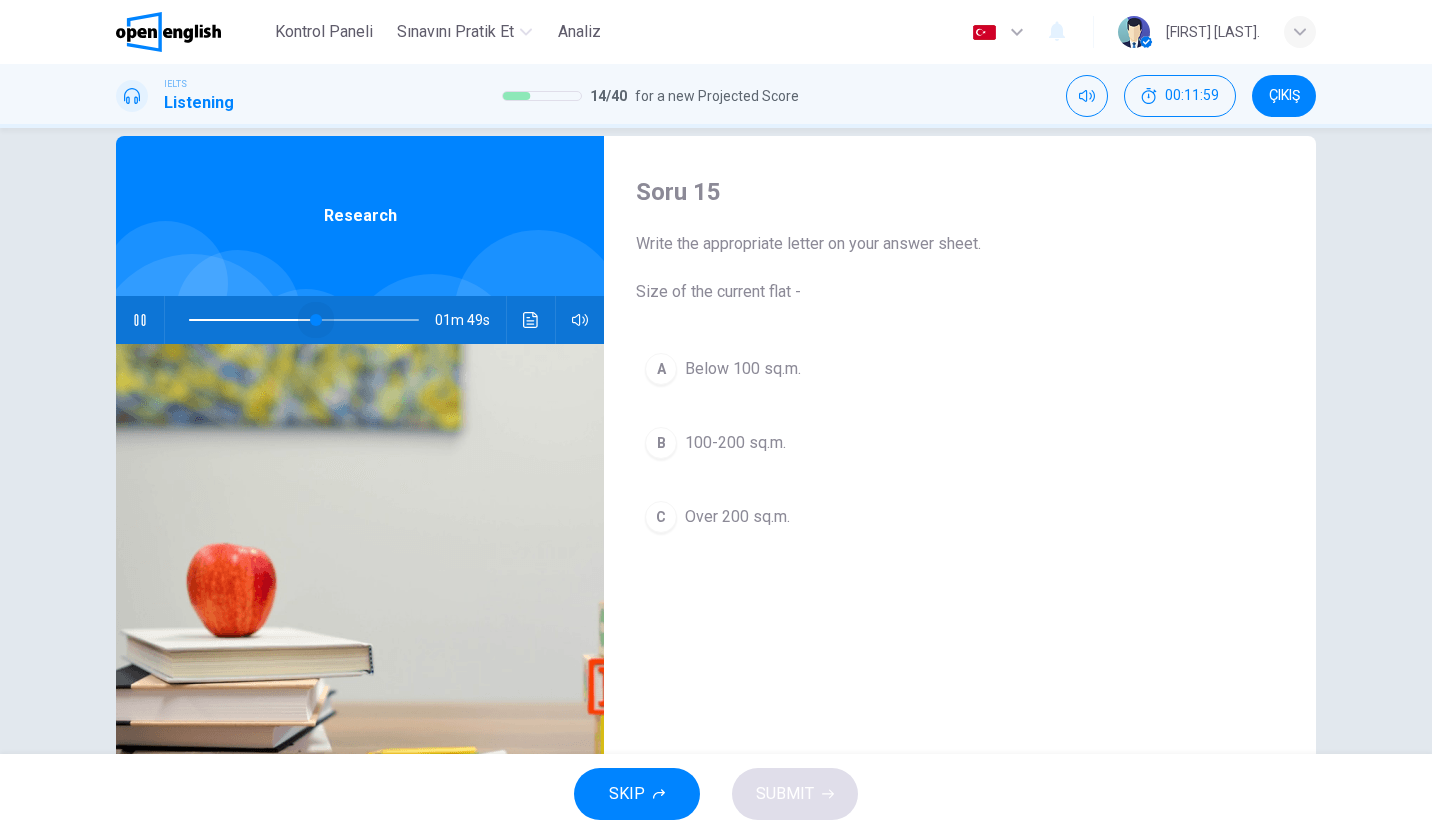 click at bounding box center (316, 320) 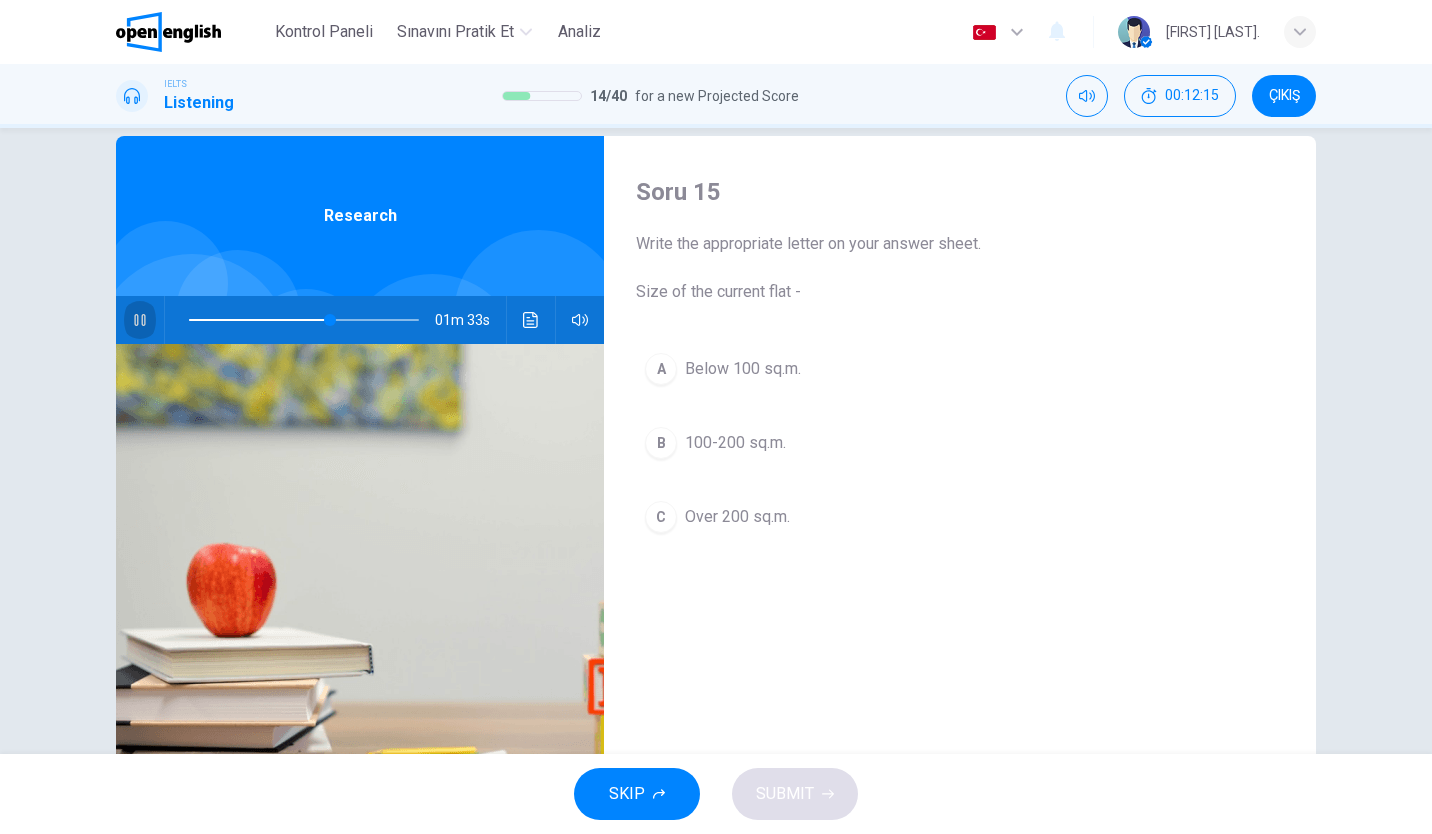 click at bounding box center (140, 320) 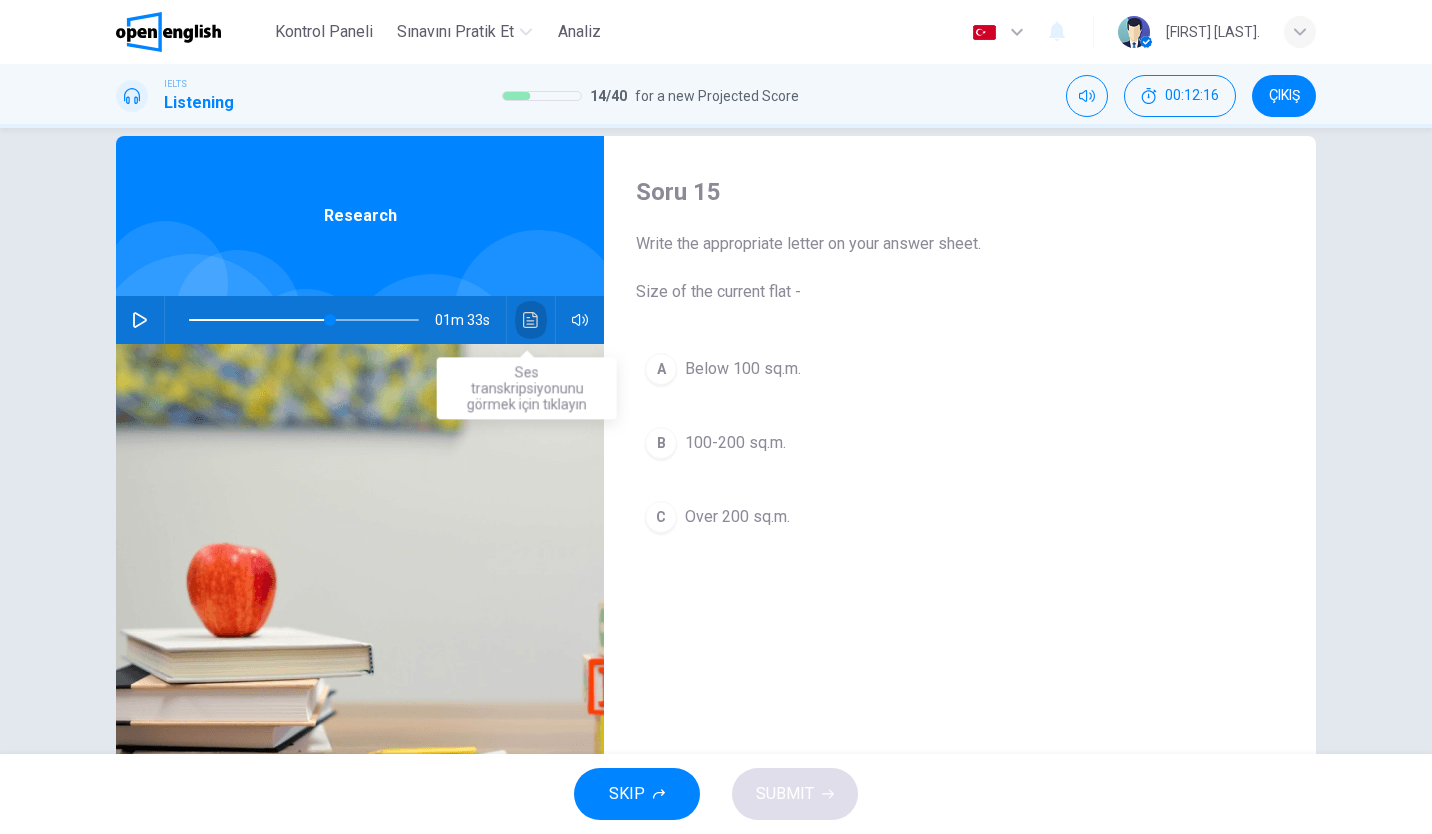 click at bounding box center (531, 320) 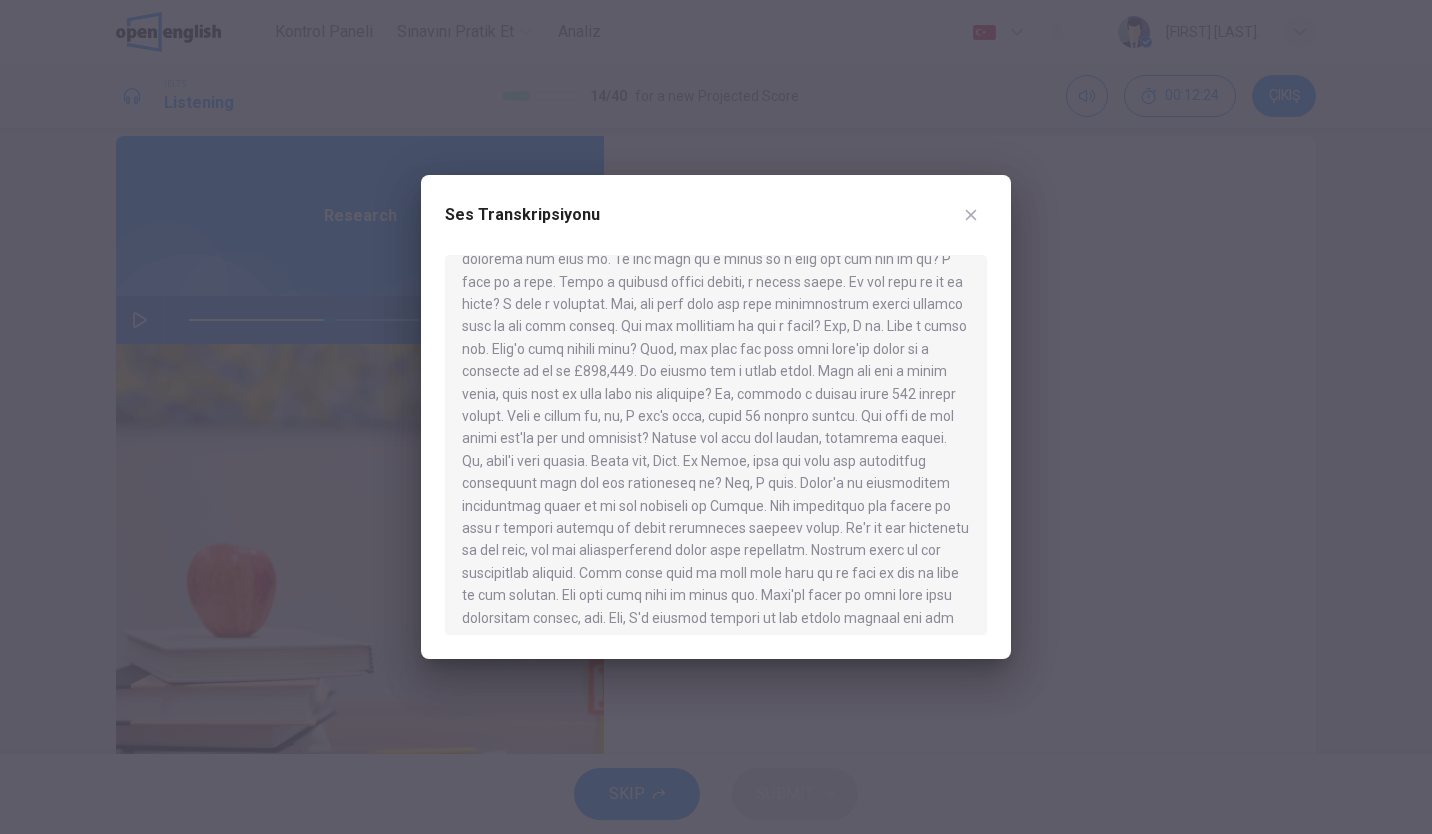 scroll, scrollTop: 381, scrollLeft: 0, axis: vertical 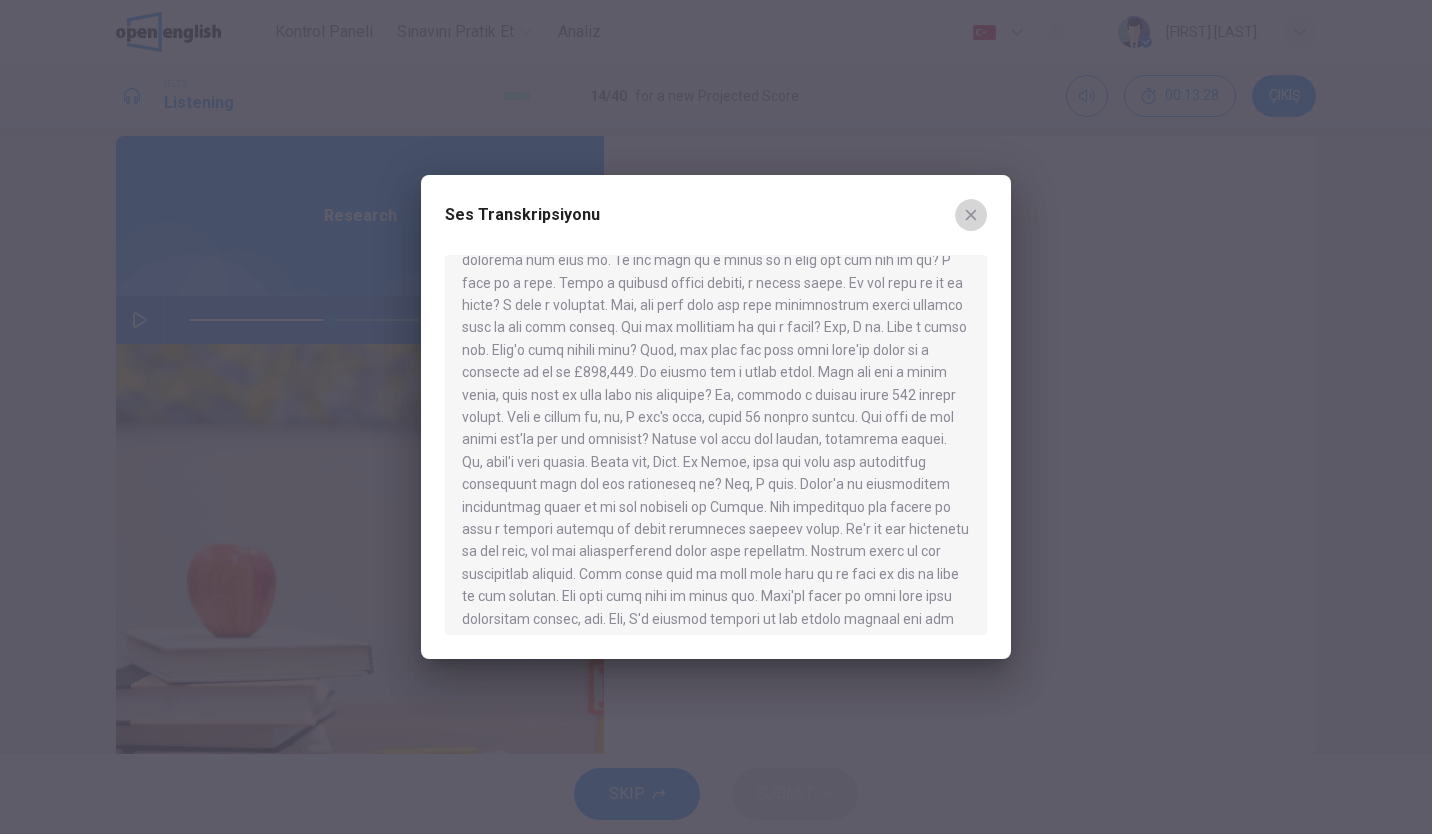 click 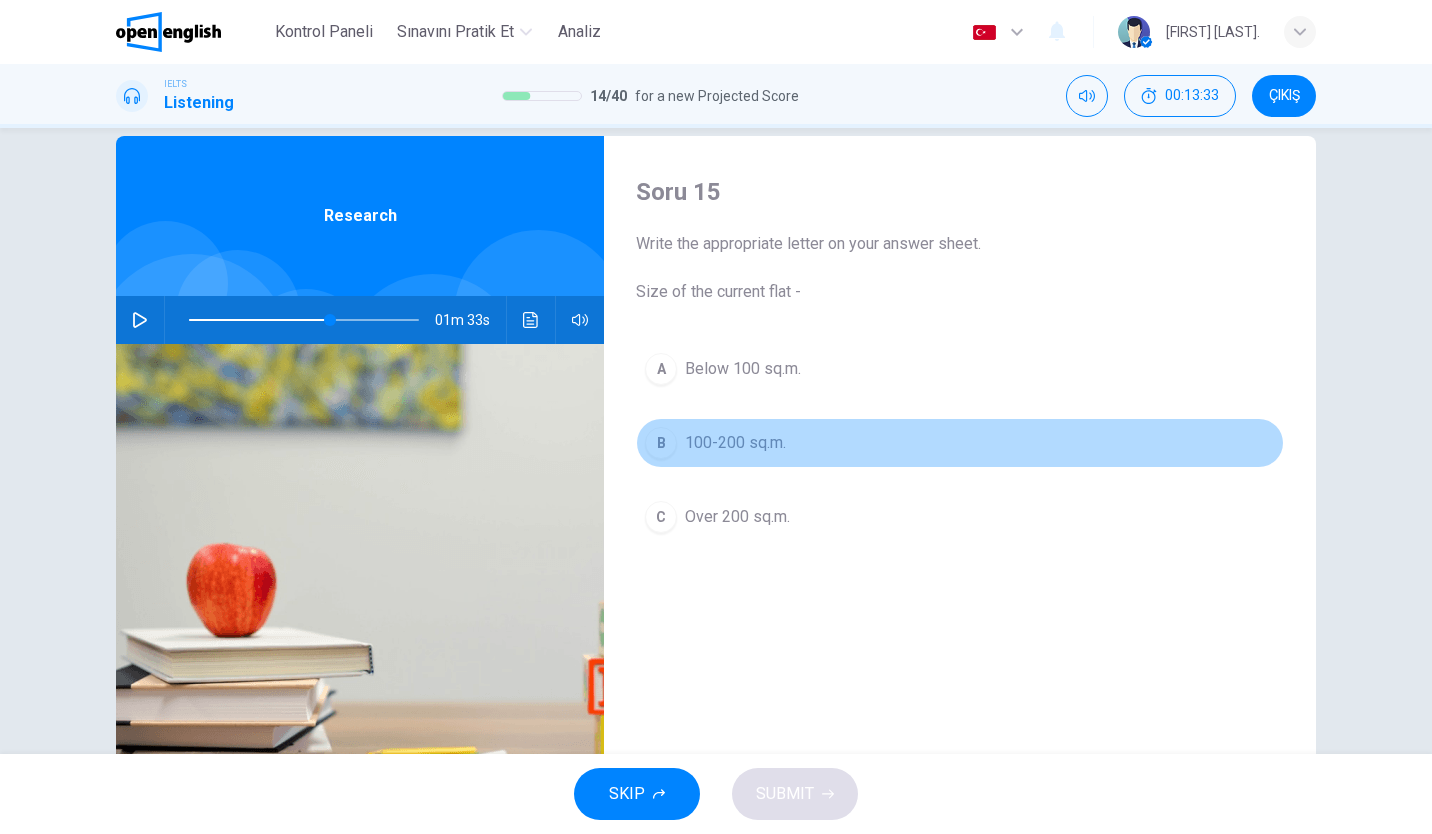 click on "B 100-200 sq.m." at bounding box center (960, 443) 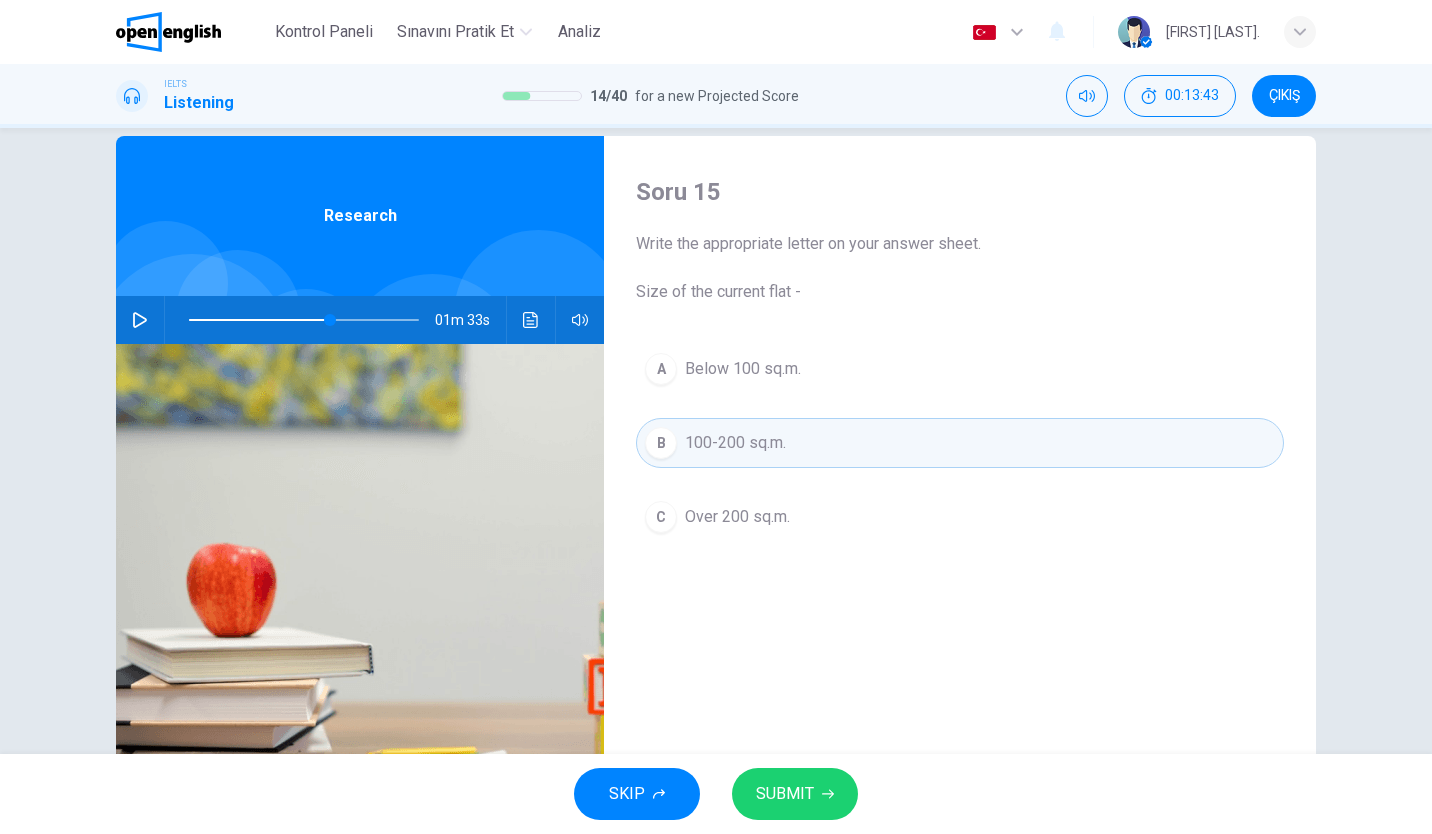 click on "SUBMIT" at bounding box center [785, 794] 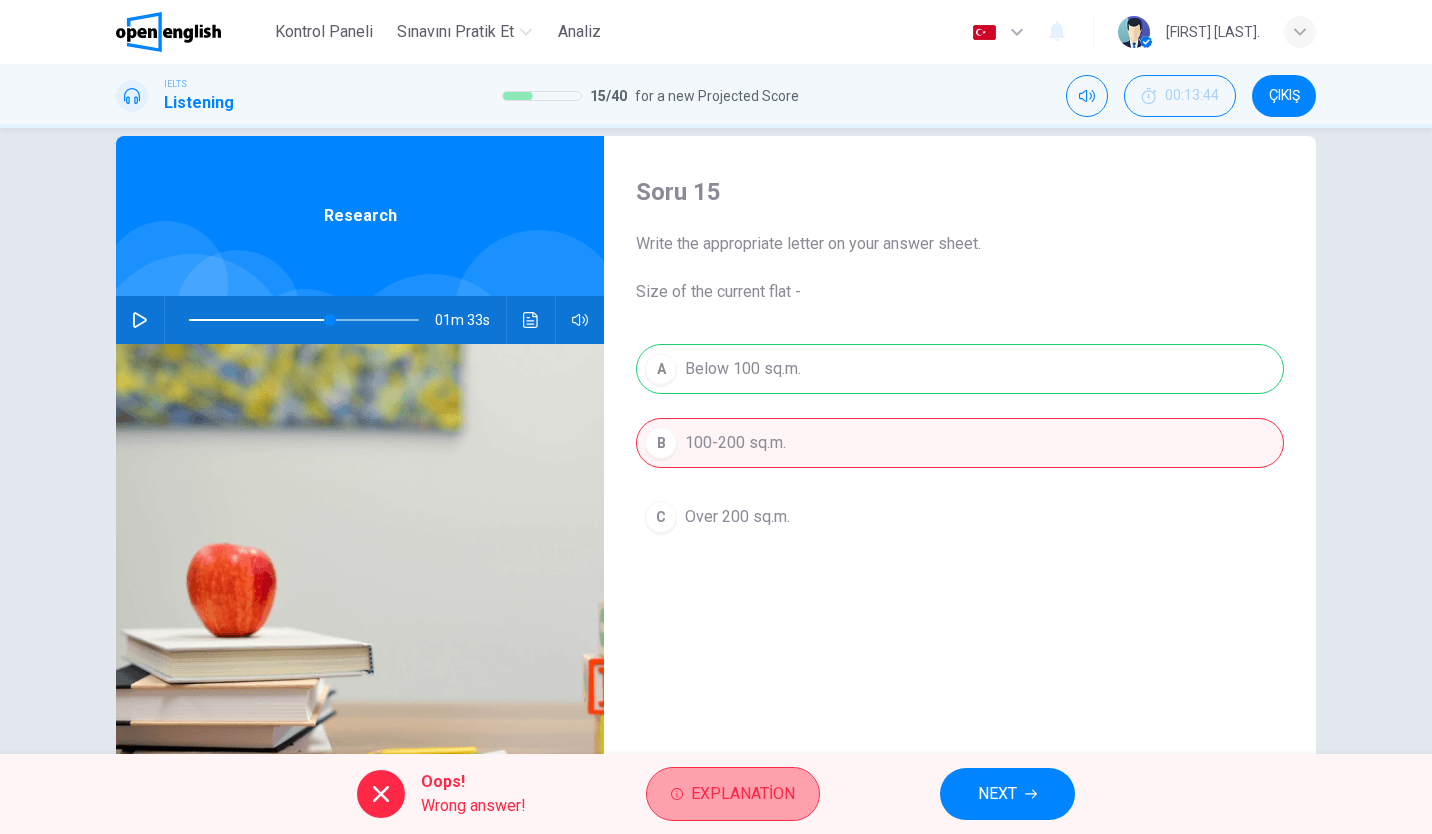 click on "Explanation" at bounding box center (733, 794) 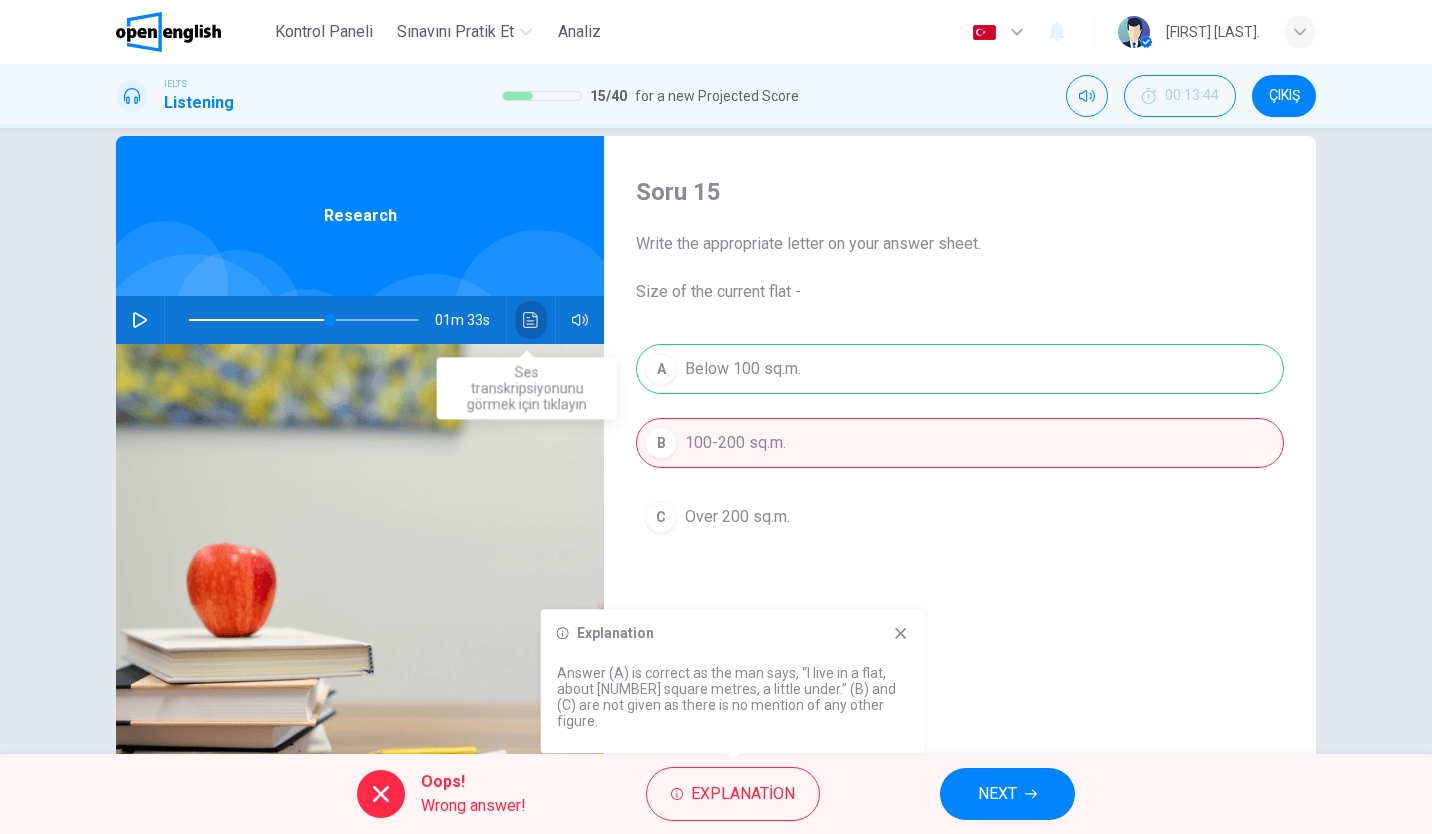 click 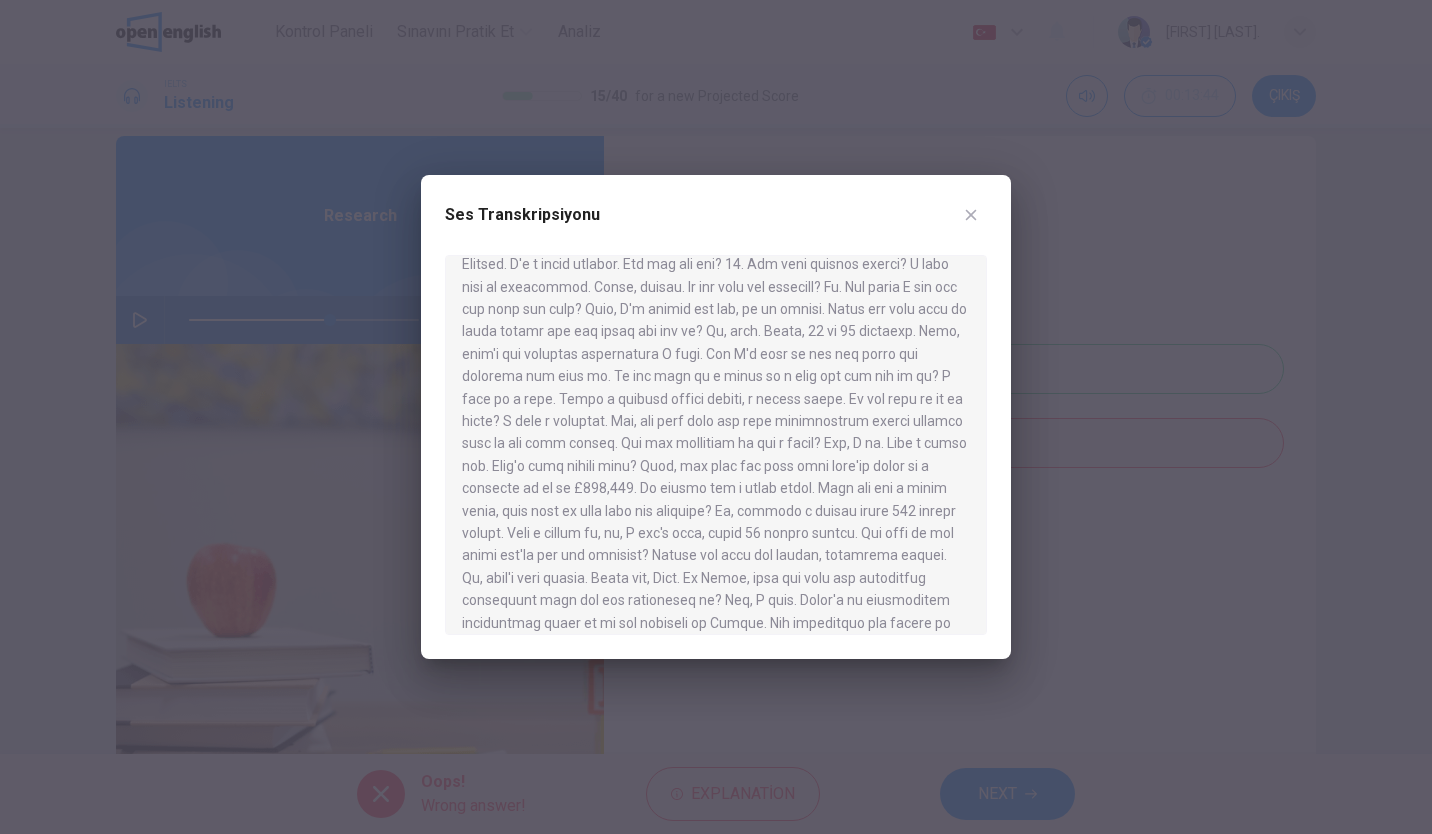 scroll, scrollTop: 266, scrollLeft: 0, axis: vertical 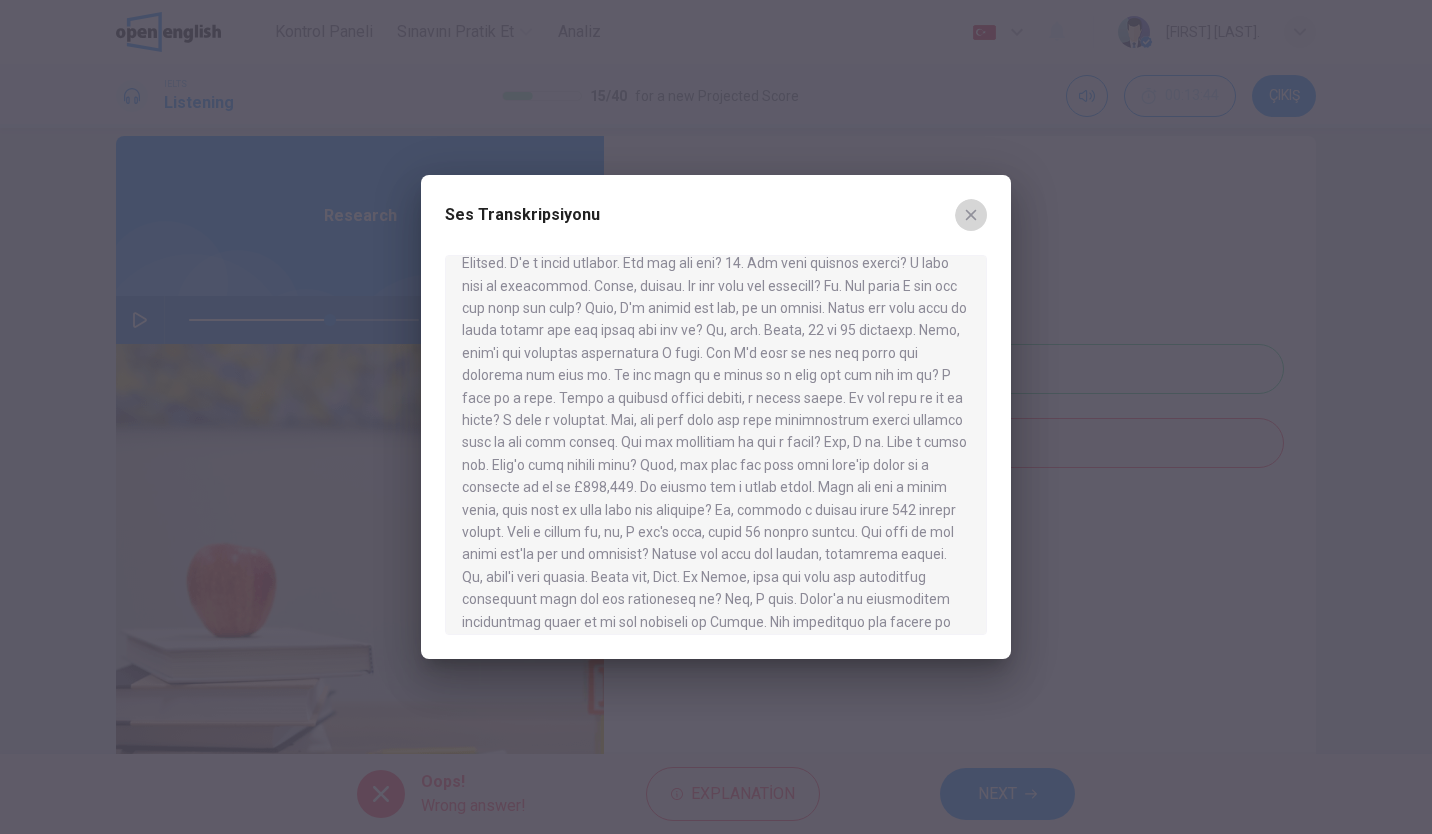 click at bounding box center (971, 215) 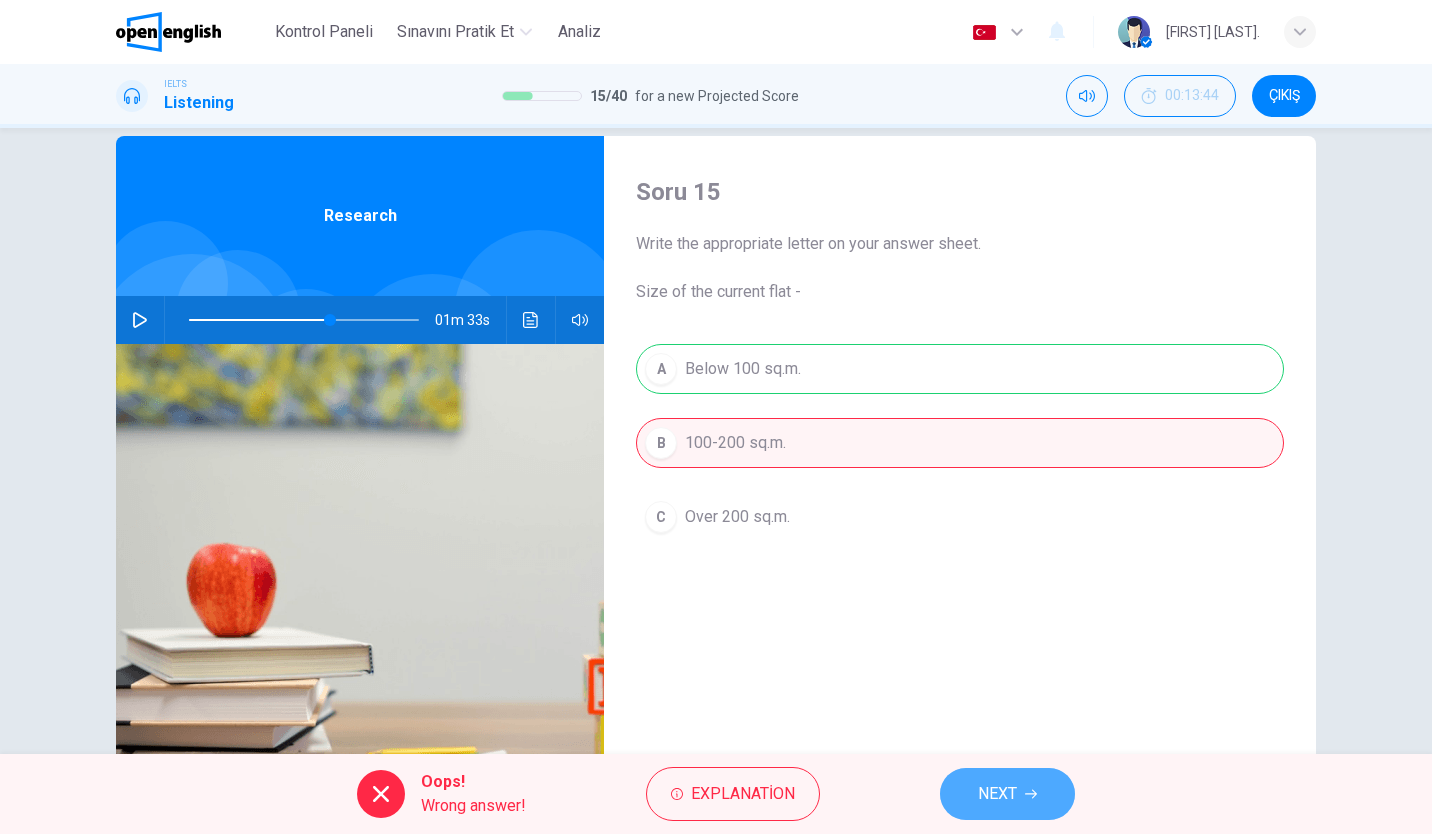 click on "NEXT" at bounding box center [997, 794] 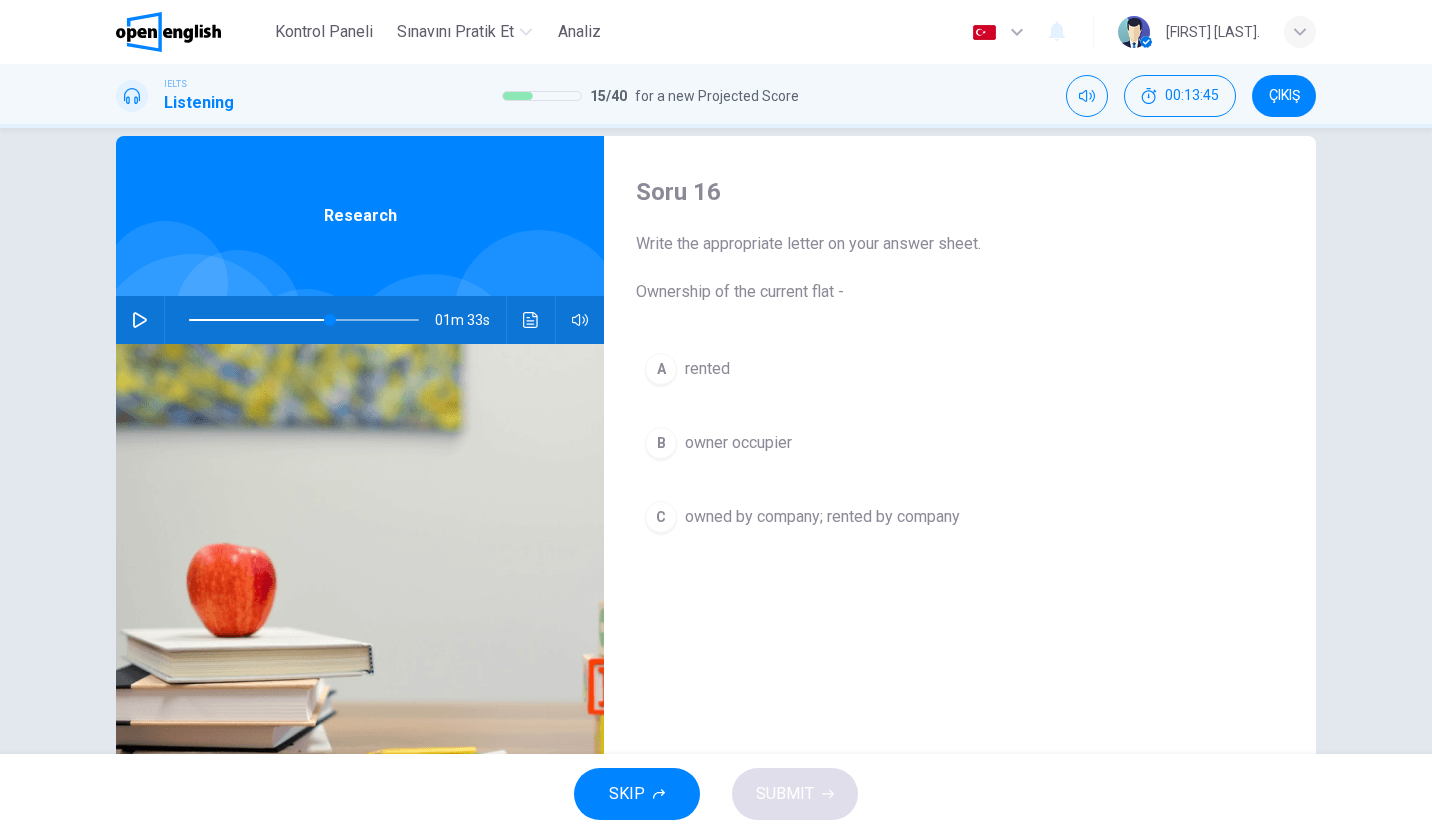 click 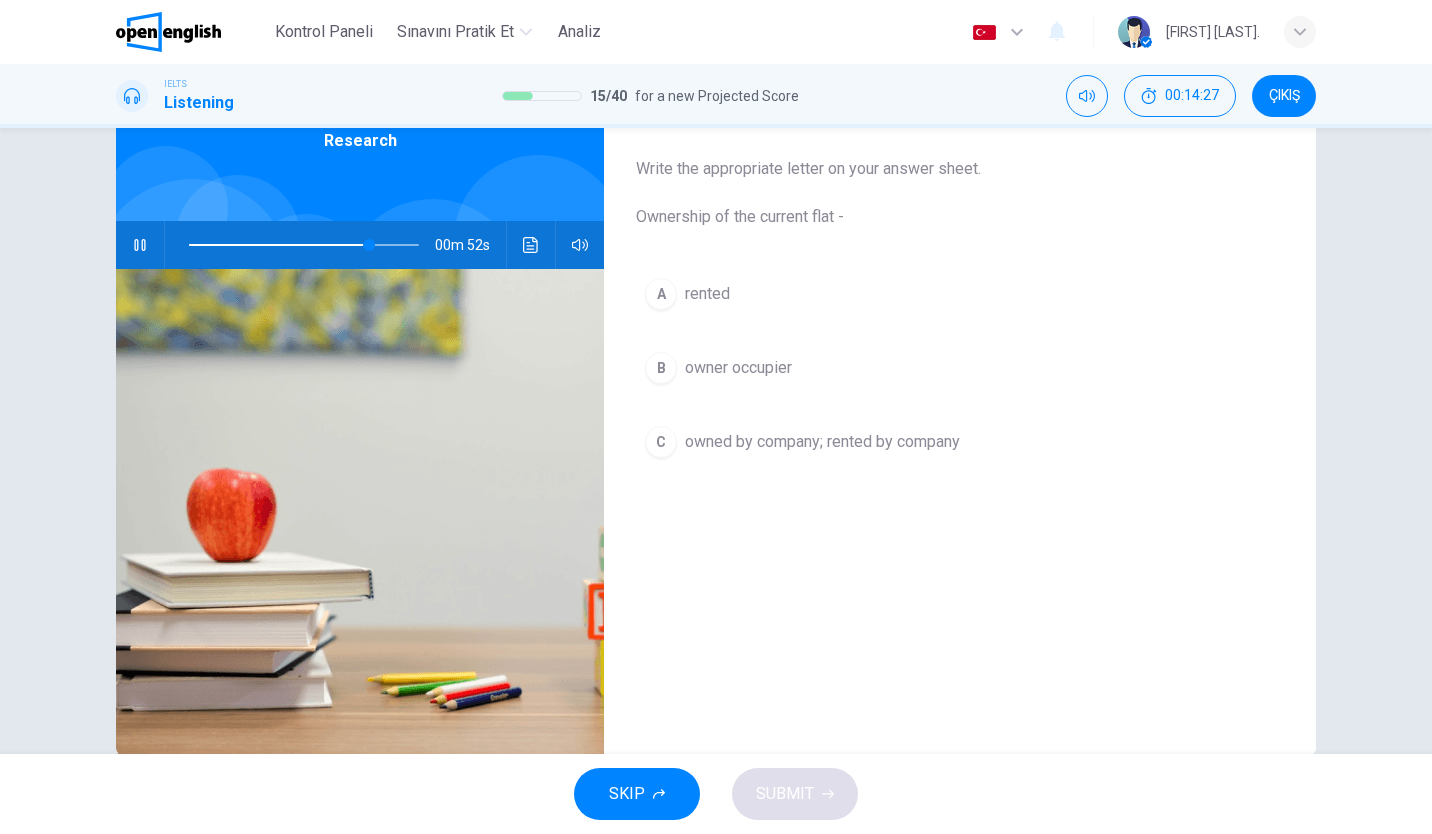 scroll, scrollTop: 109, scrollLeft: 0, axis: vertical 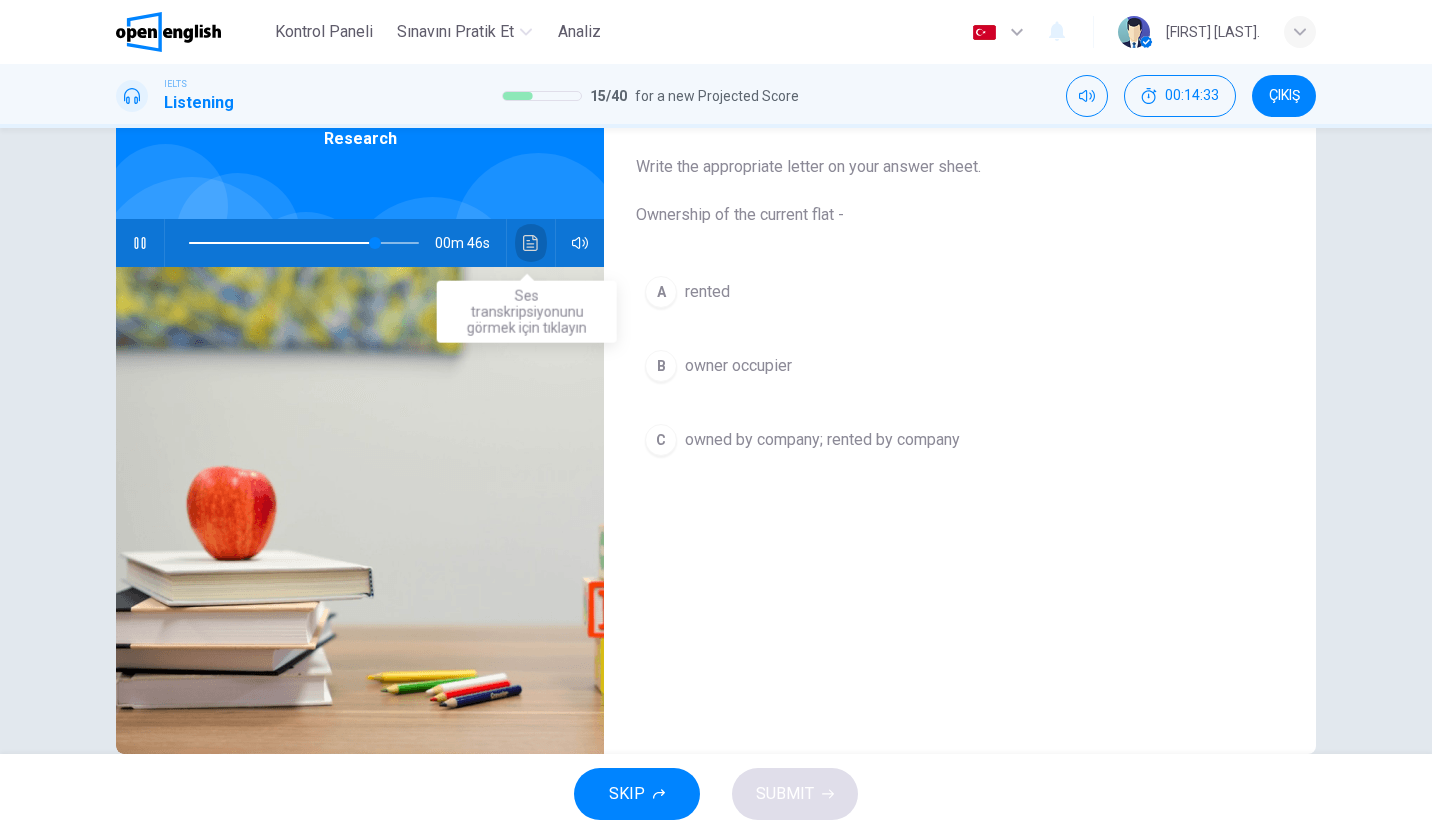 click 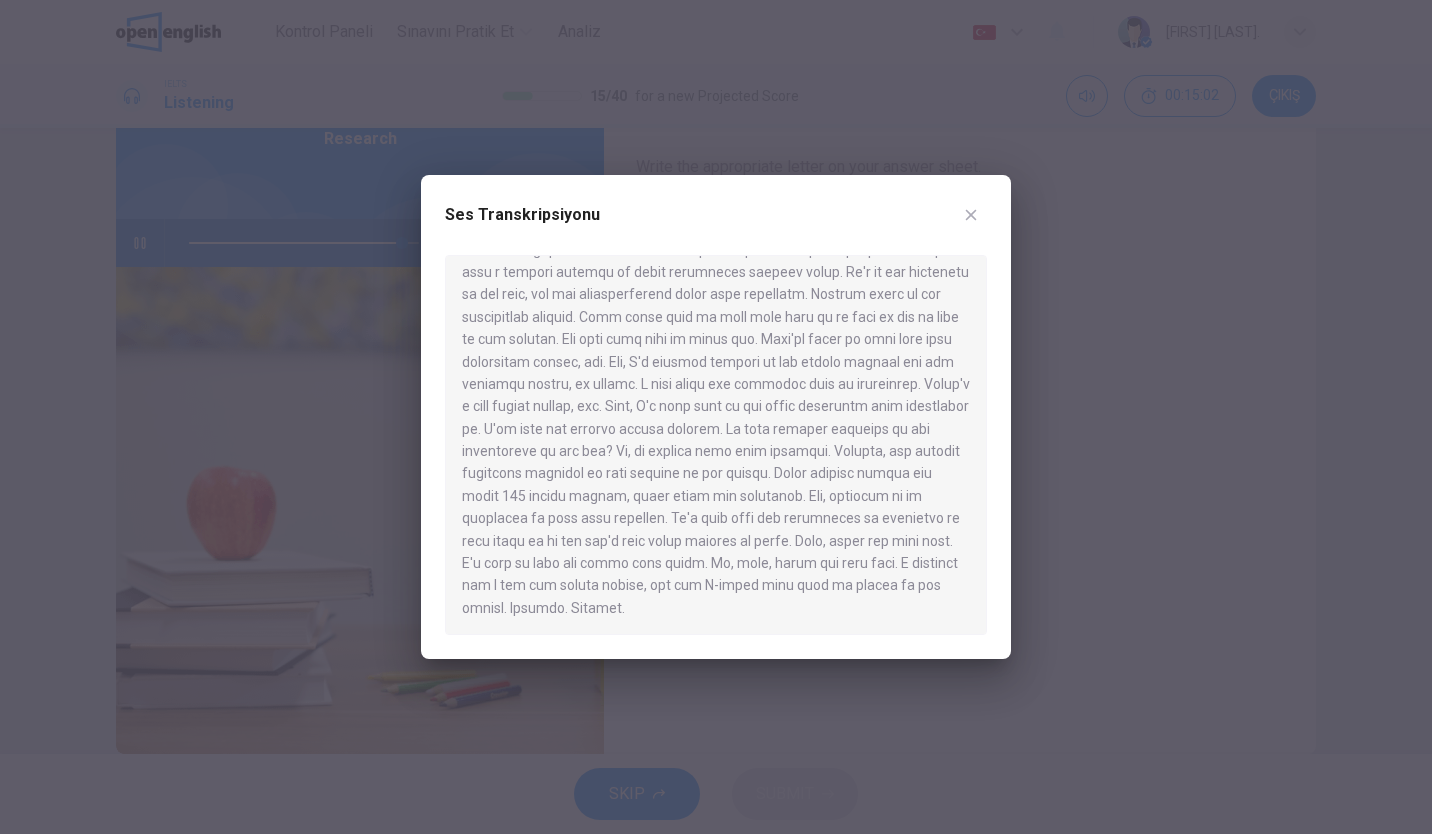 scroll, scrollTop: 638, scrollLeft: 0, axis: vertical 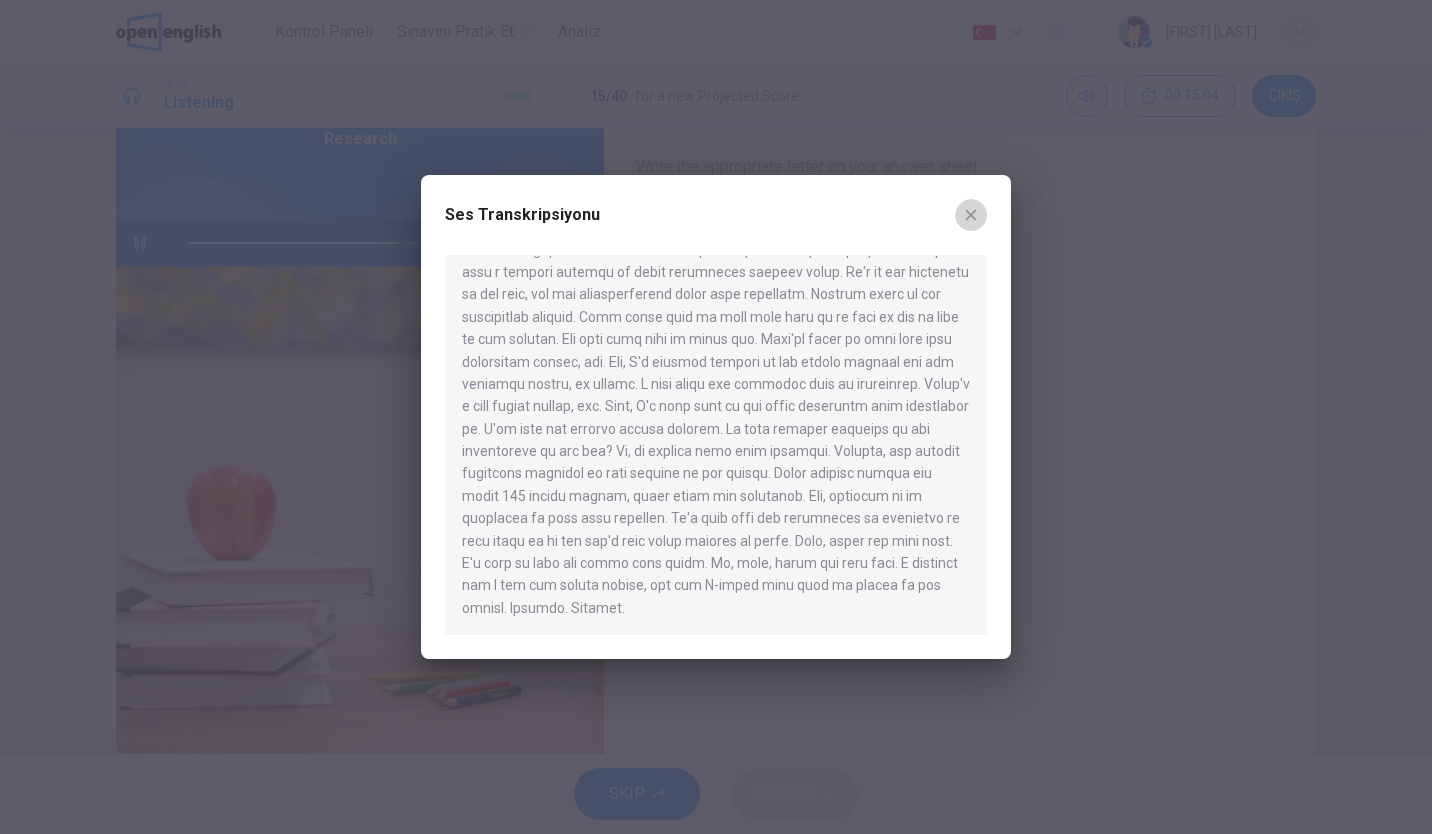 click 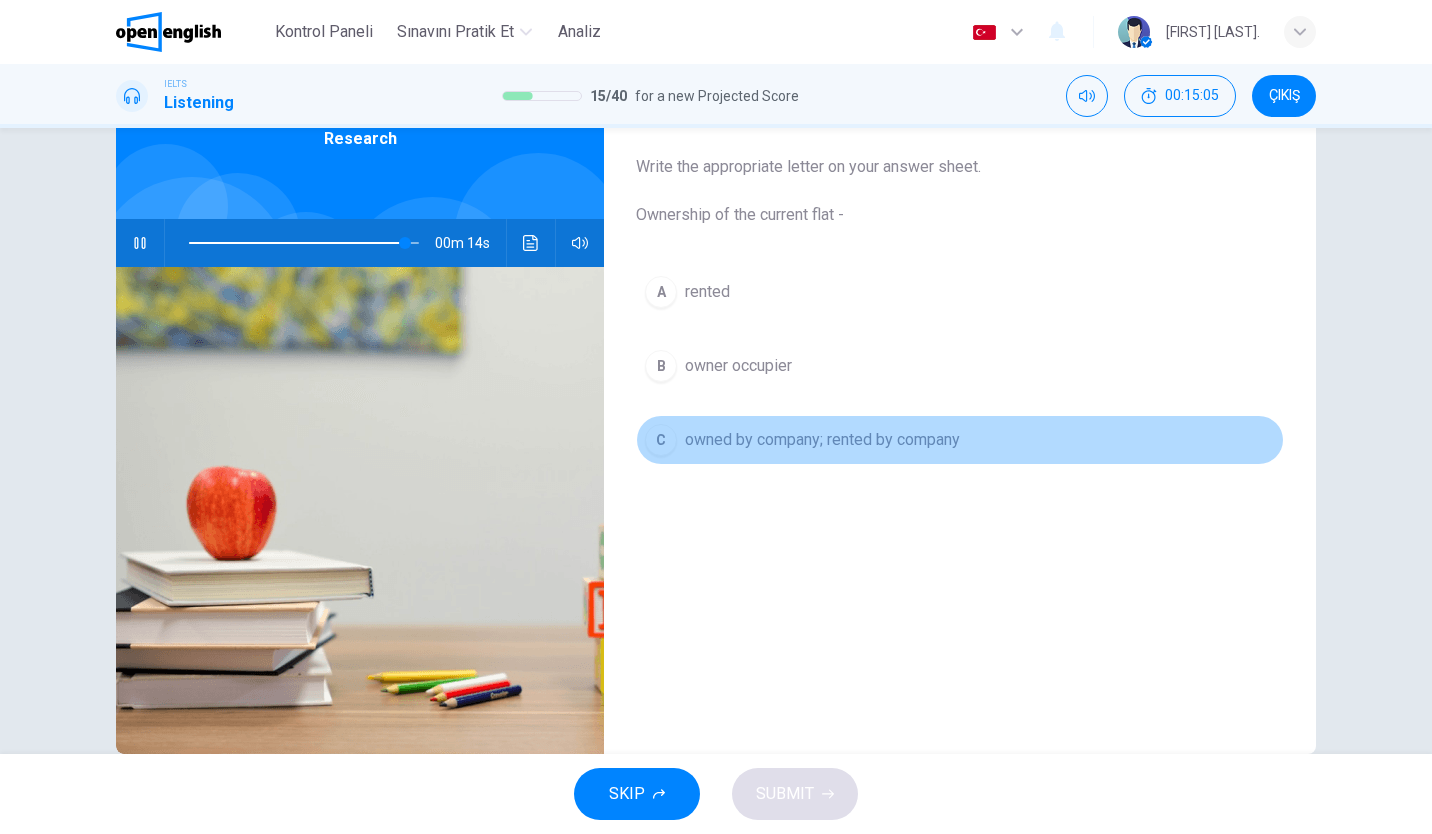 click on "owned by company; rented by company" at bounding box center (822, 440) 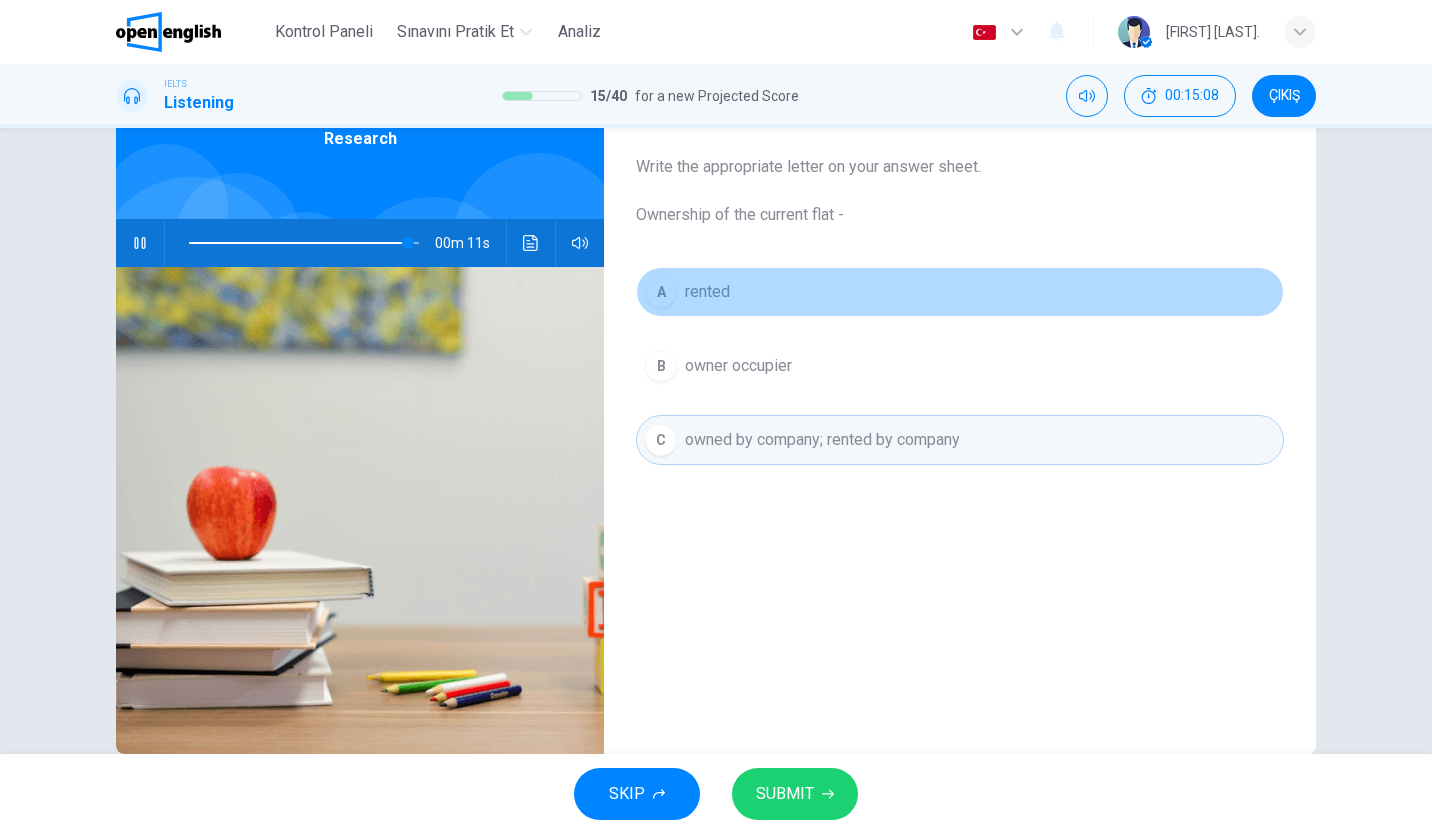 click on "A rented" at bounding box center [960, 292] 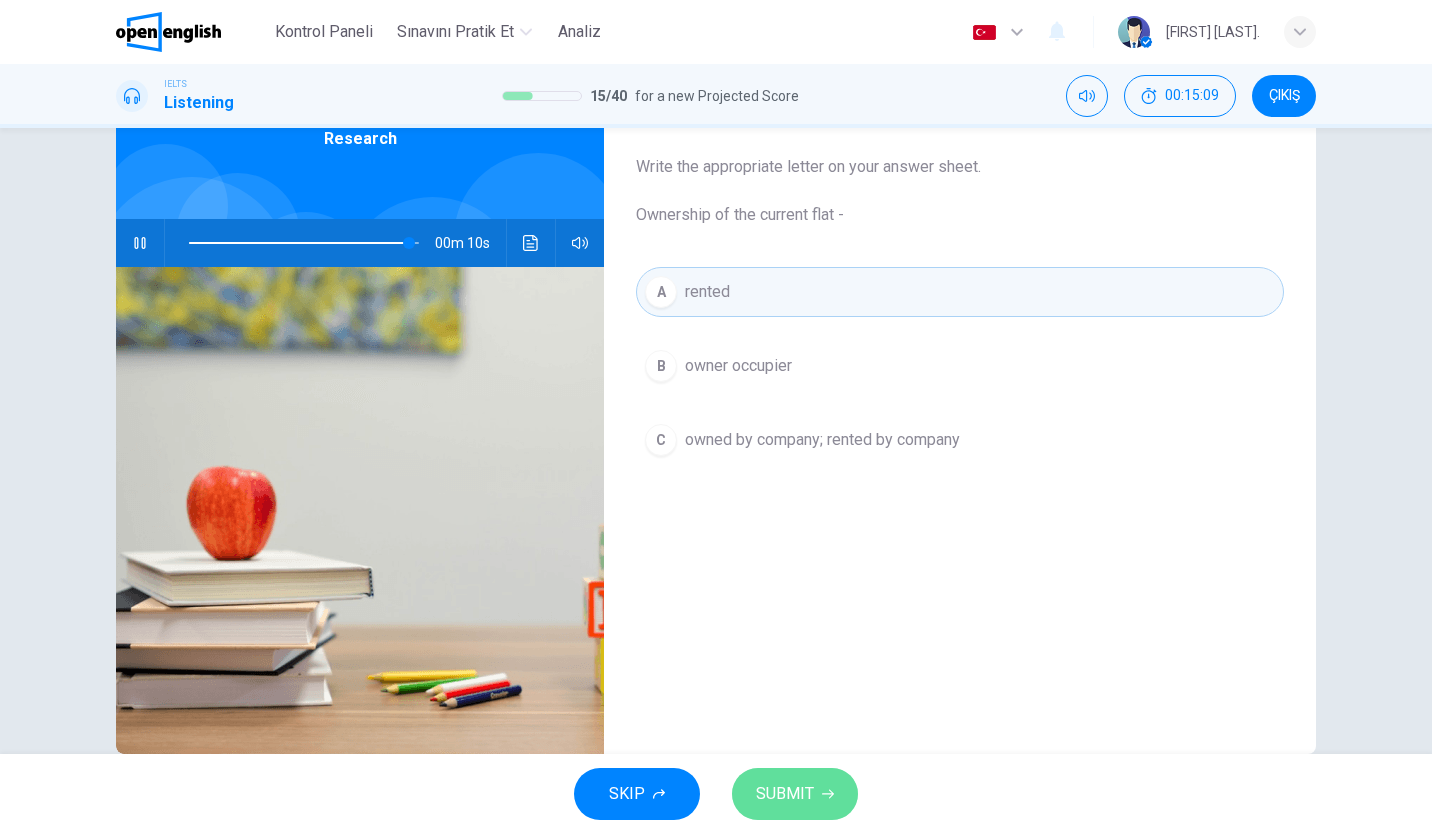 click on "SUBMIT" at bounding box center (785, 794) 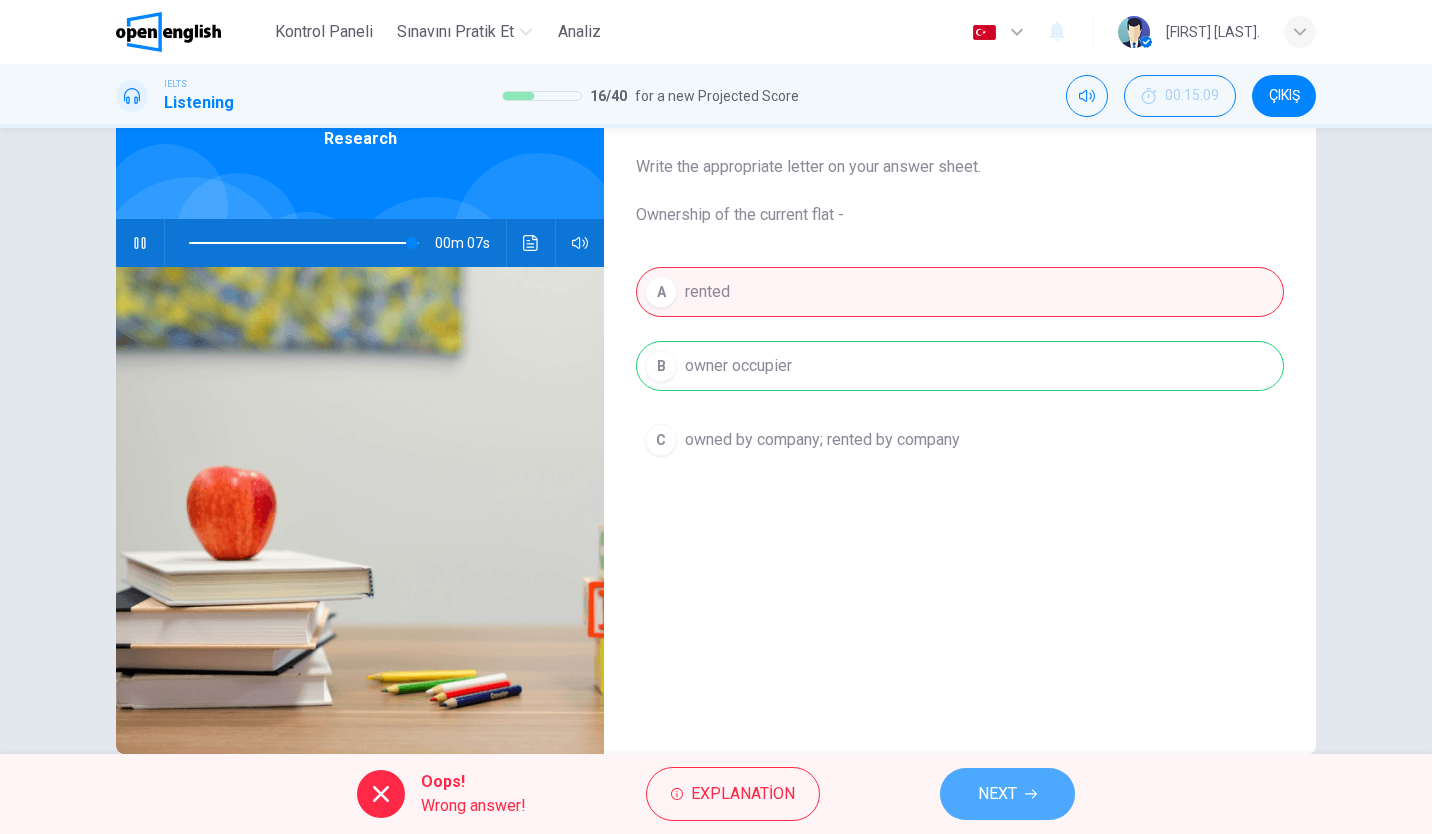 click on "NEXT" at bounding box center [1007, 794] 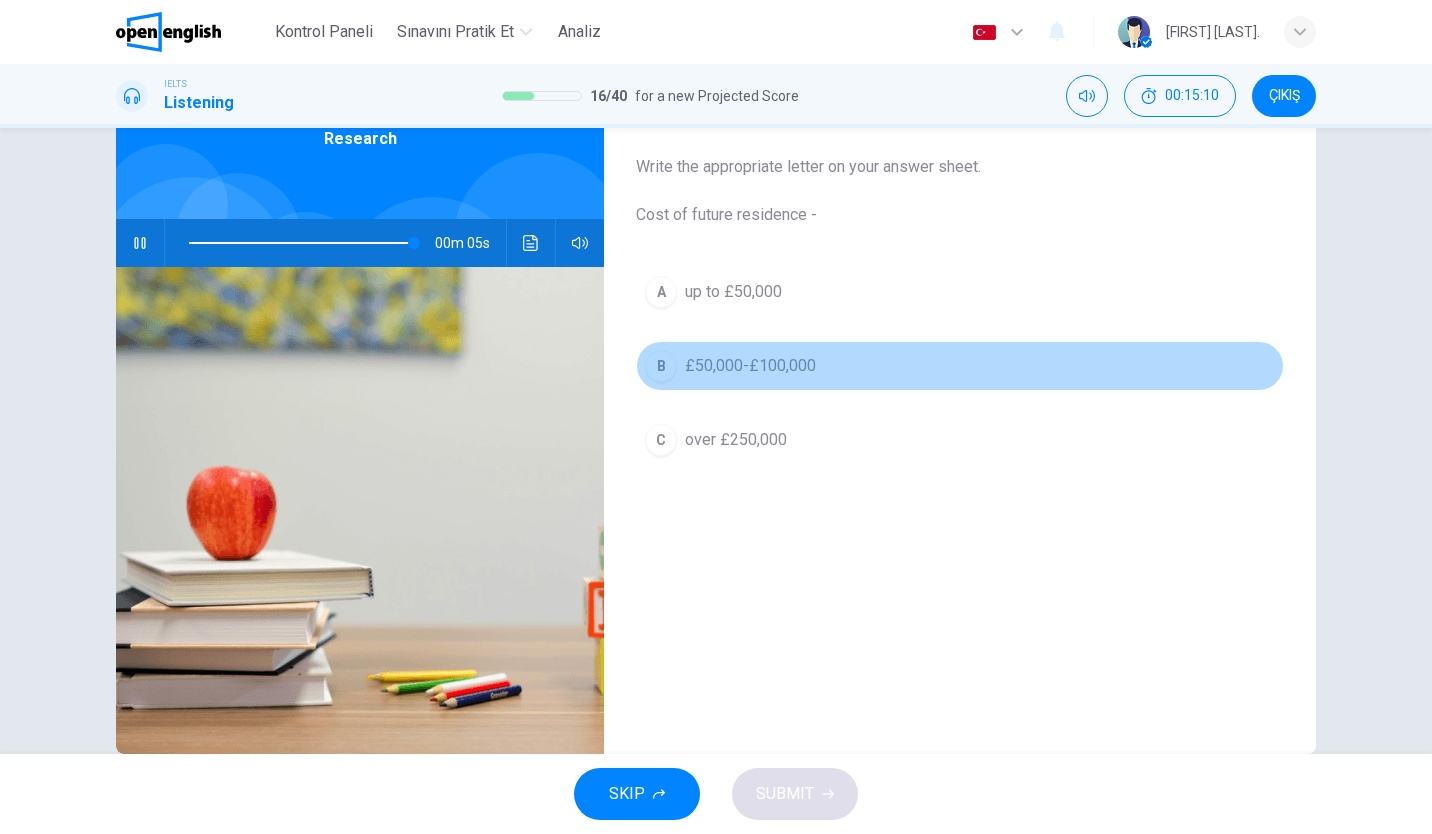 click on "B £50,000-£100,000" at bounding box center (960, 366) 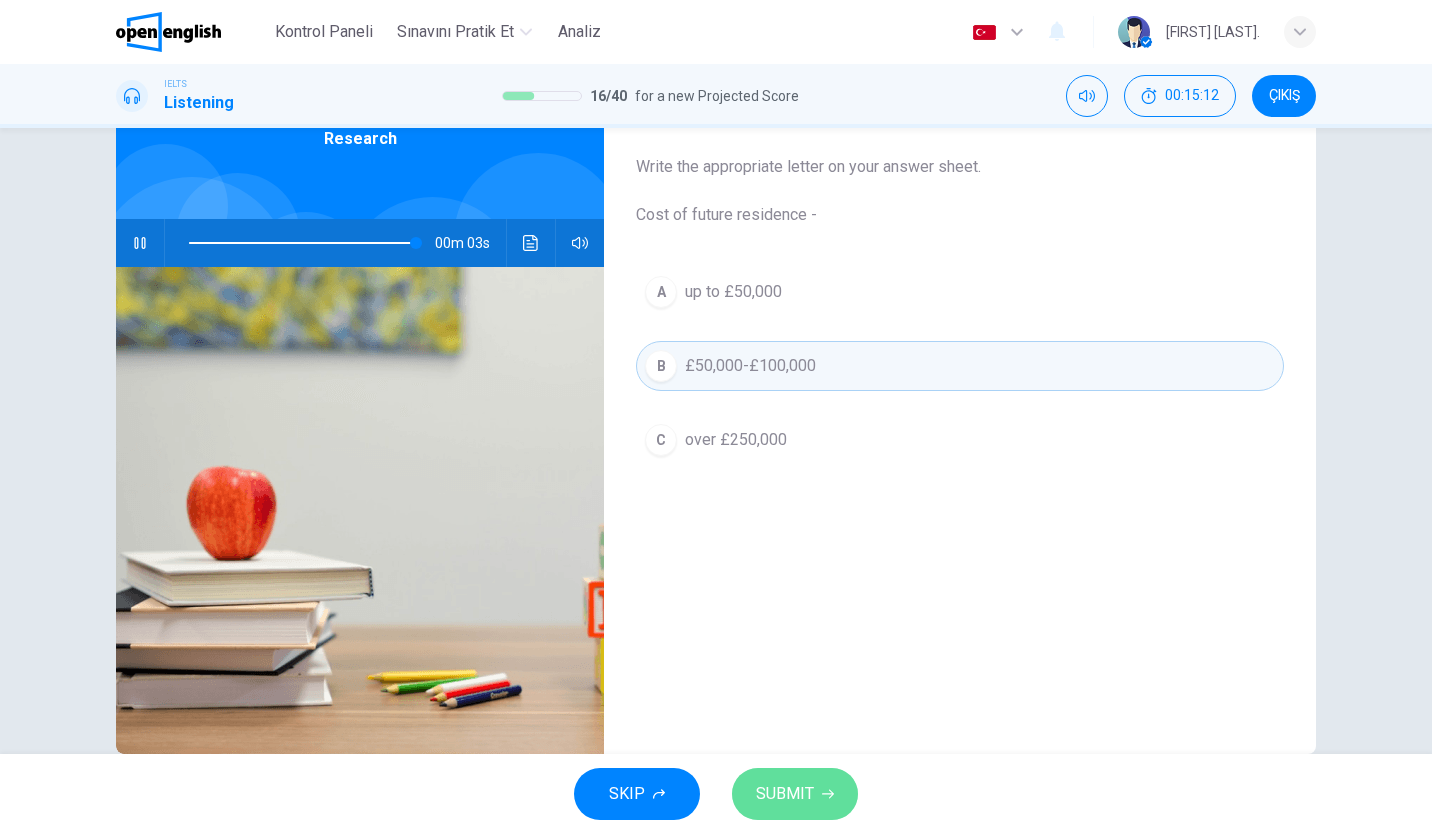 click on "SUBMIT" at bounding box center [785, 794] 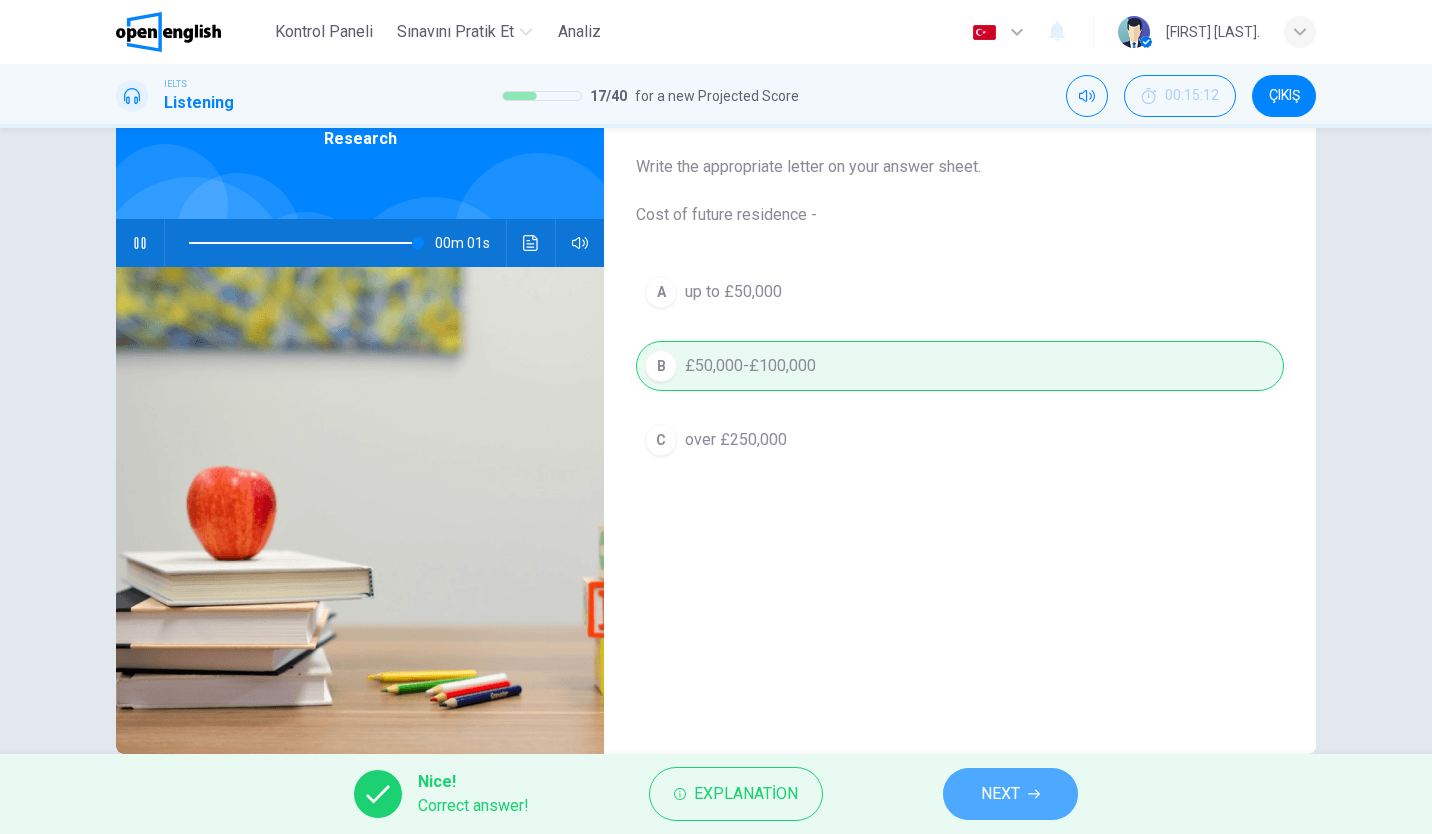 click on "NEXT" at bounding box center (1010, 794) 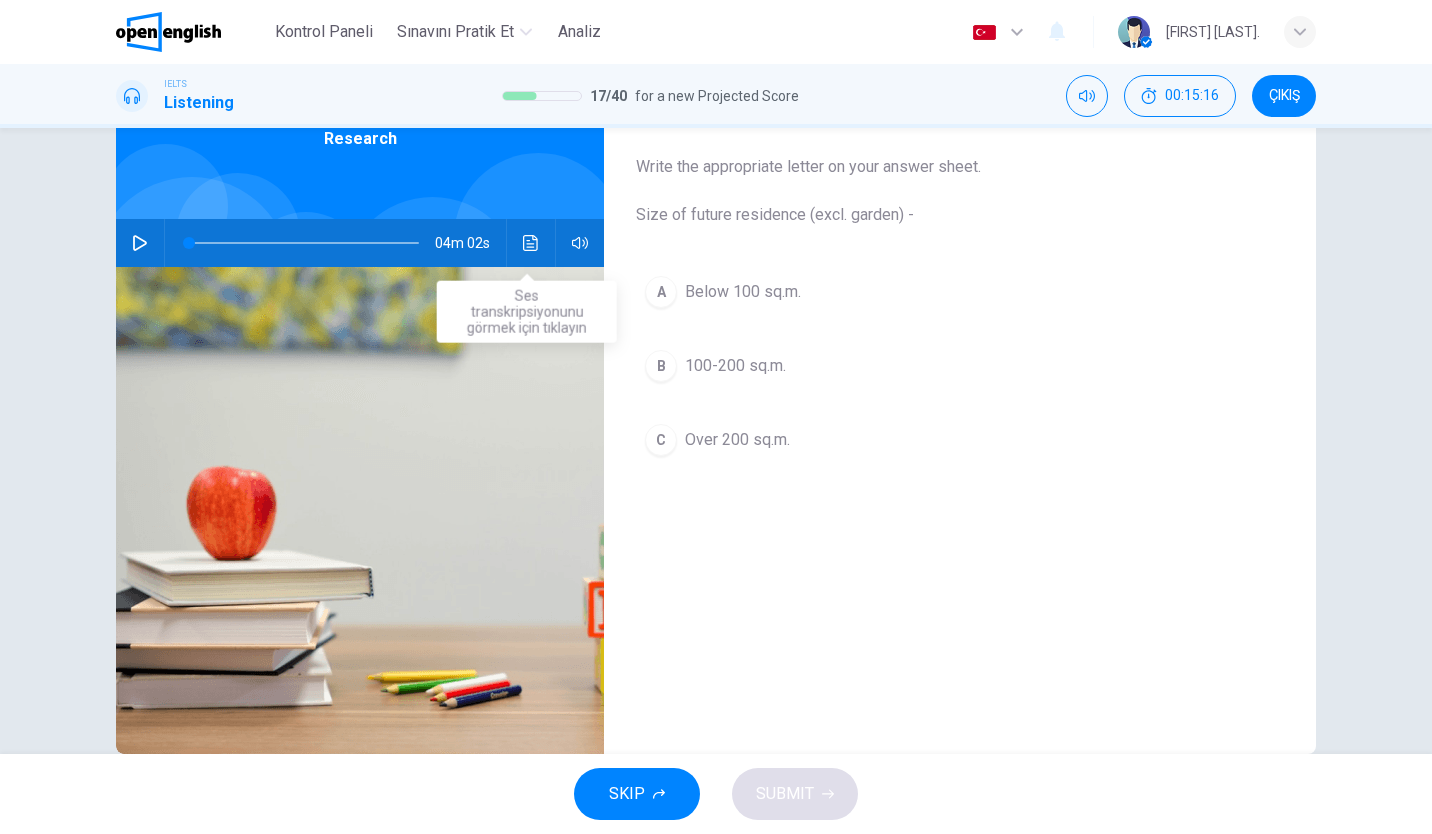 click 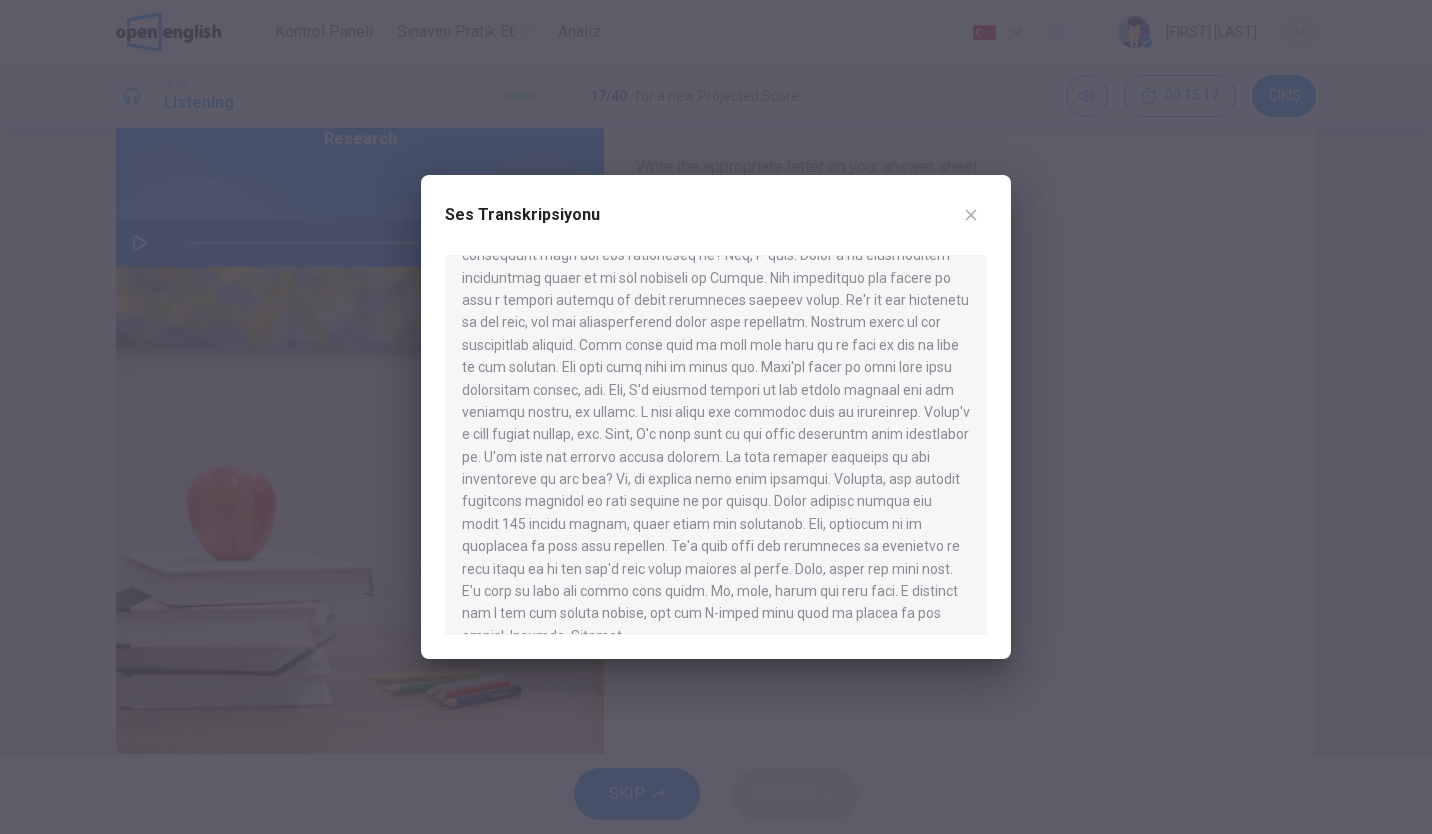 scroll, scrollTop: 638, scrollLeft: 0, axis: vertical 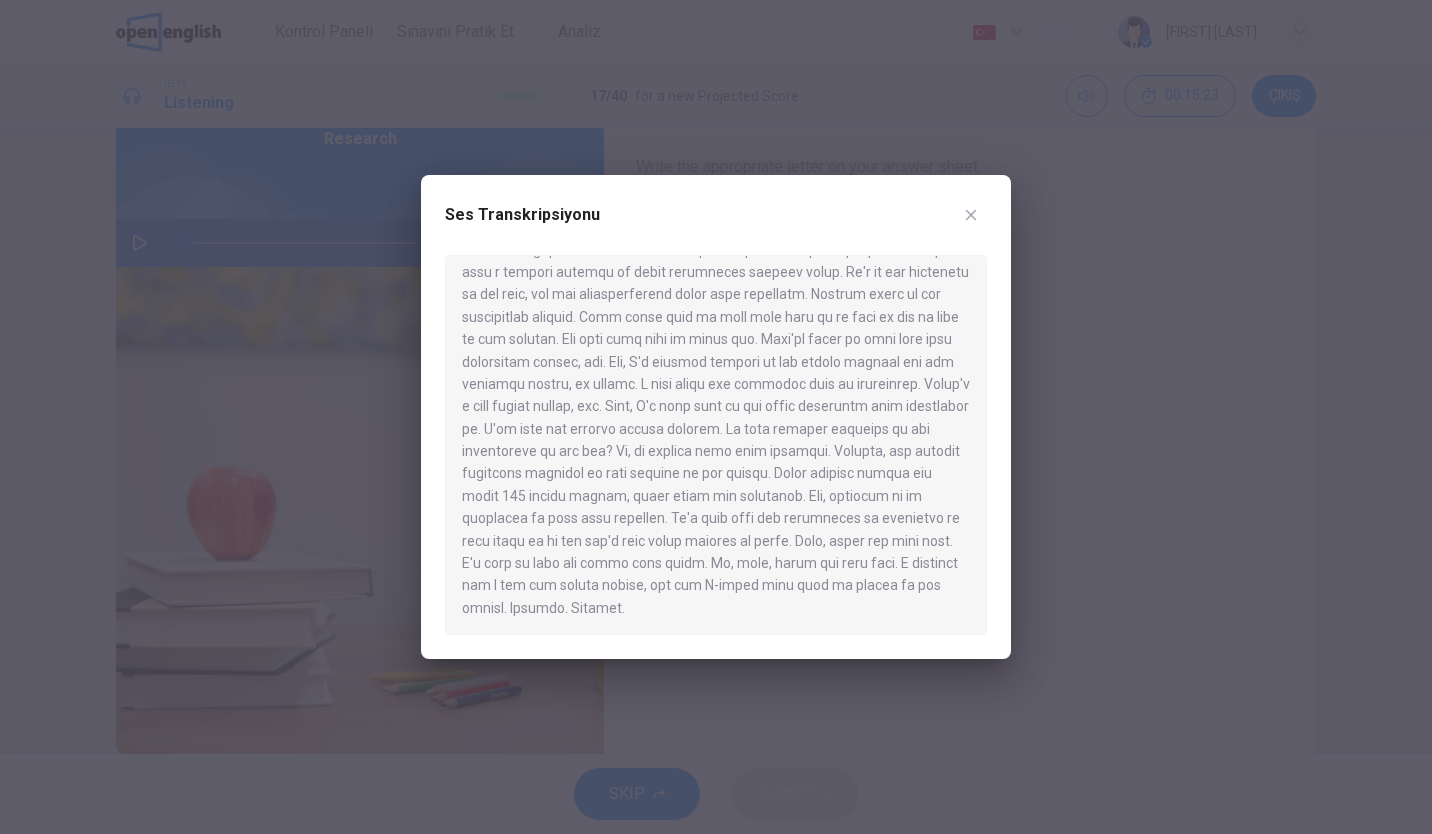 click at bounding box center (971, 215) 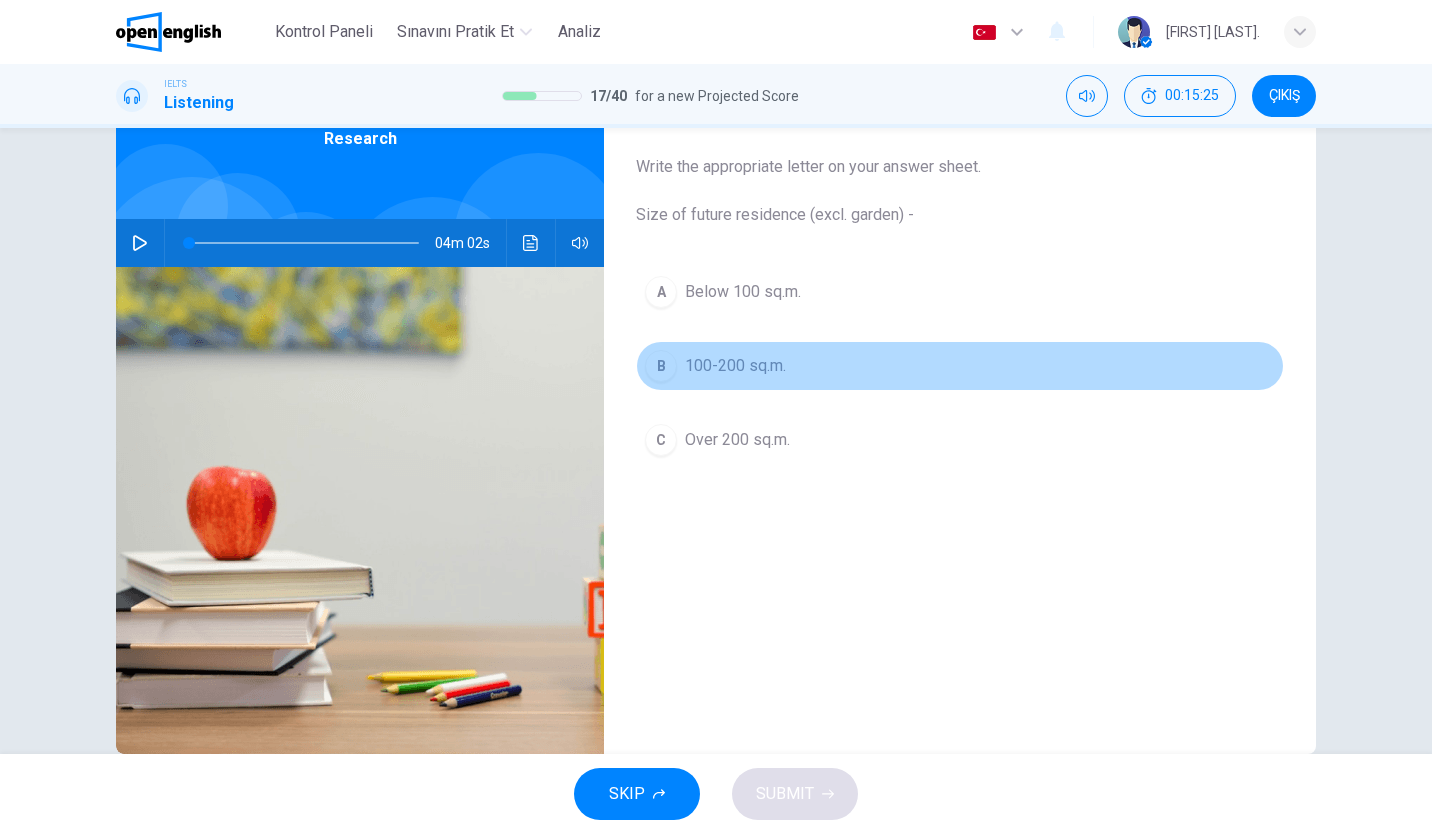 click on "B 100-200 sq.m." at bounding box center (960, 366) 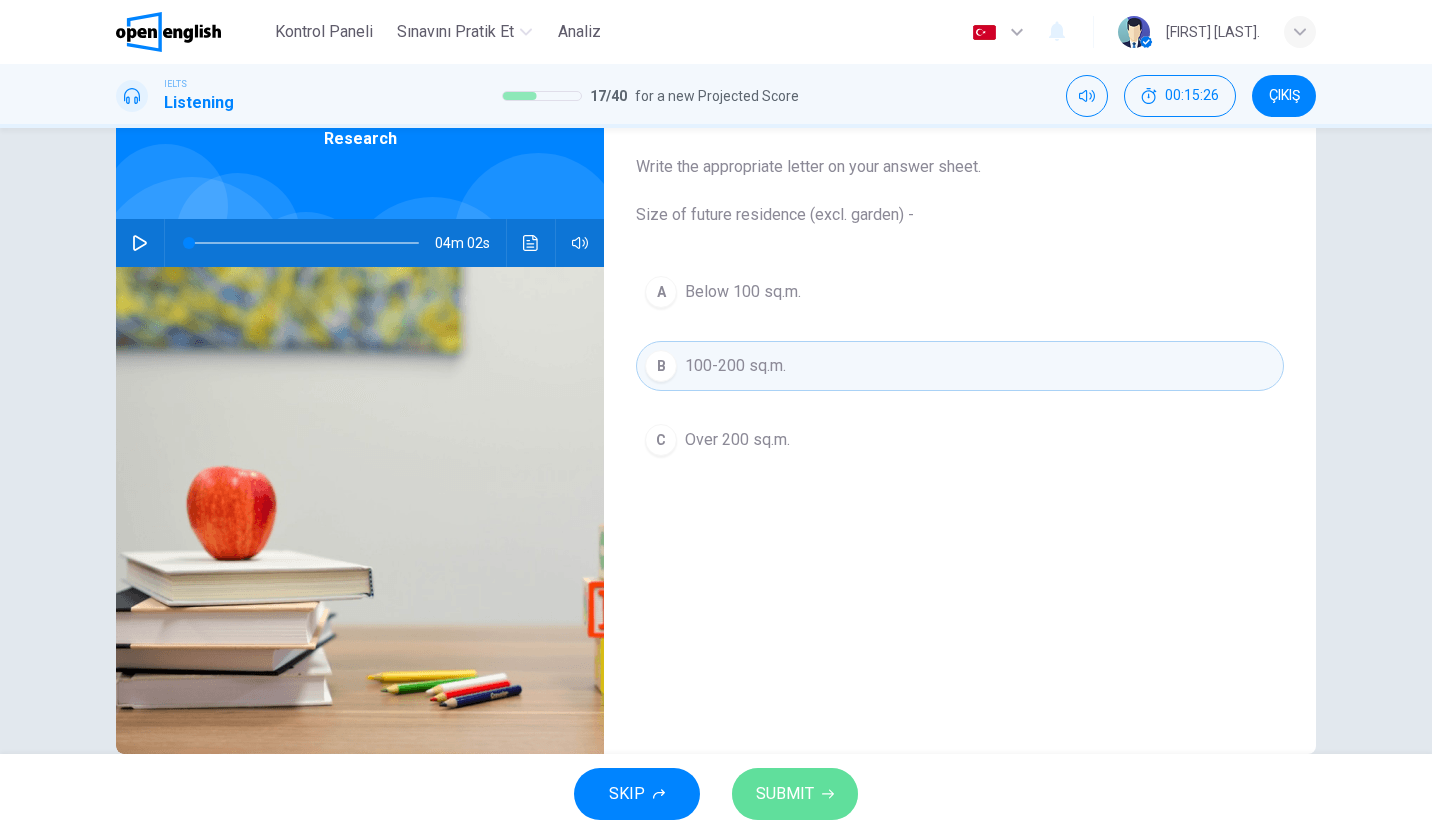 click on "SUBMIT" at bounding box center (785, 794) 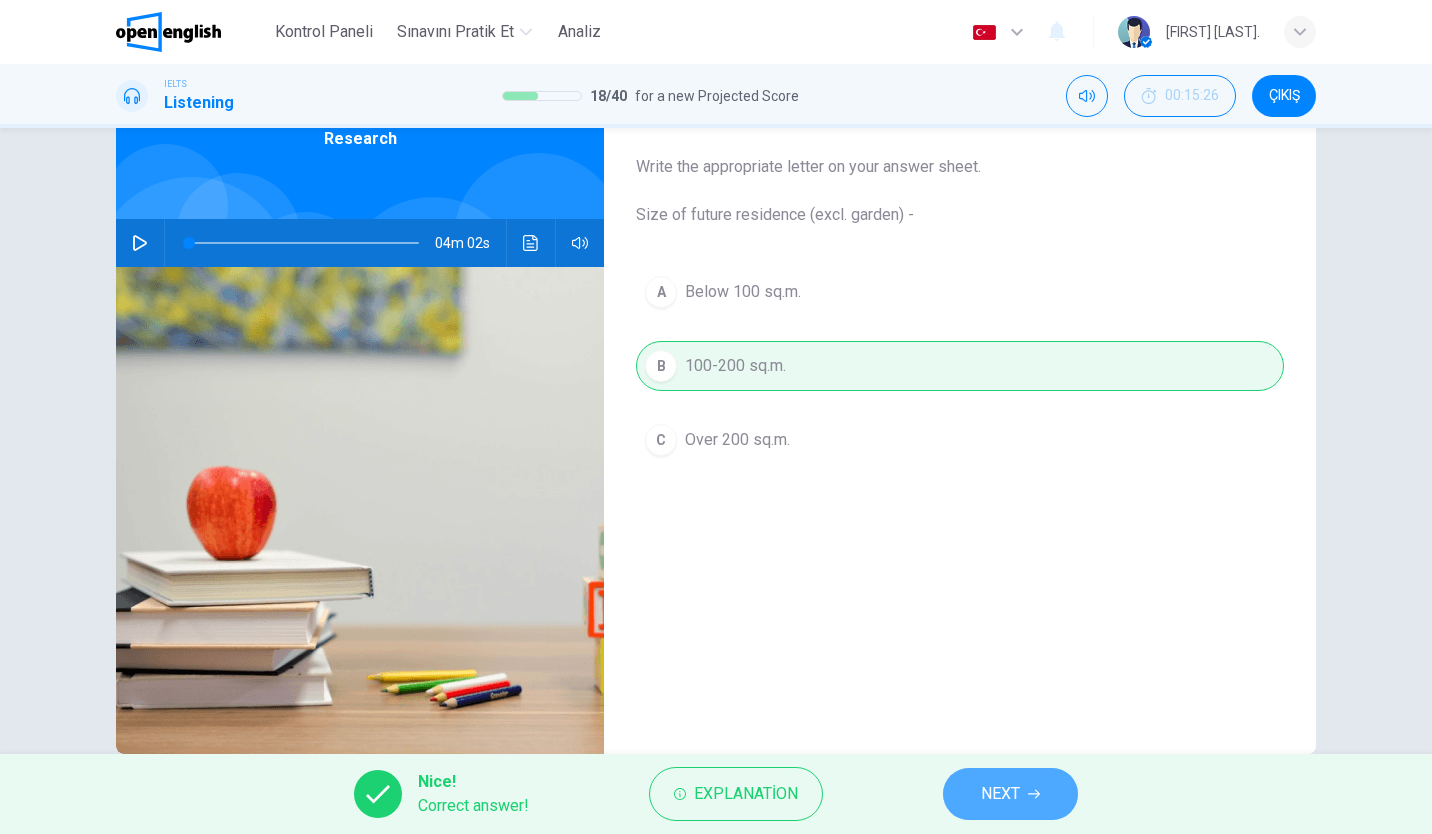 click on "NEXT" at bounding box center [1010, 794] 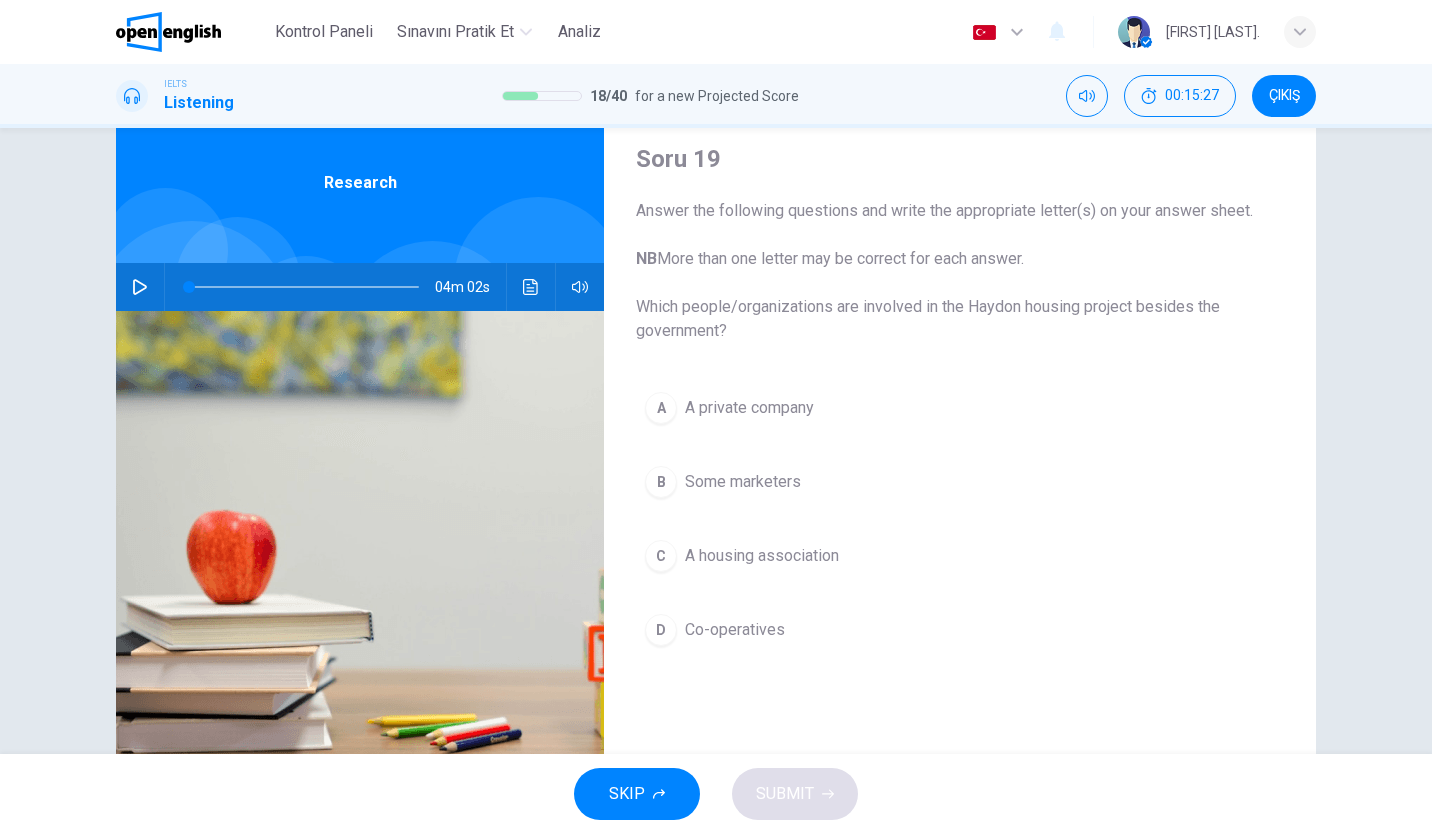 scroll, scrollTop: 64, scrollLeft: 0, axis: vertical 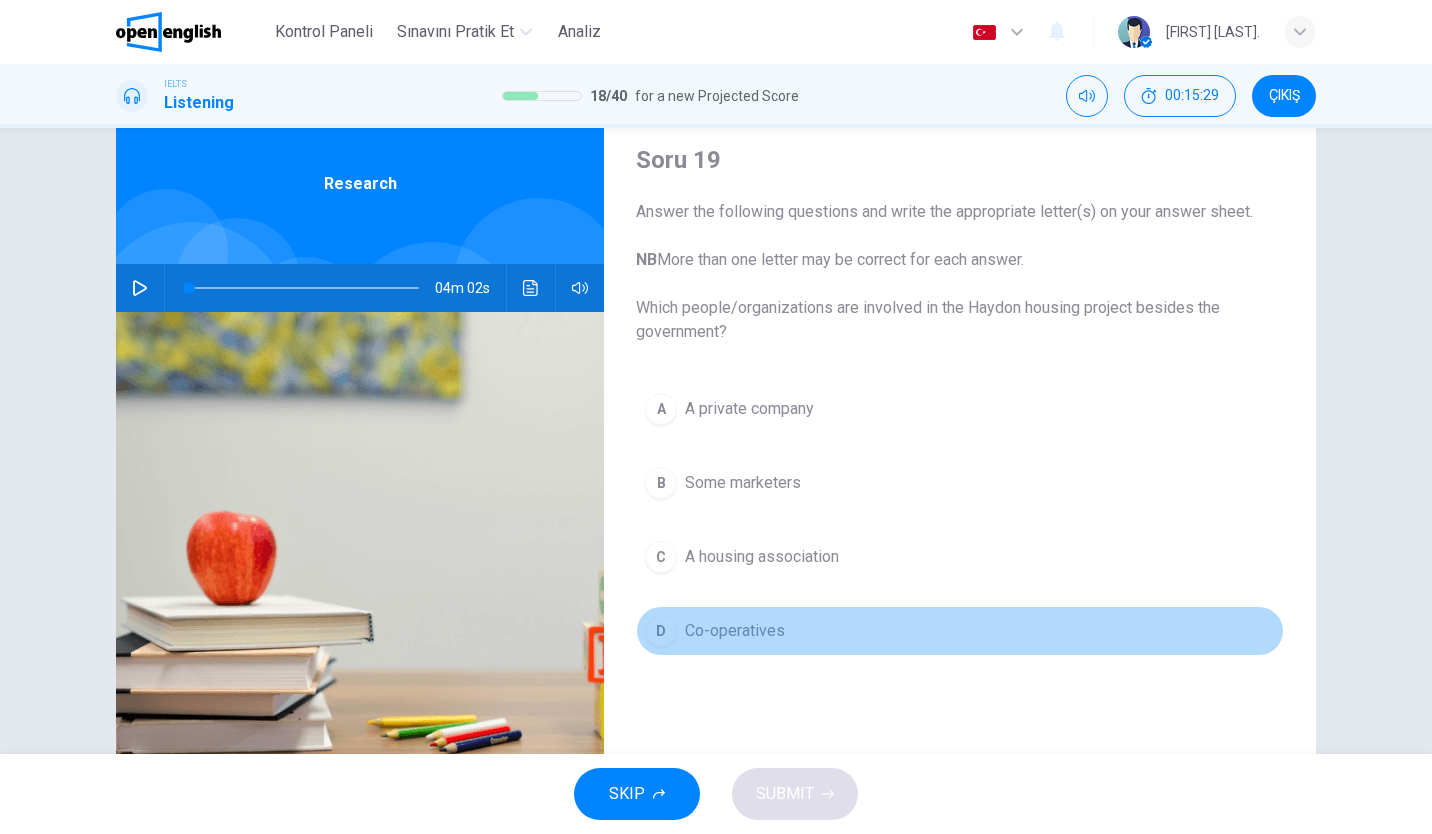 click on "Co-operatives" at bounding box center (735, 631) 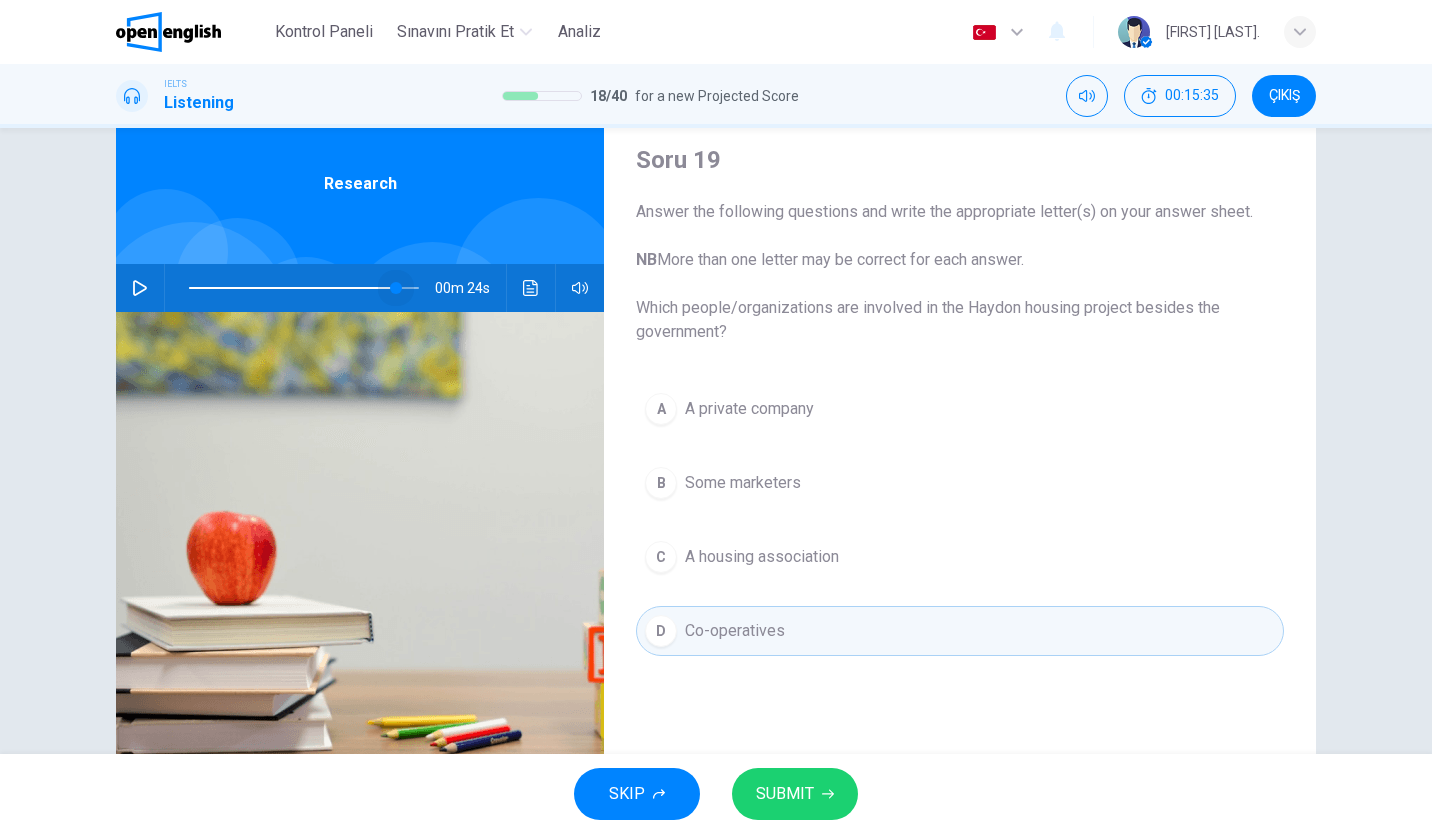 click at bounding box center [304, 288] 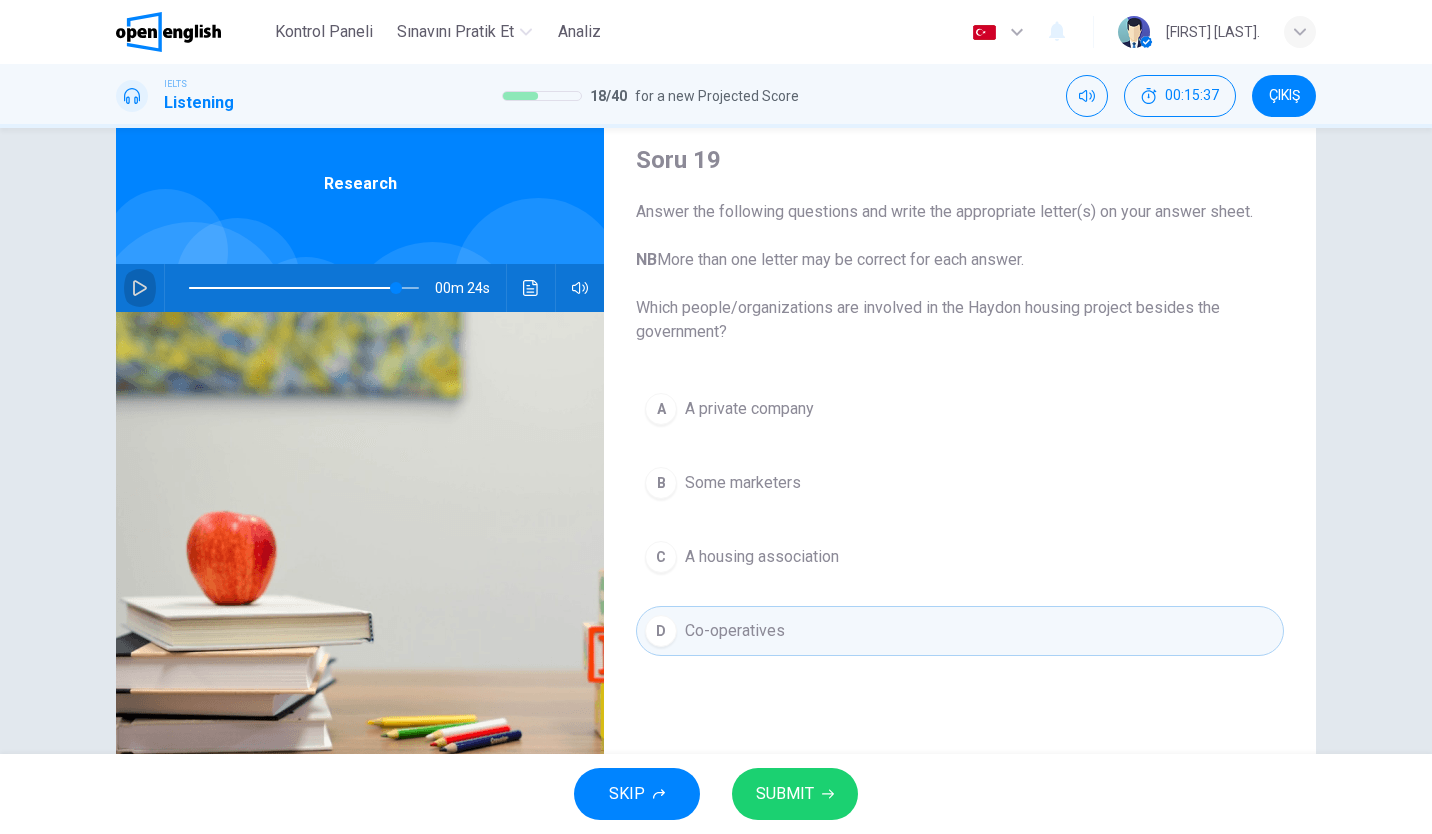 click at bounding box center (140, 288) 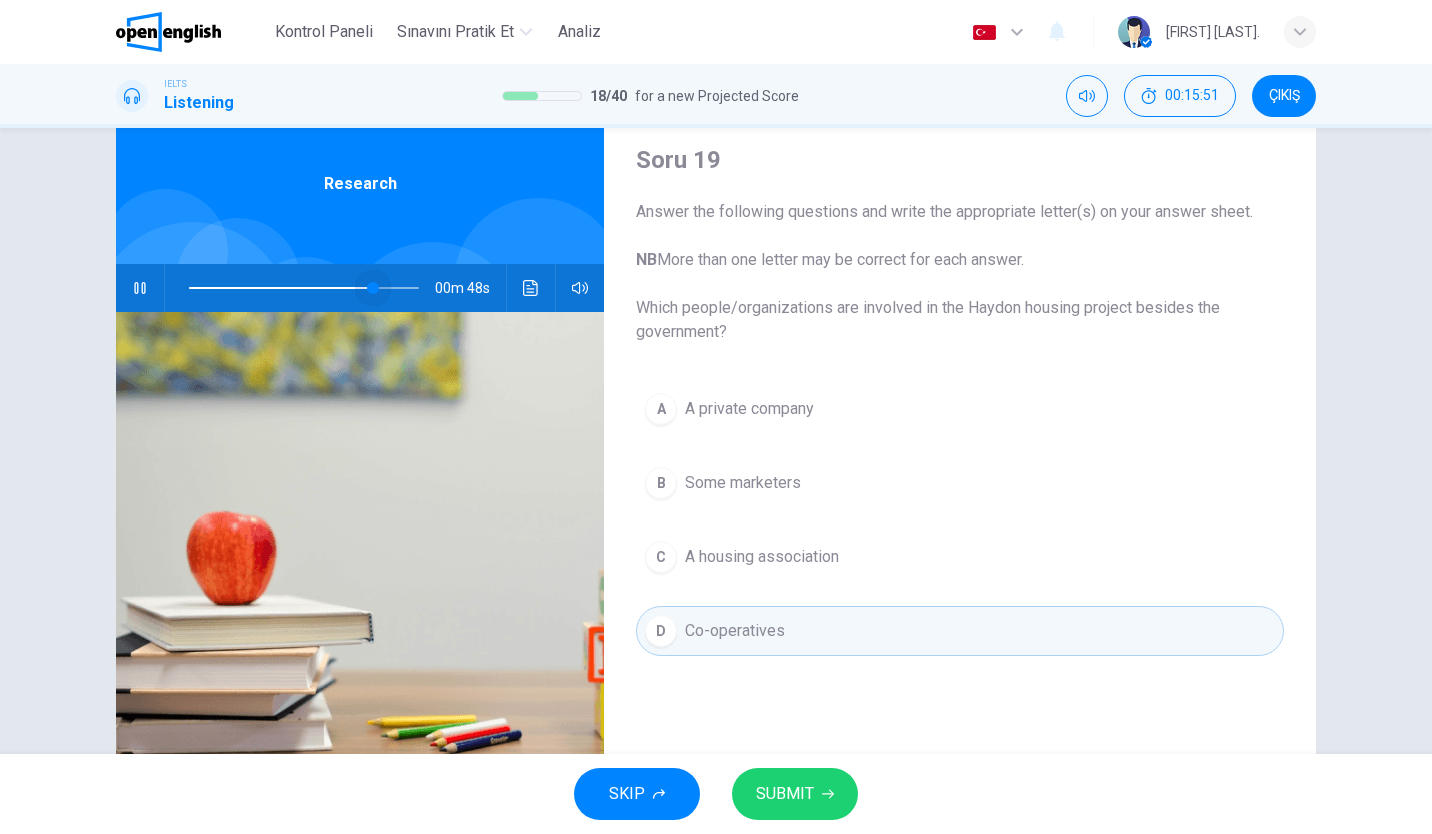 click at bounding box center [304, 288] 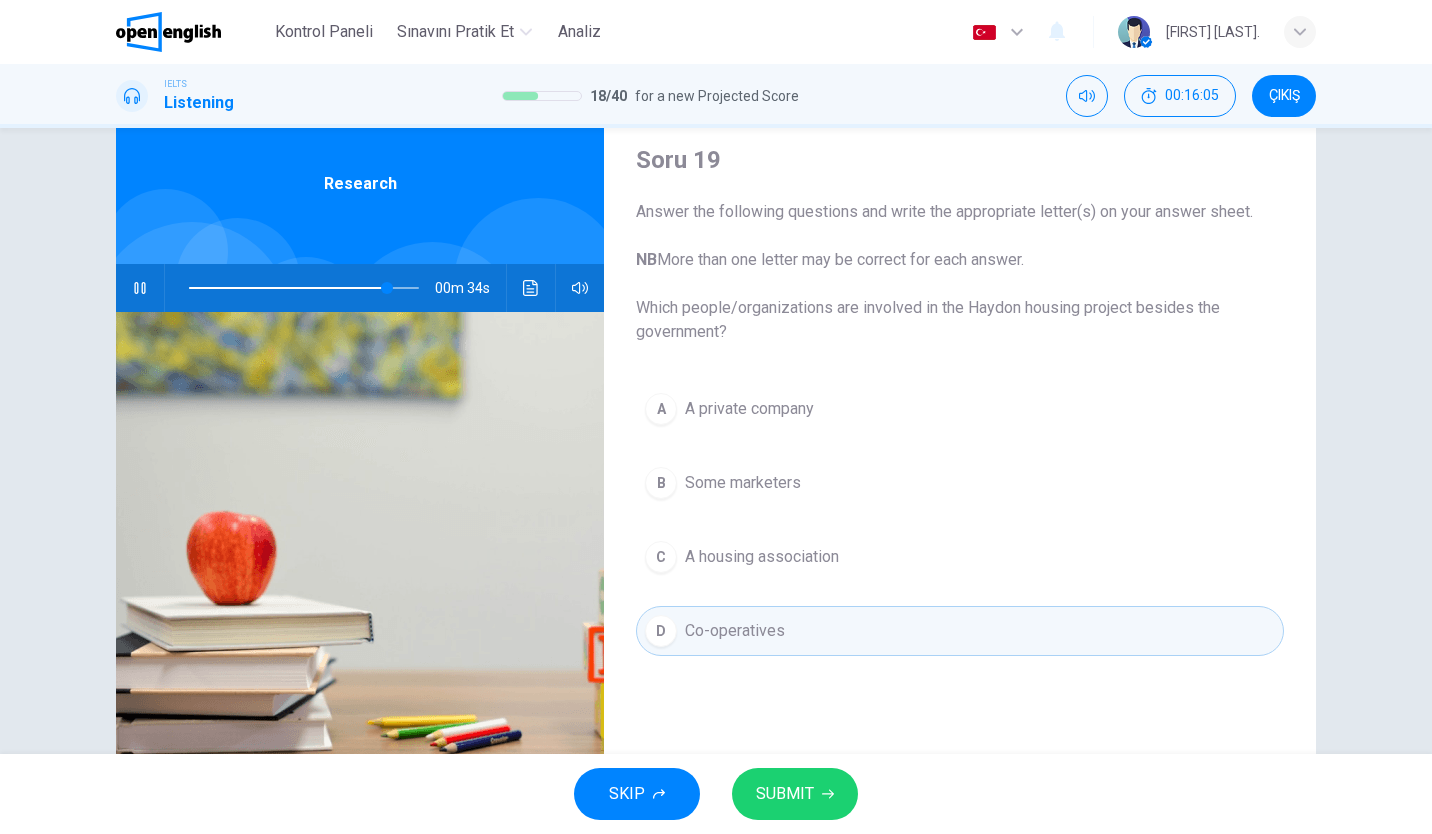 drag, startPoint x: 580, startPoint y: 421, endPoint x: 444, endPoint y: 340, distance: 158.29404 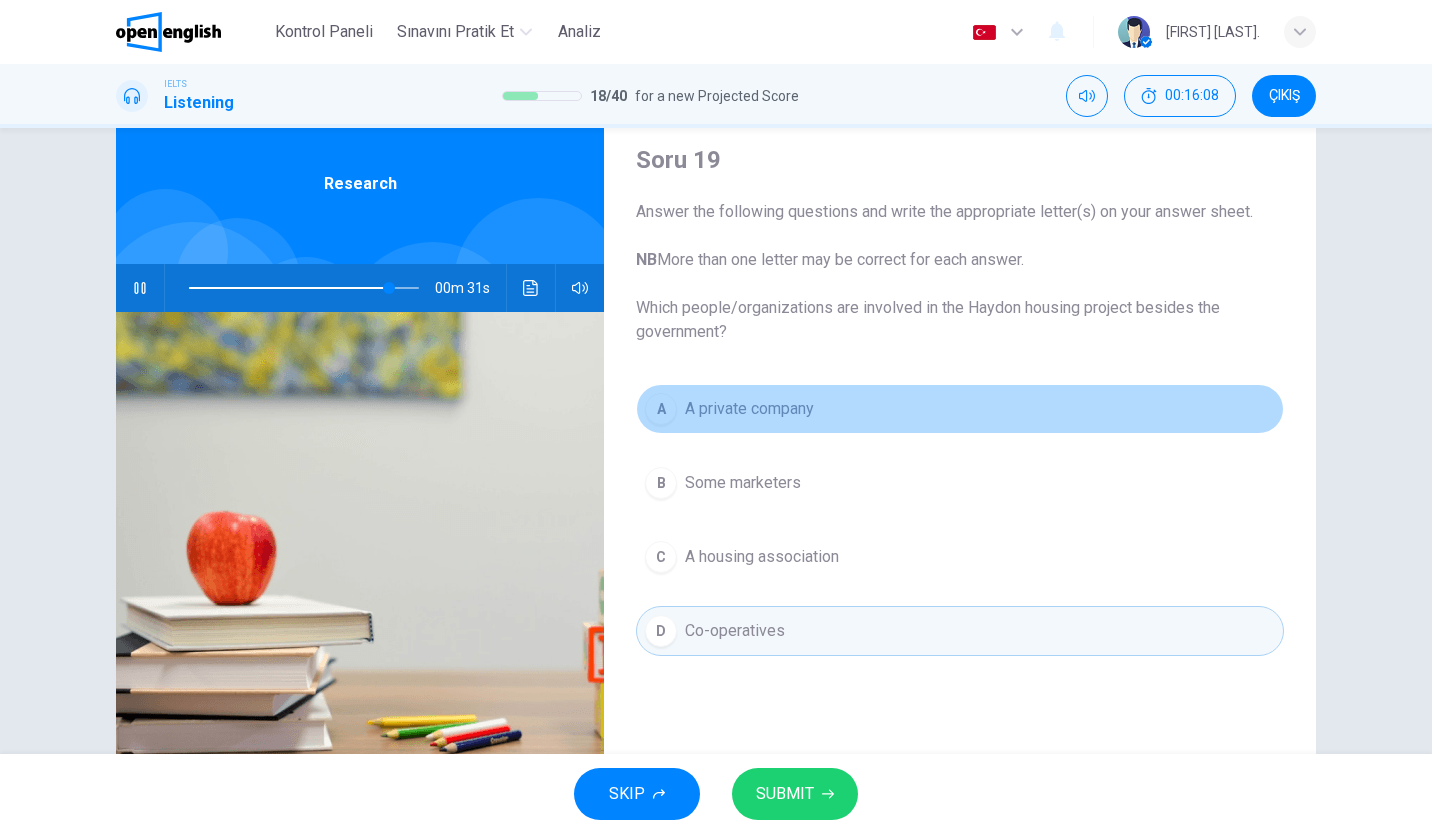 click on "A private company" at bounding box center [749, 409] 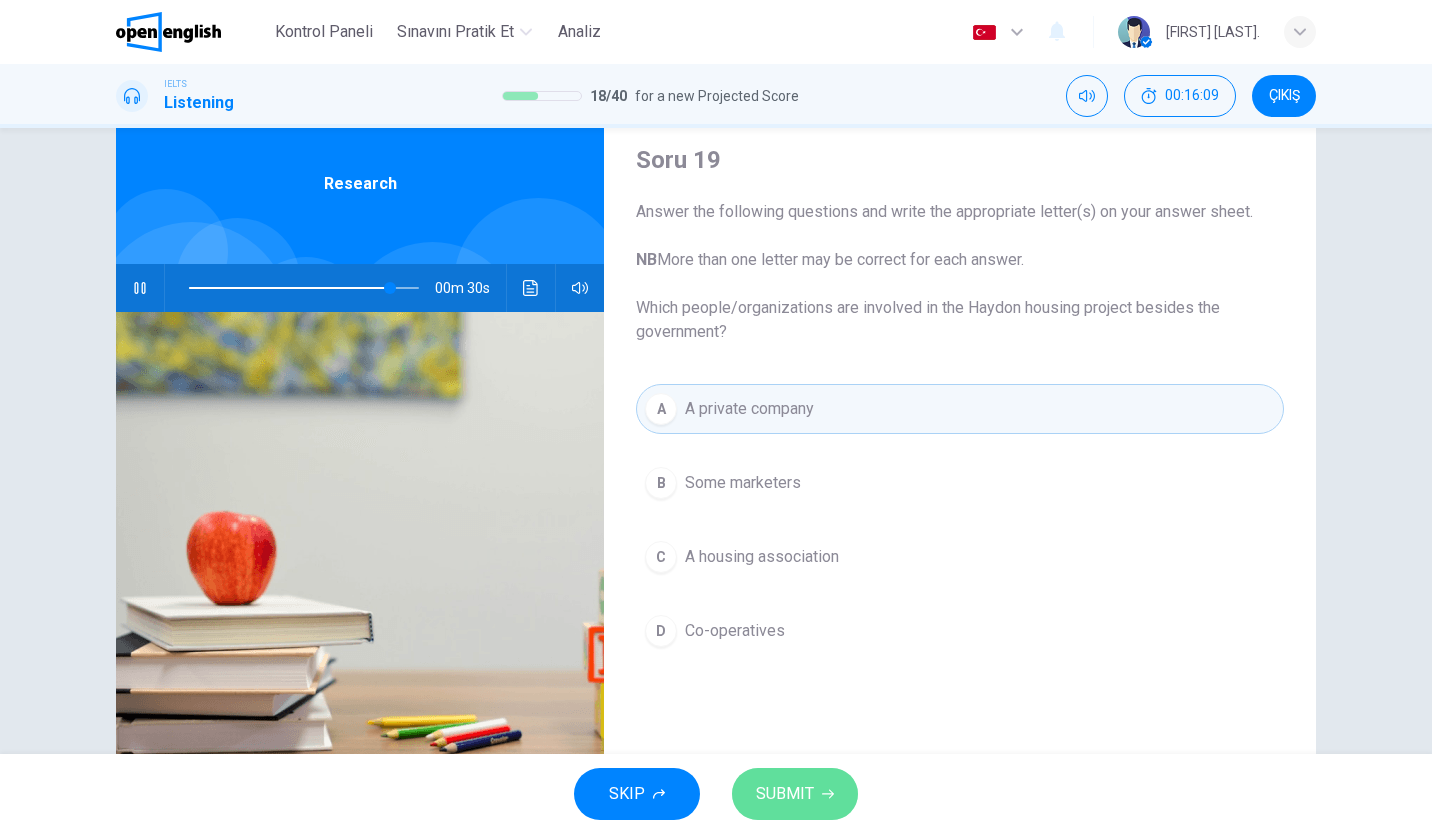 click on "SUBMIT" at bounding box center (795, 794) 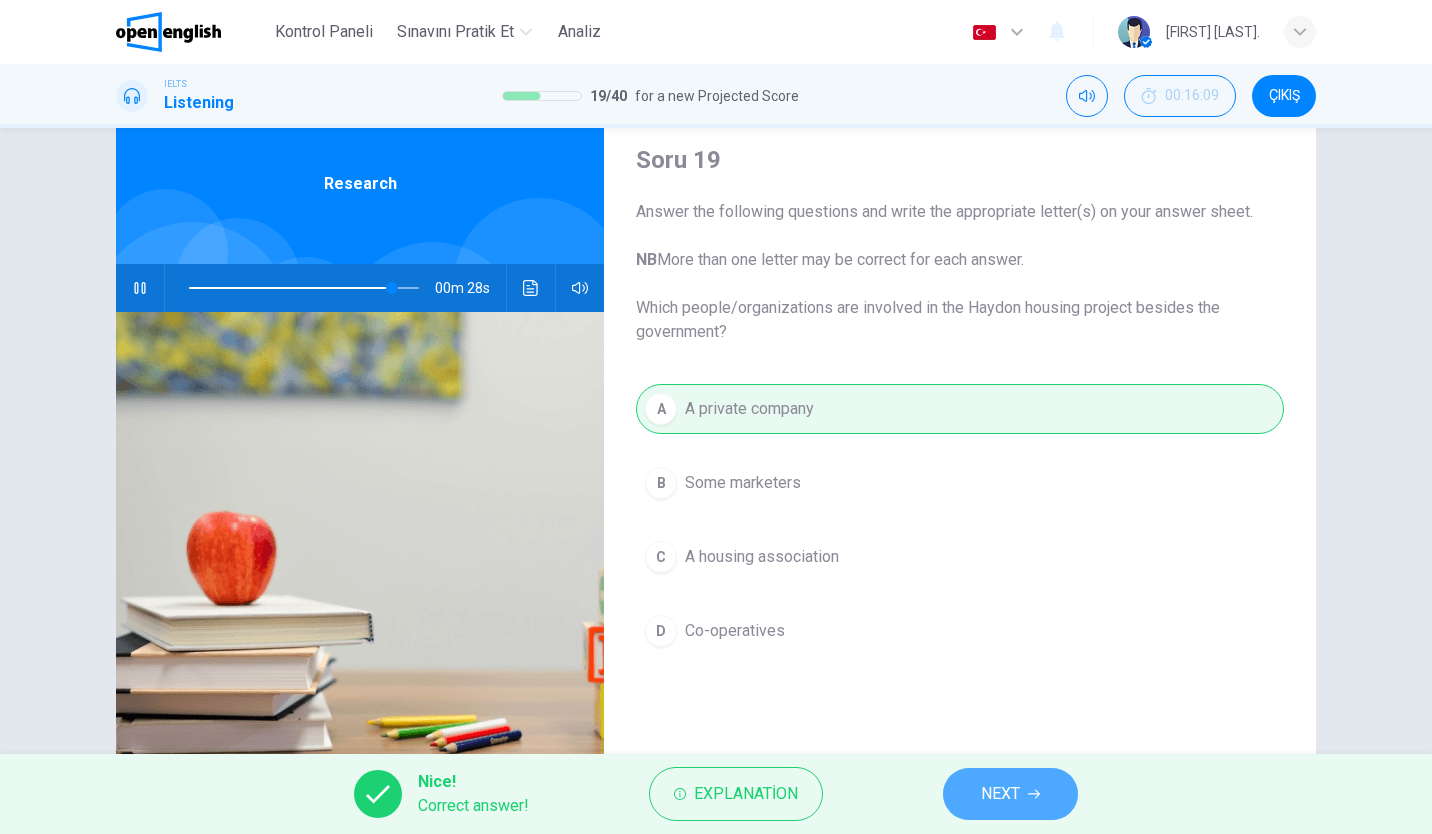 click on "NEXT" at bounding box center (1010, 794) 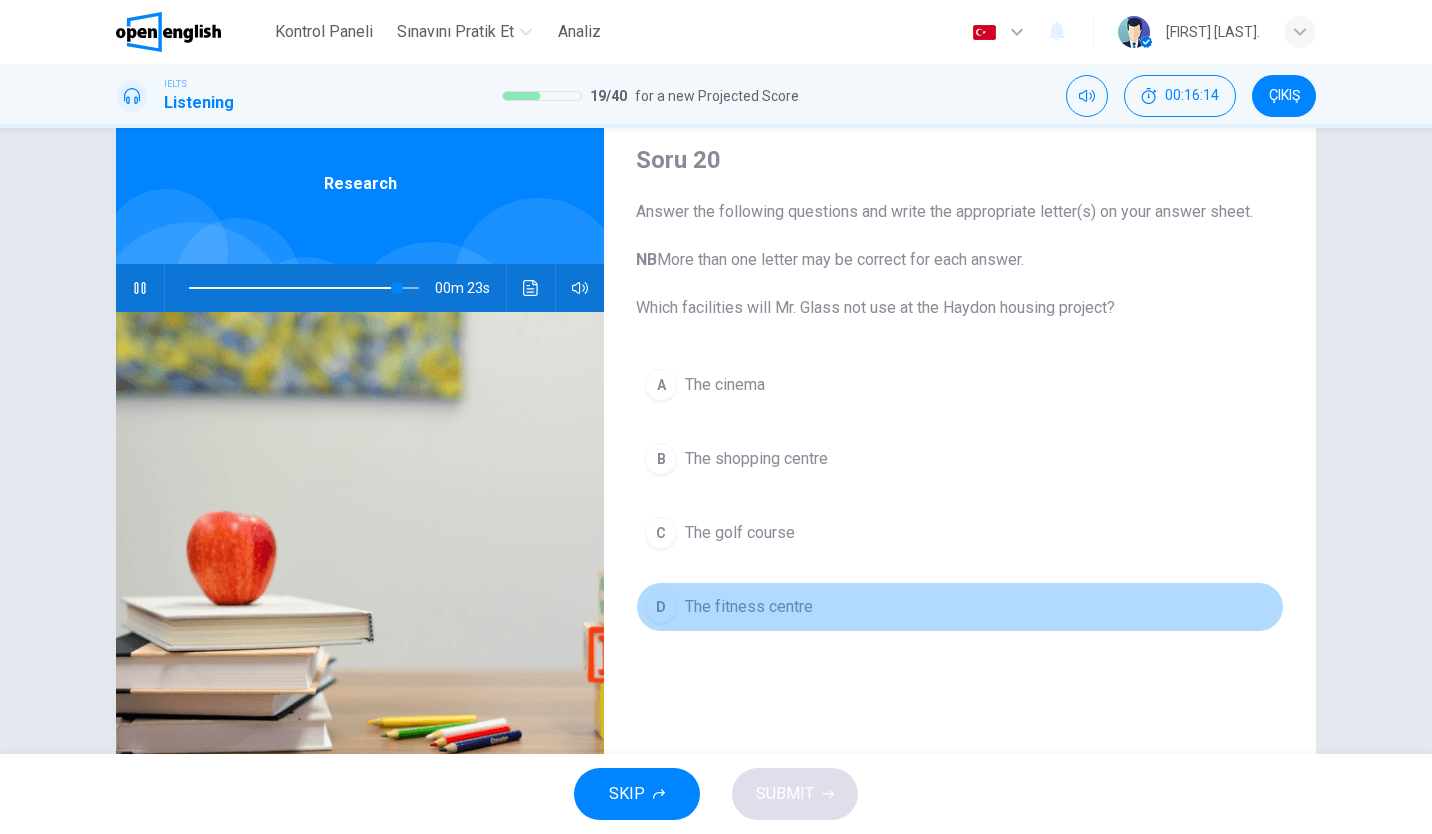 click on "The fitness centre" at bounding box center (749, 607) 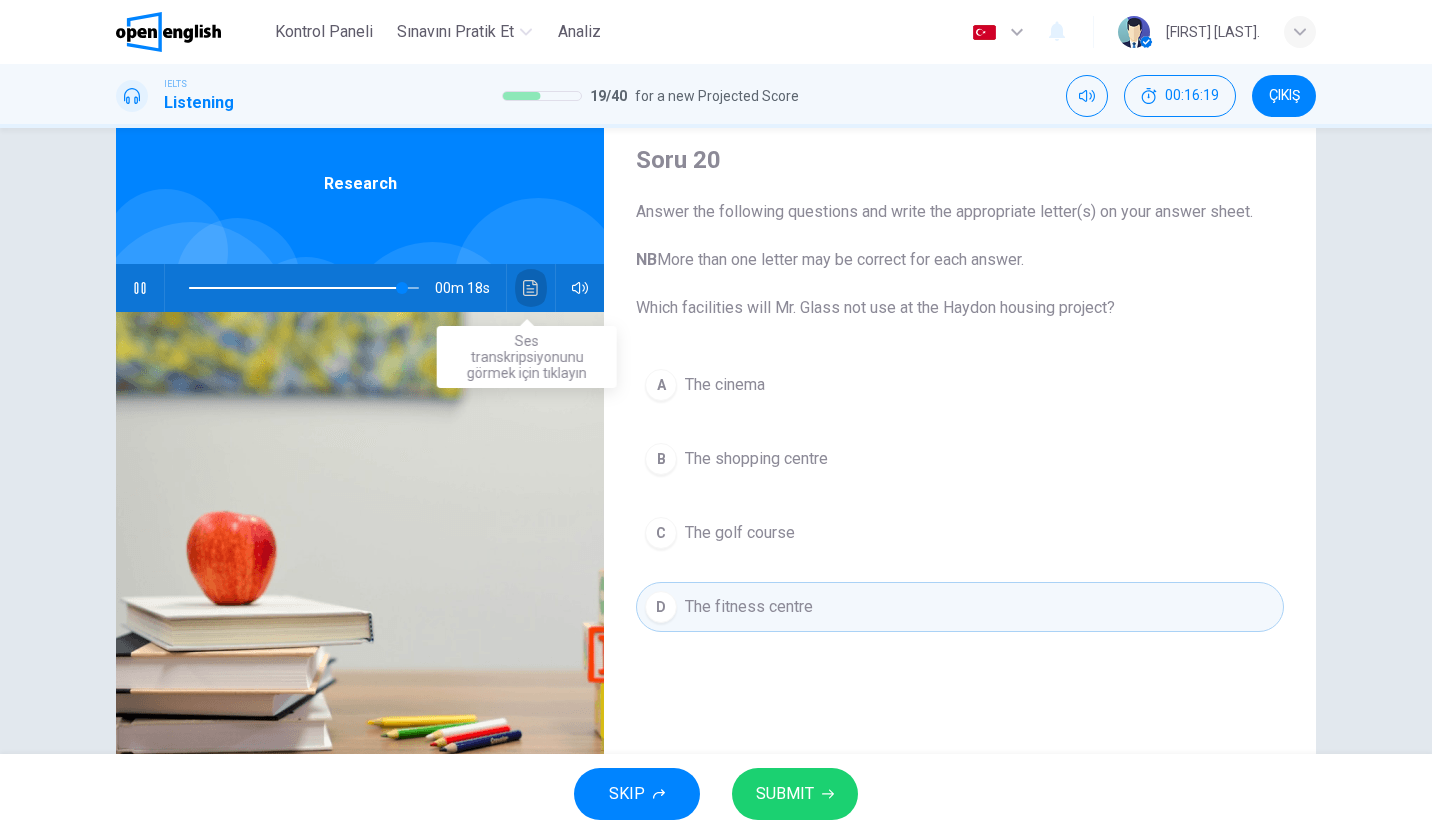 click at bounding box center [531, 288] 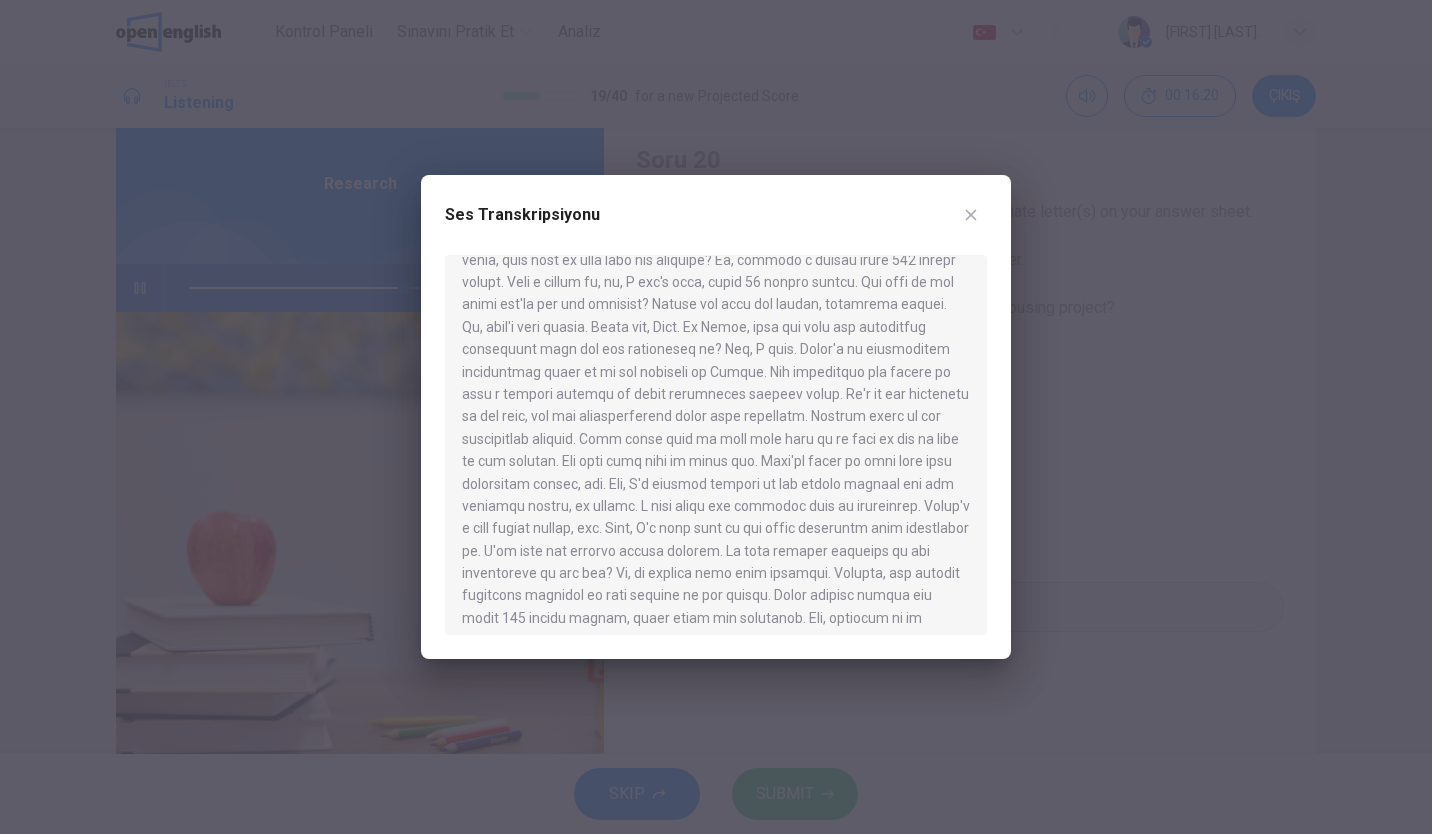 scroll, scrollTop: 638, scrollLeft: 0, axis: vertical 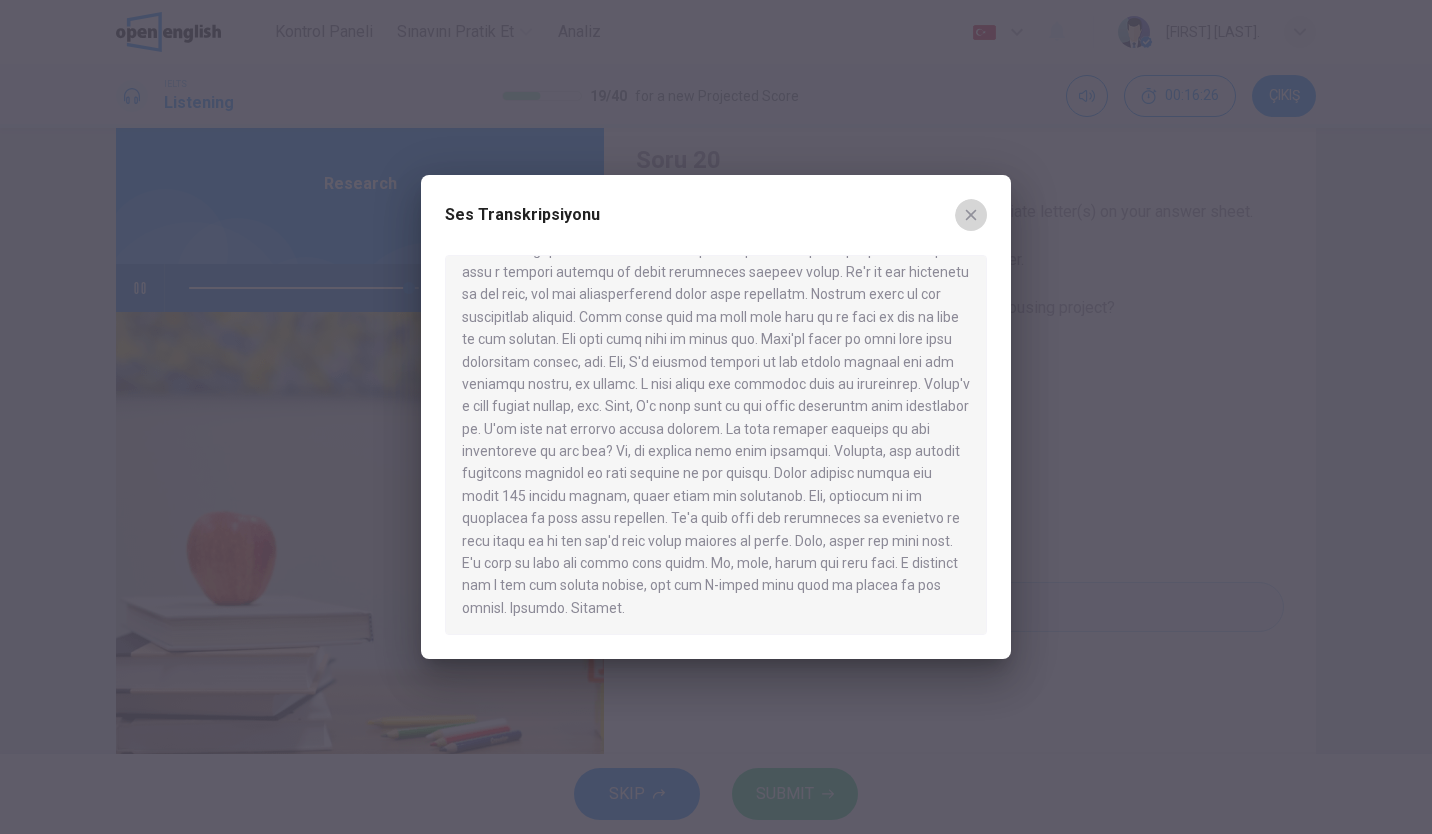 click at bounding box center [971, 215] 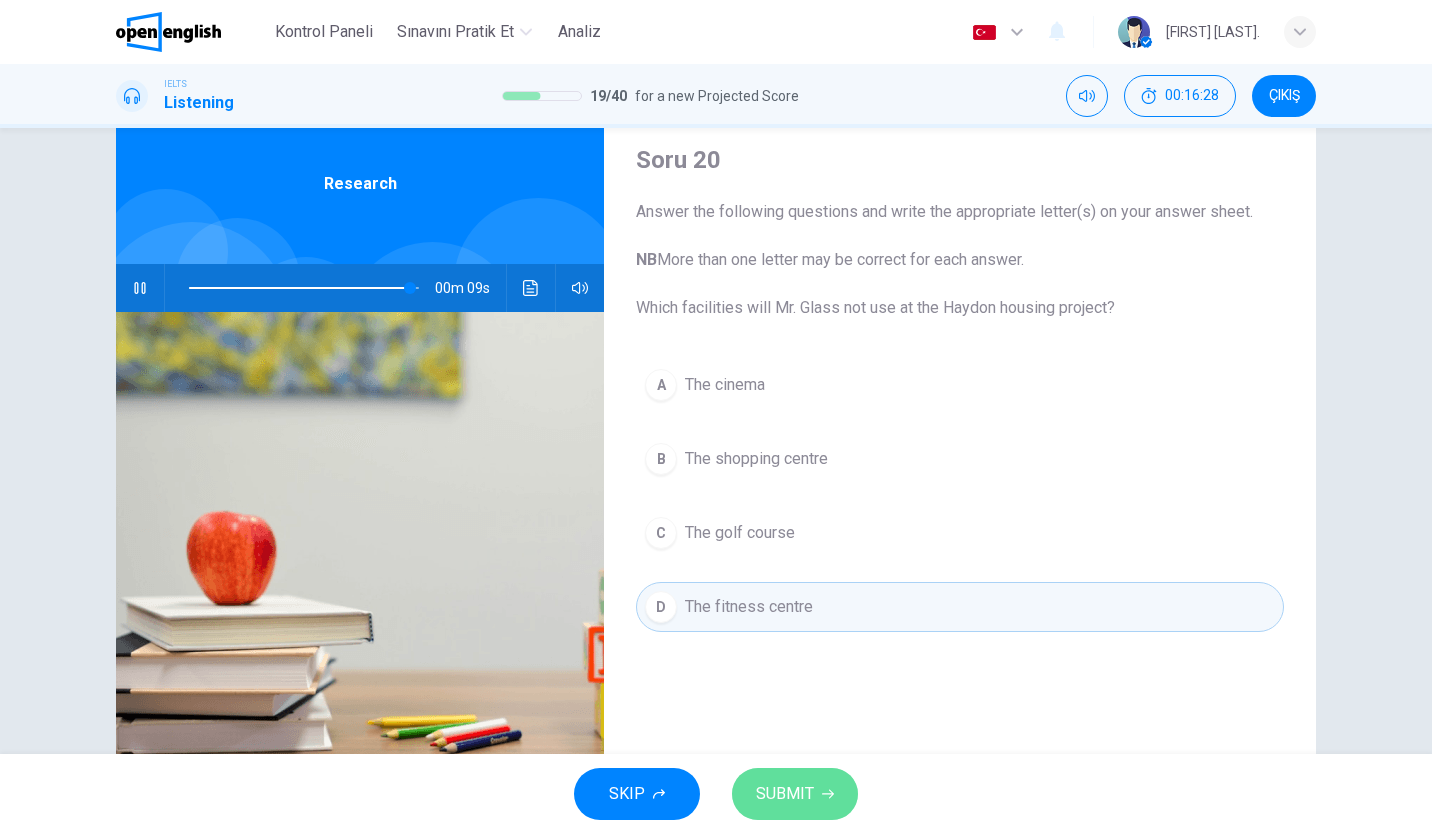 click on "SUBMIT" at bounding box center (785, 794) 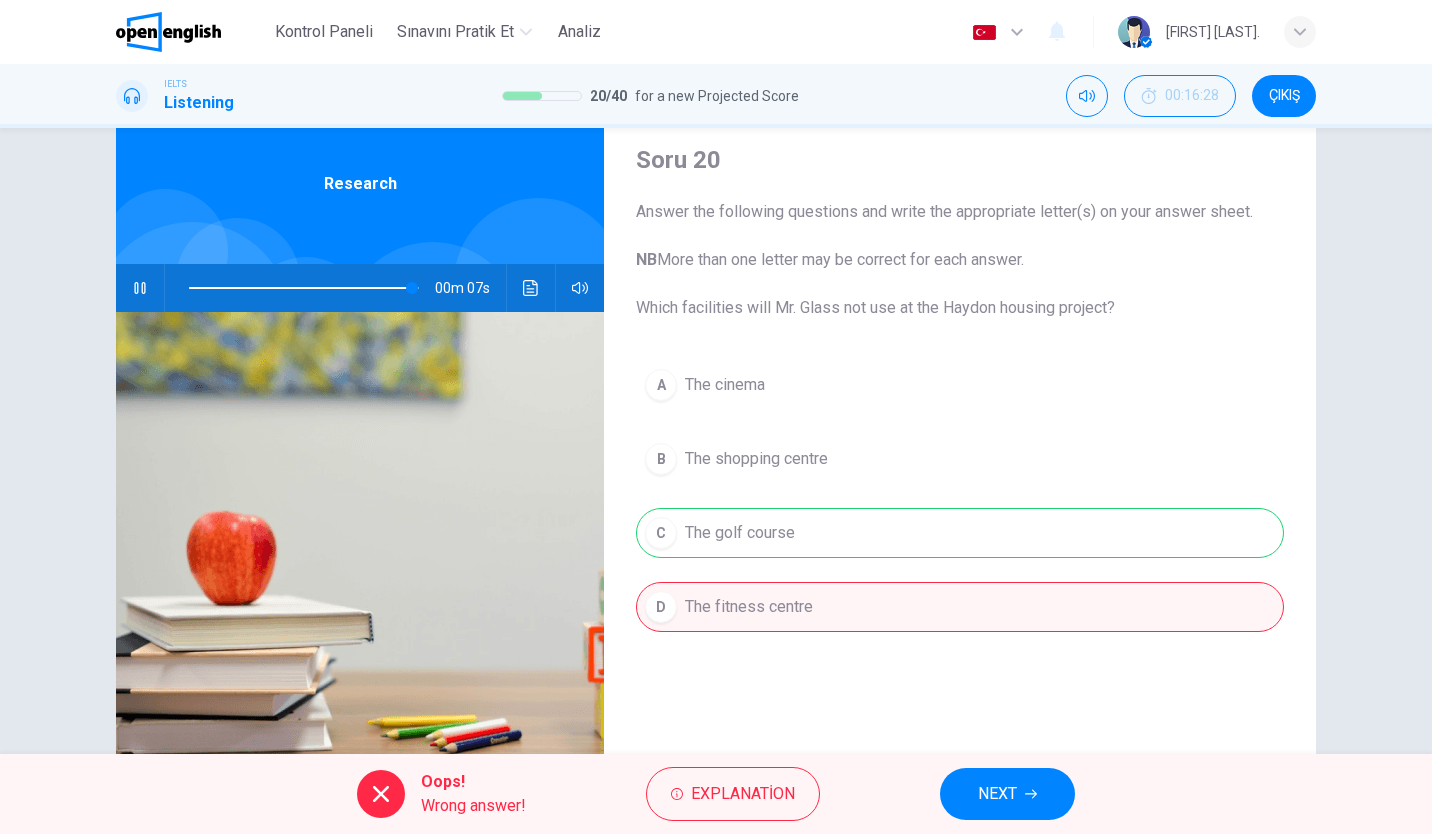 drag, startPoint x: 937, startPoint y: 780, endPoint x: 986, endPoint y: 785, distance: 49.25444 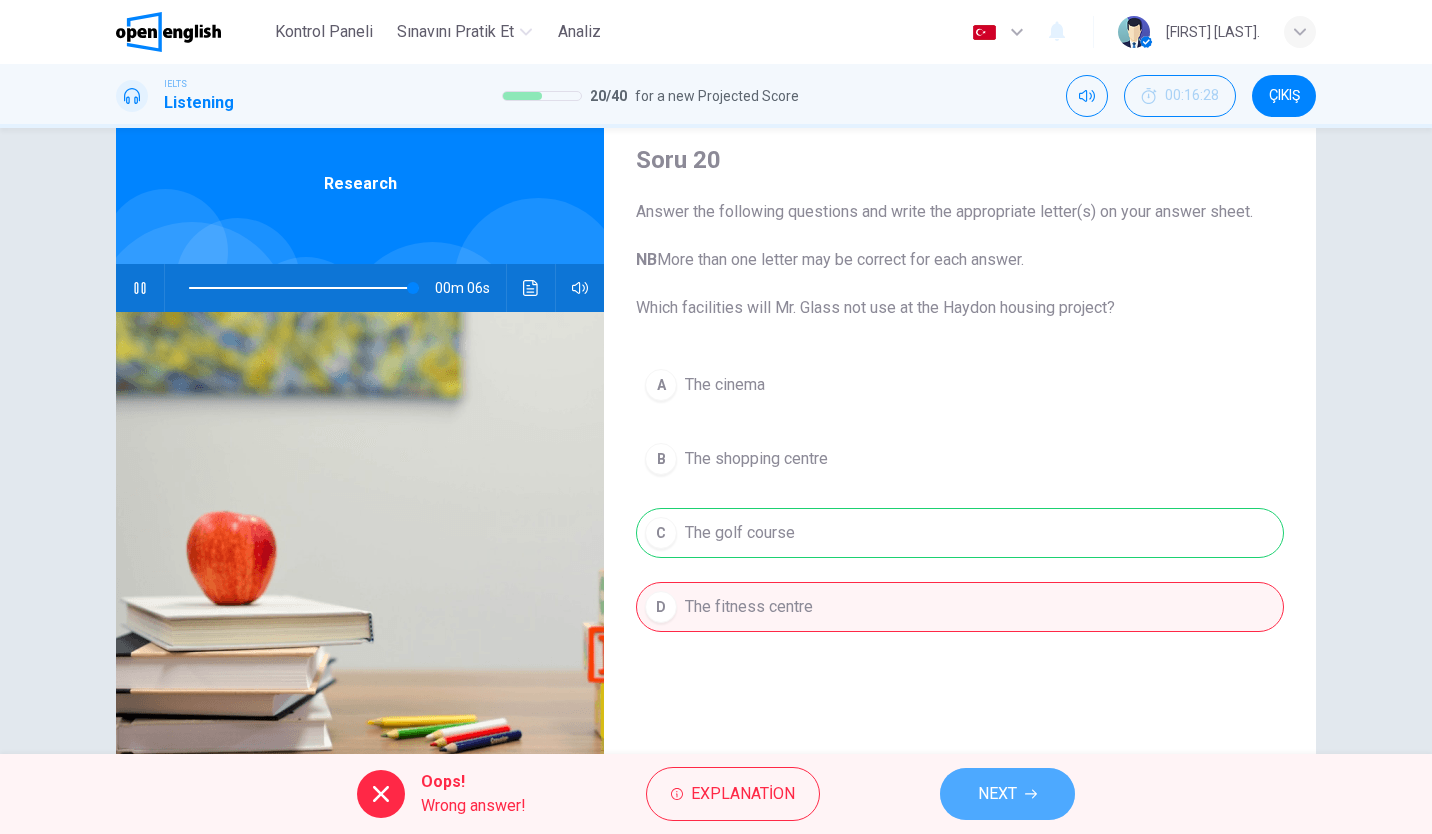 click on "NEXT" at bounding box center (997, 794) 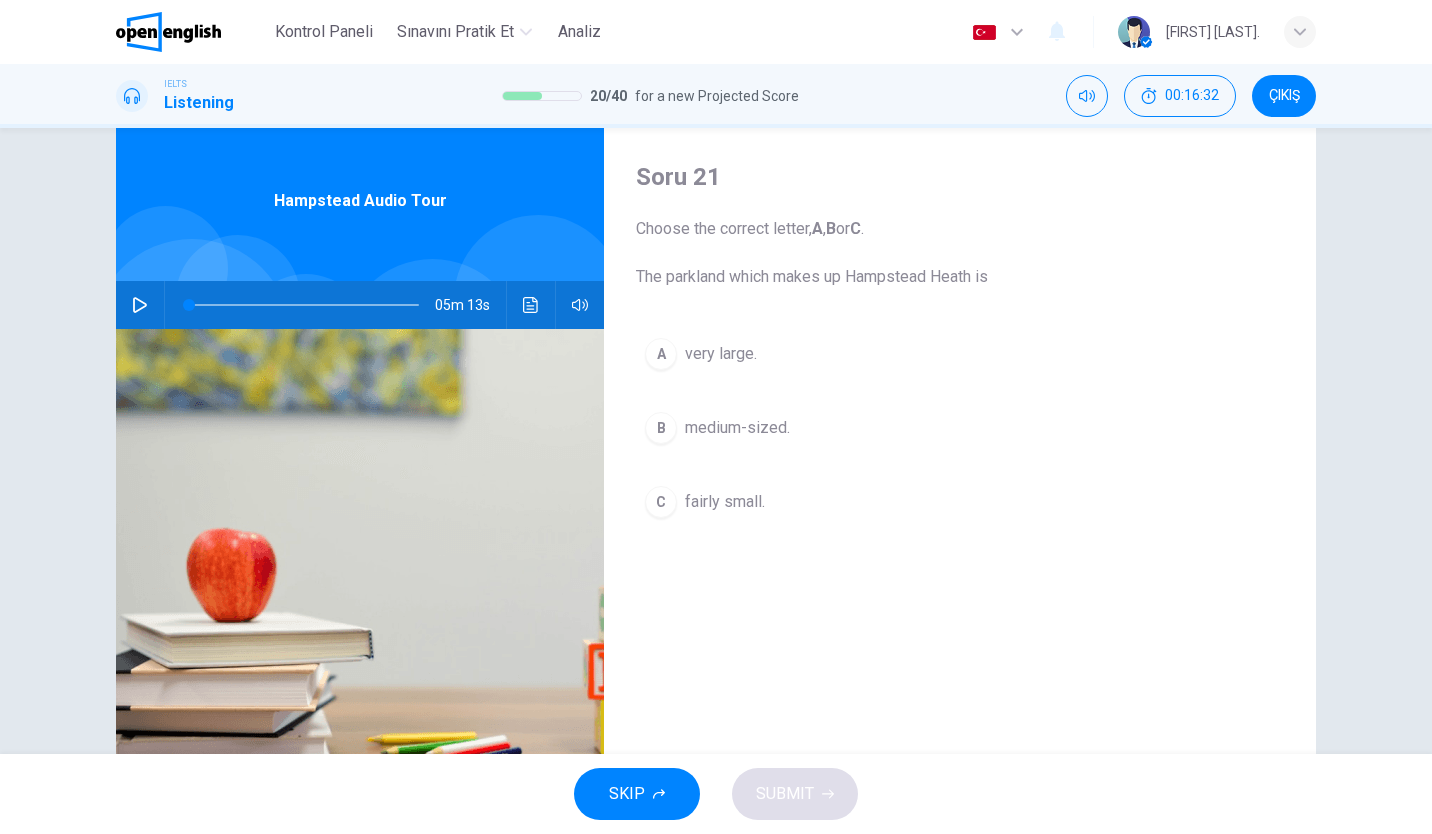 scroll, scrollTop: 0, scrollLeft: 0, axis: both 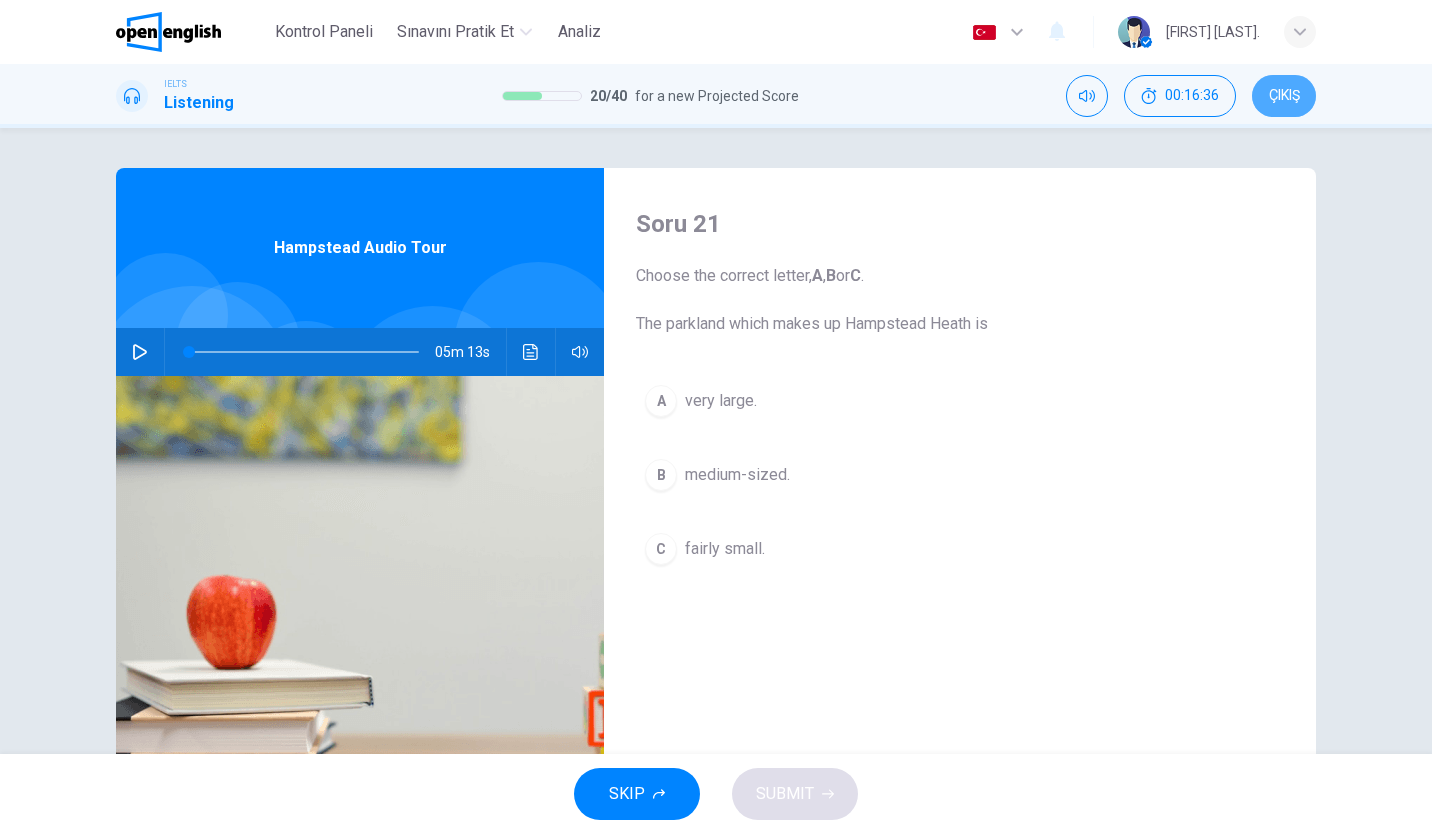 click on "ÇIKIŞ" at bounding box center (1284, 96) 